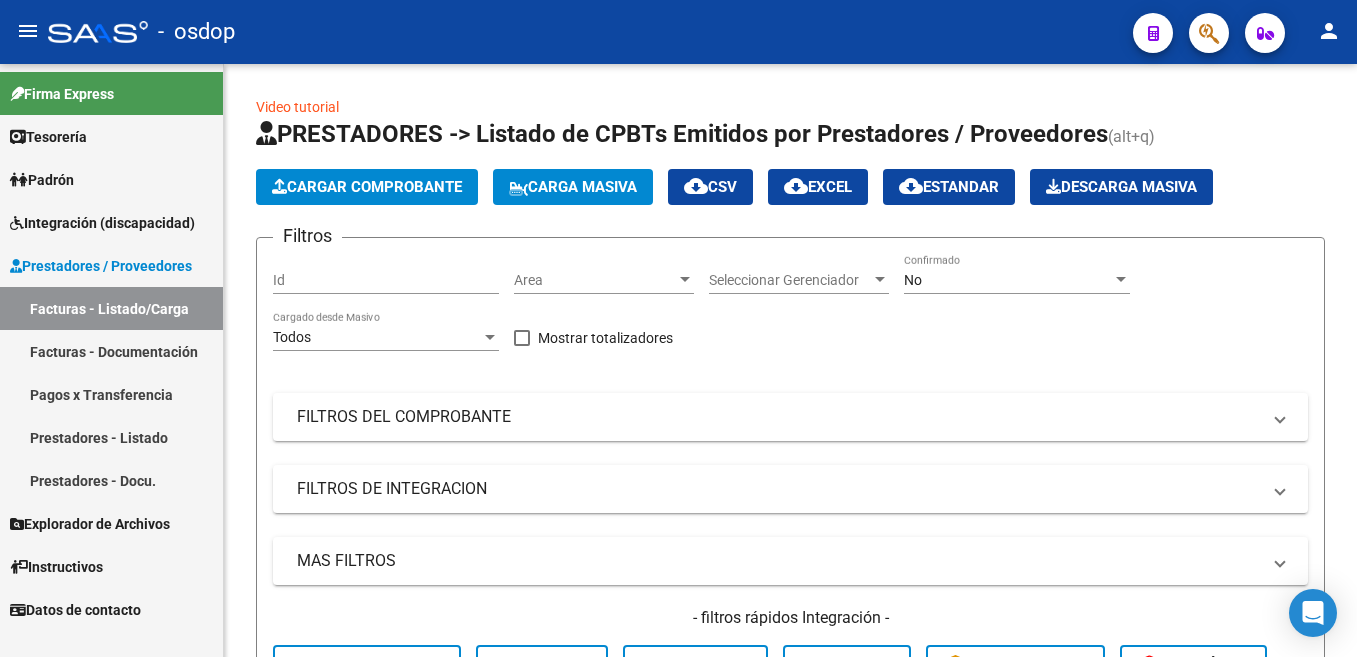 scroll, scrollTop: 0, scrollLeft: 0, axis: both 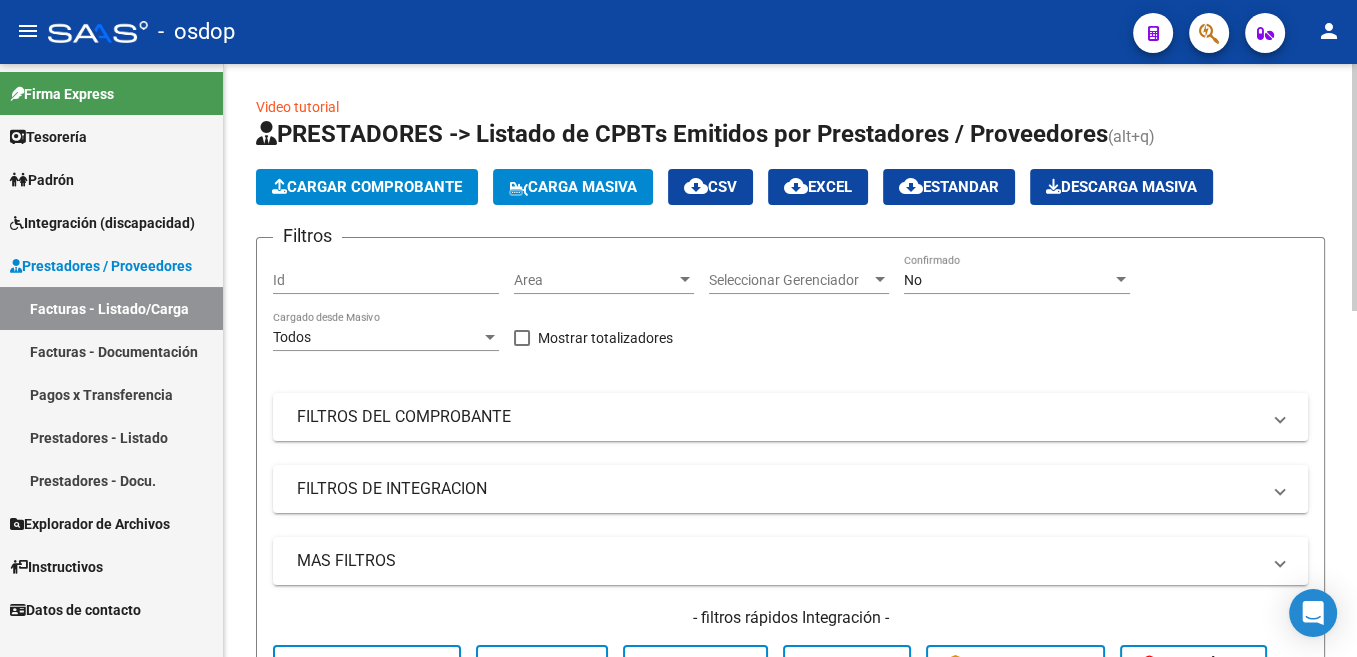 click on "Cargar Comprobante" 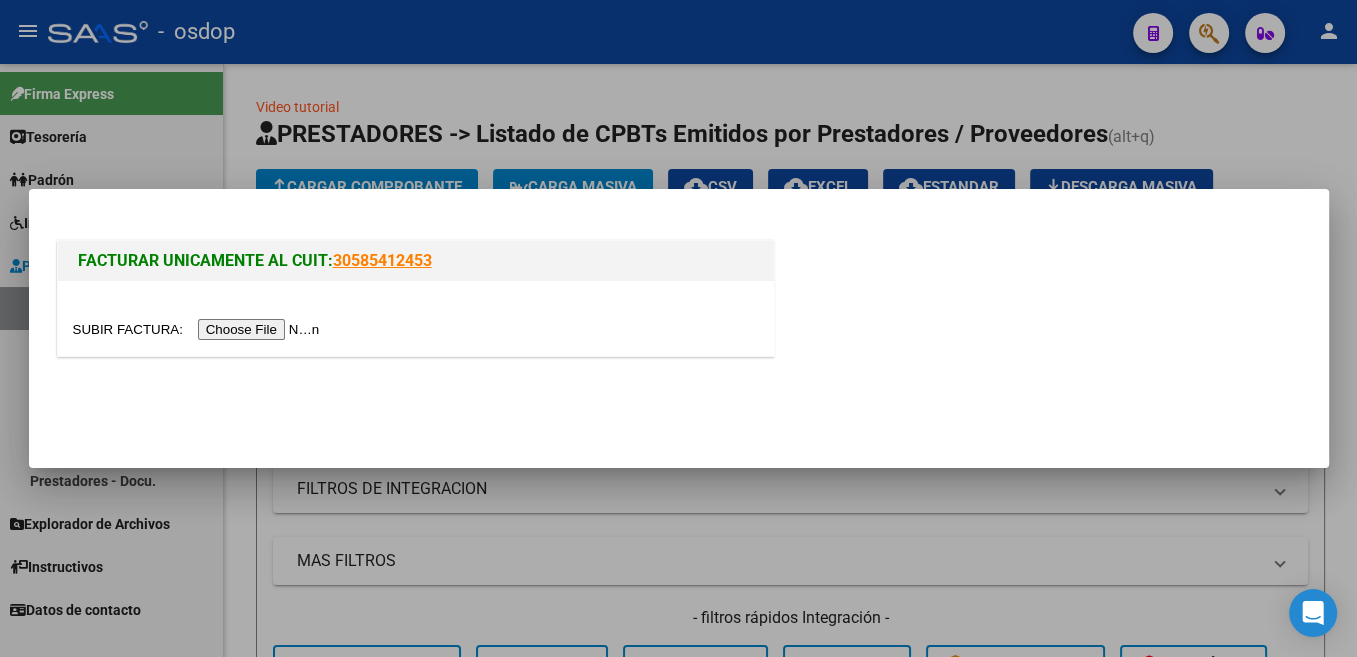 click at bounding box center [199, 329] 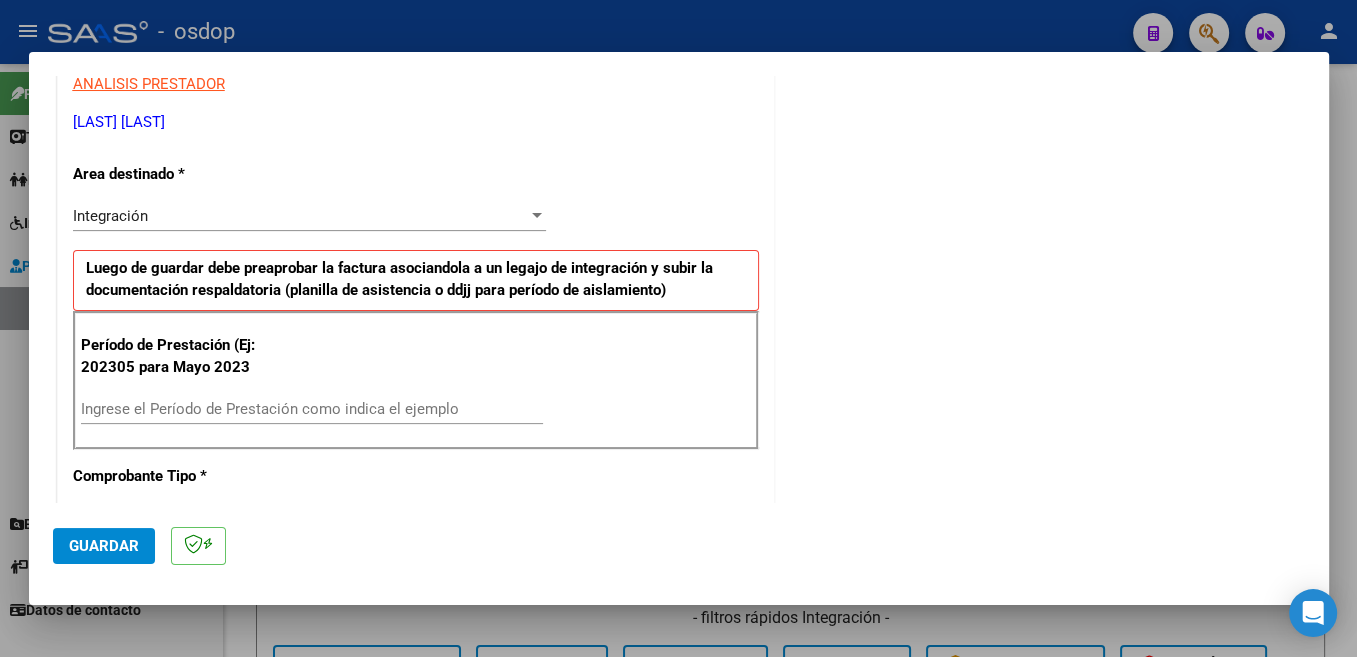scroll, scrollTop: 424, scrollLeft: 0, axis: vertical 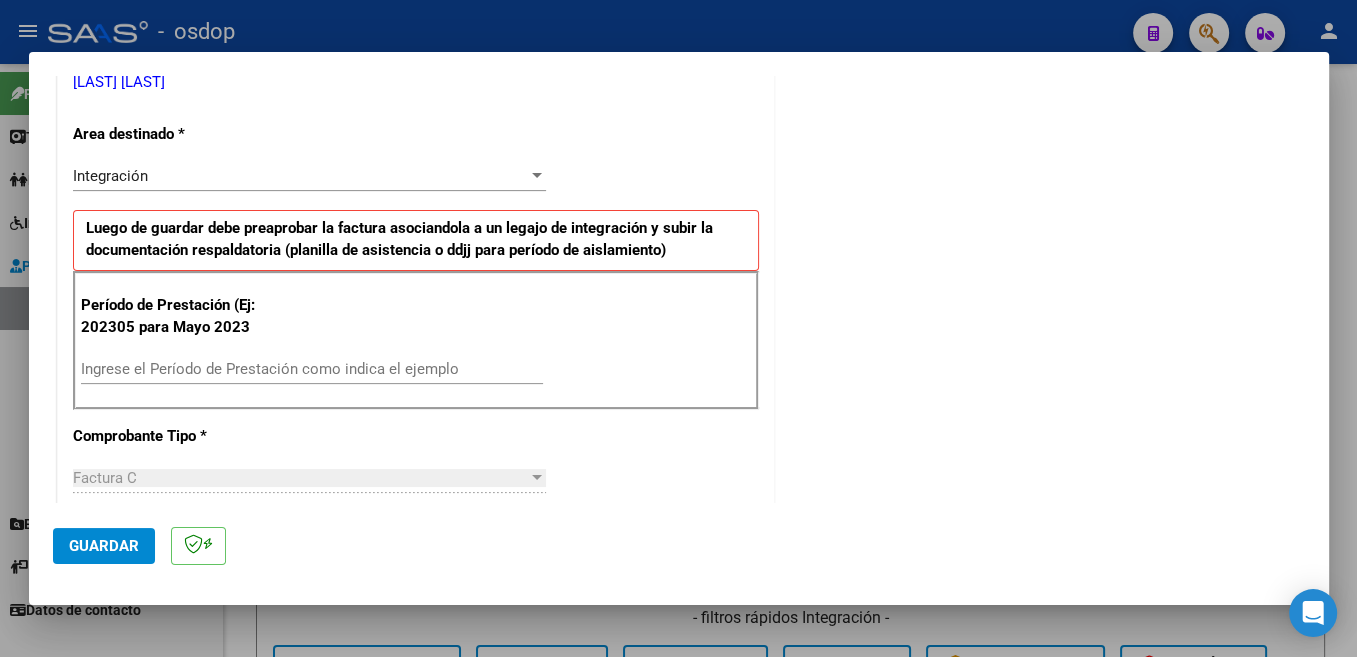click on "Ingrese el Período de Prestación como indica el ejemplo" at bounding box center [312, 369] 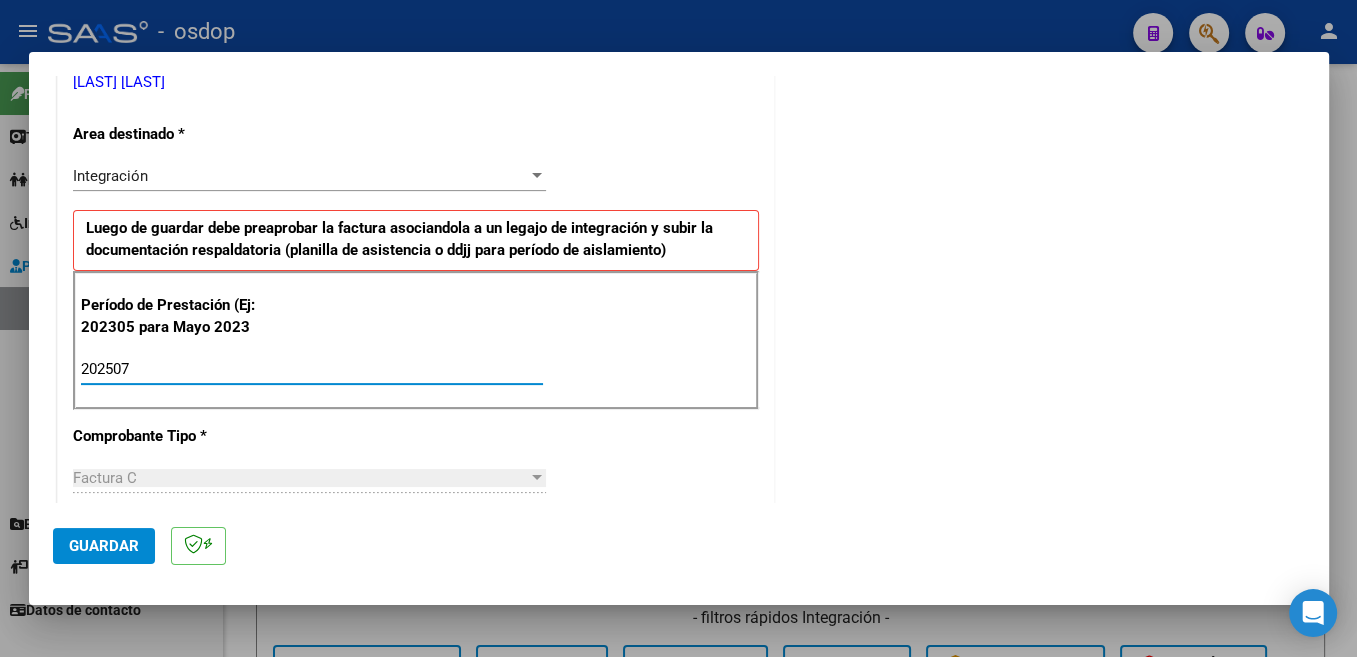 type on "202507" 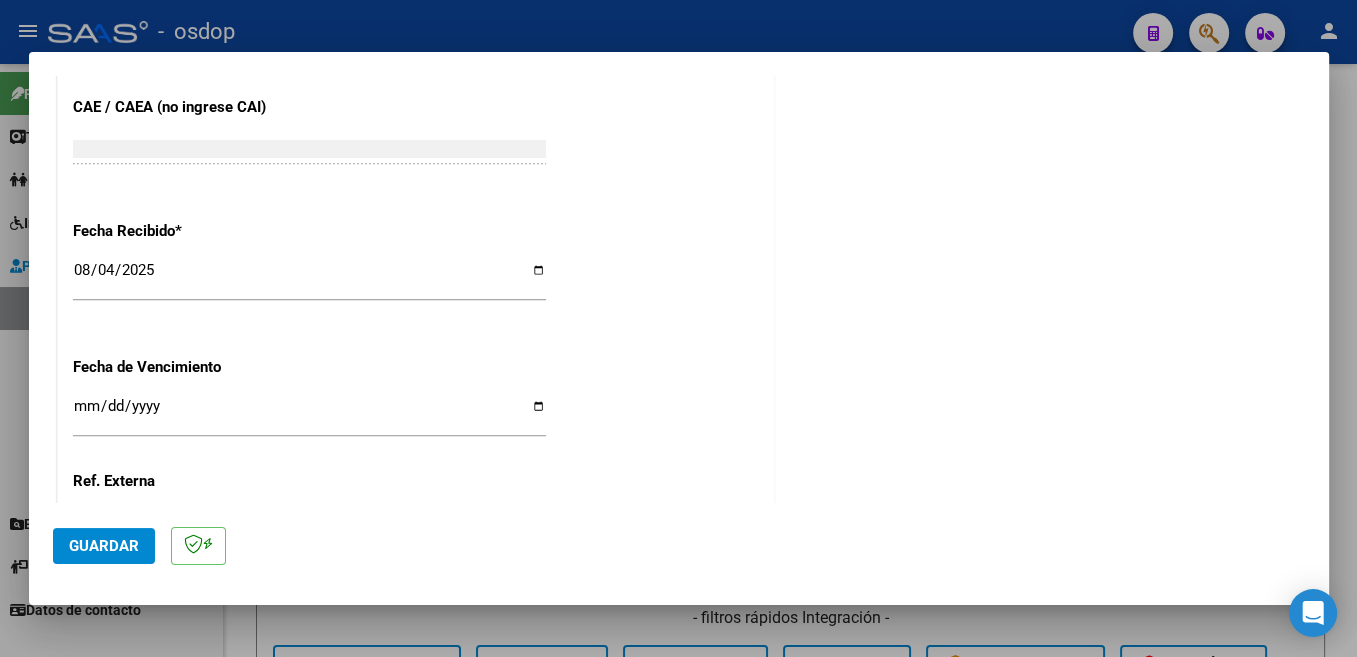 scroll, scrollTop: 1408, scrollLeft: 0, axis: vertical 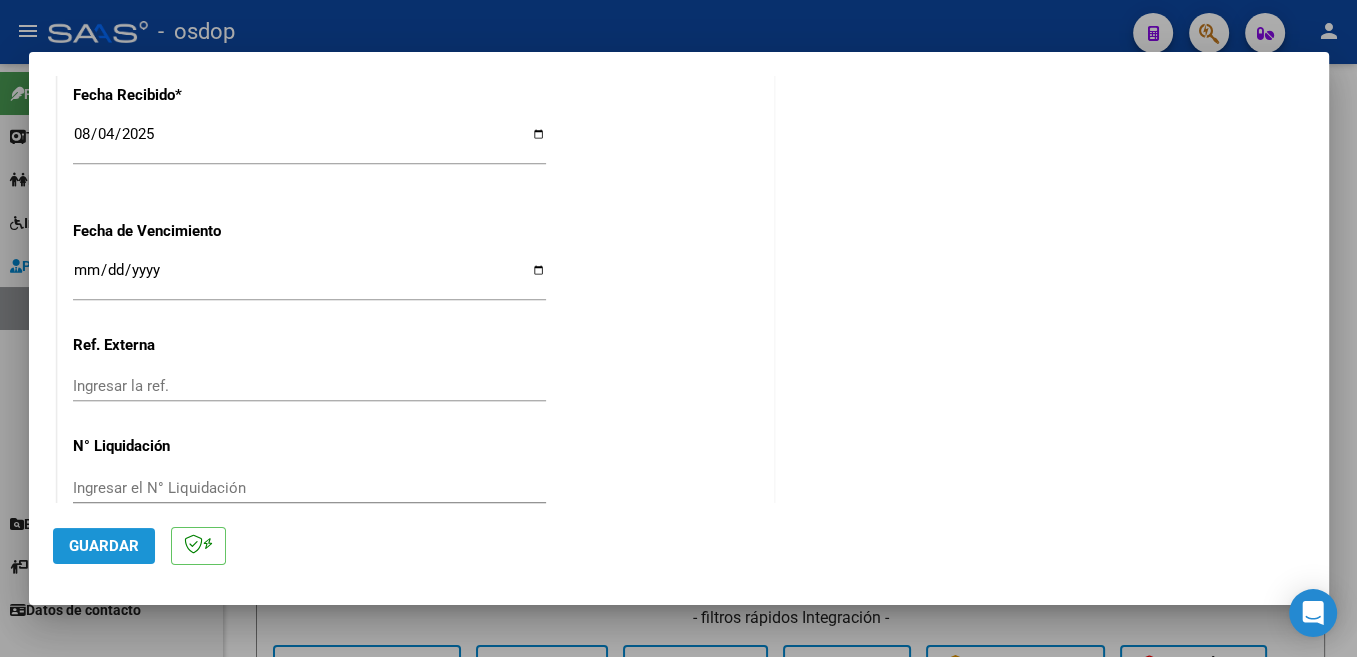click on "Guardar" 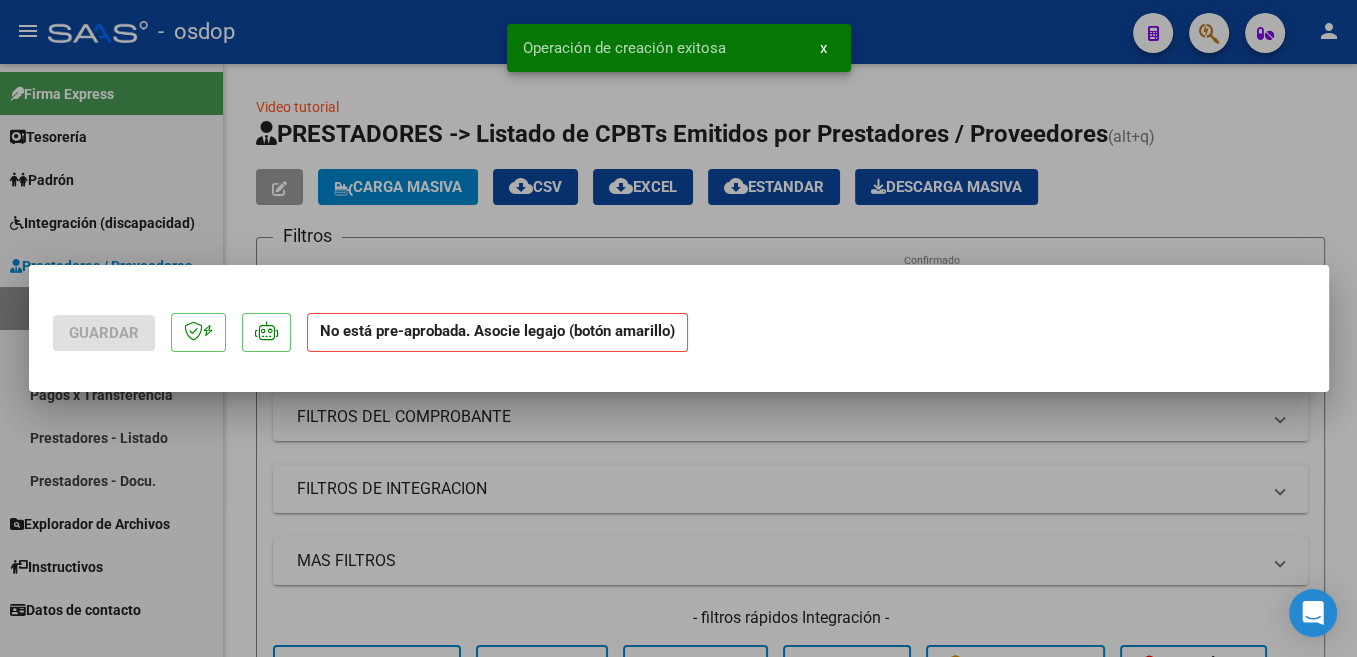 scroll, scrollTop: 0, scrollLeft: 0, axis: both 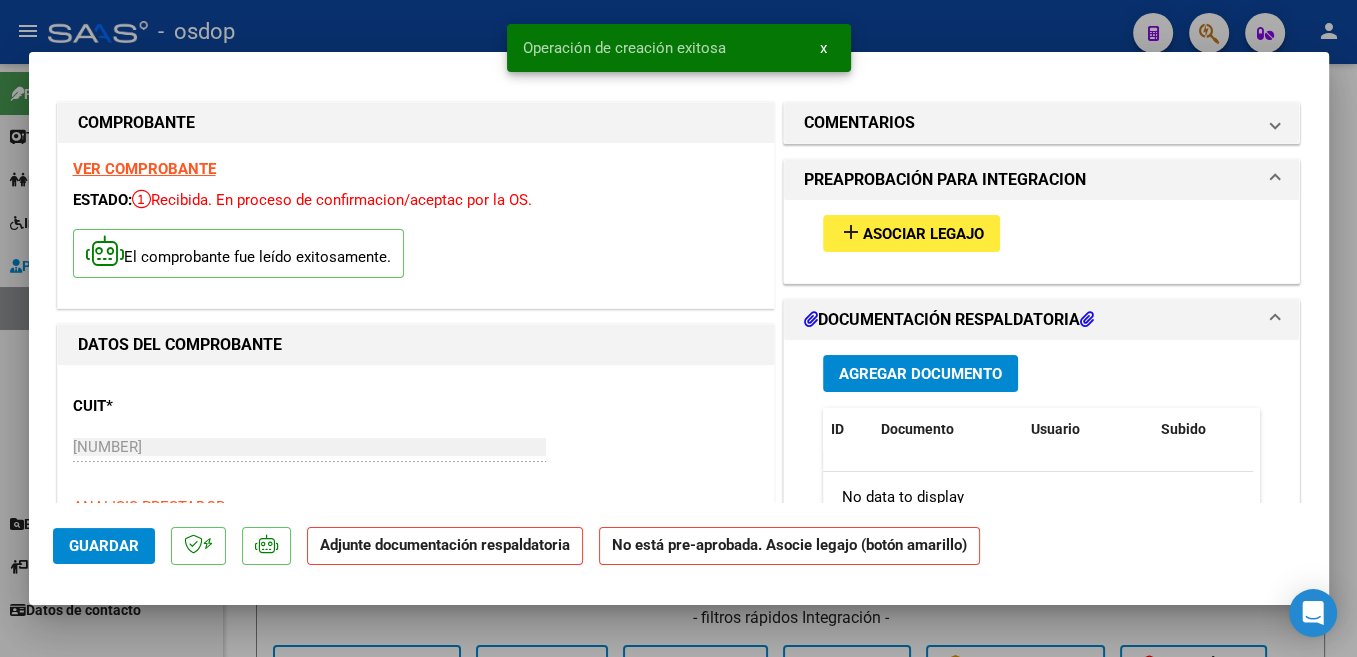 click on "Asociar Legajo" at bounding box center (923, 234) 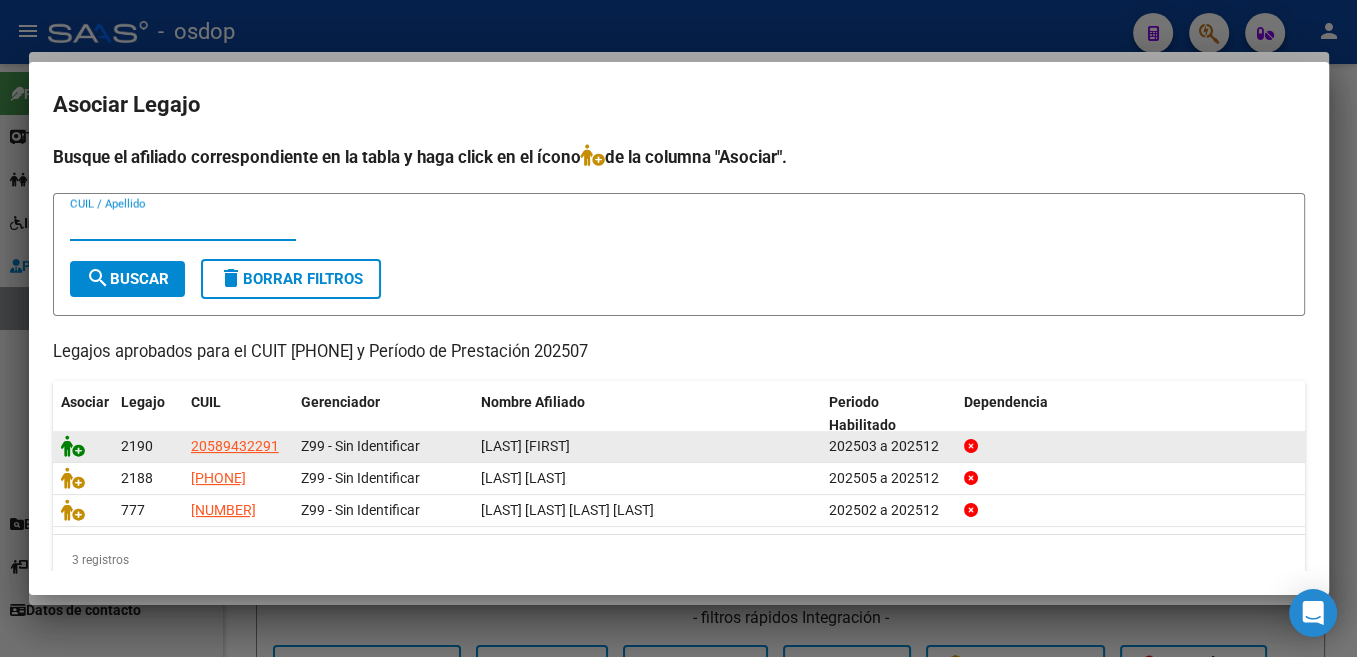 click 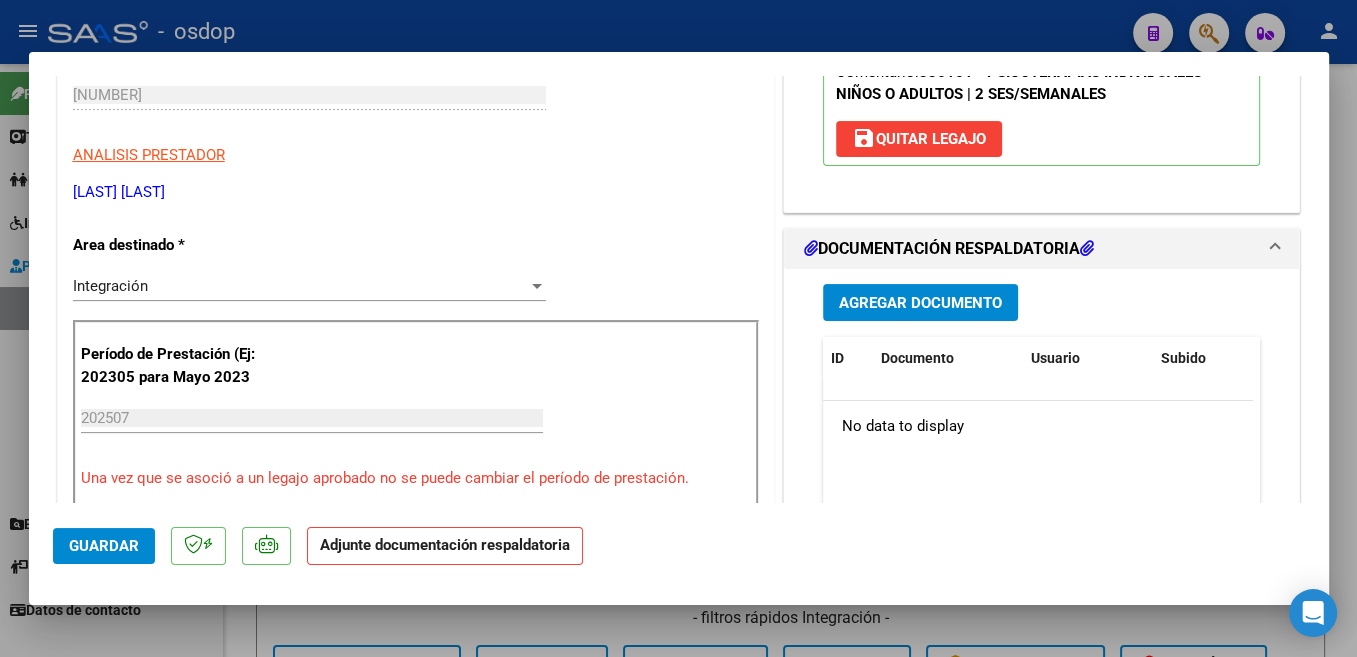 scroll, scrollTop: 424, scrollLeft: 0, axis: vertical 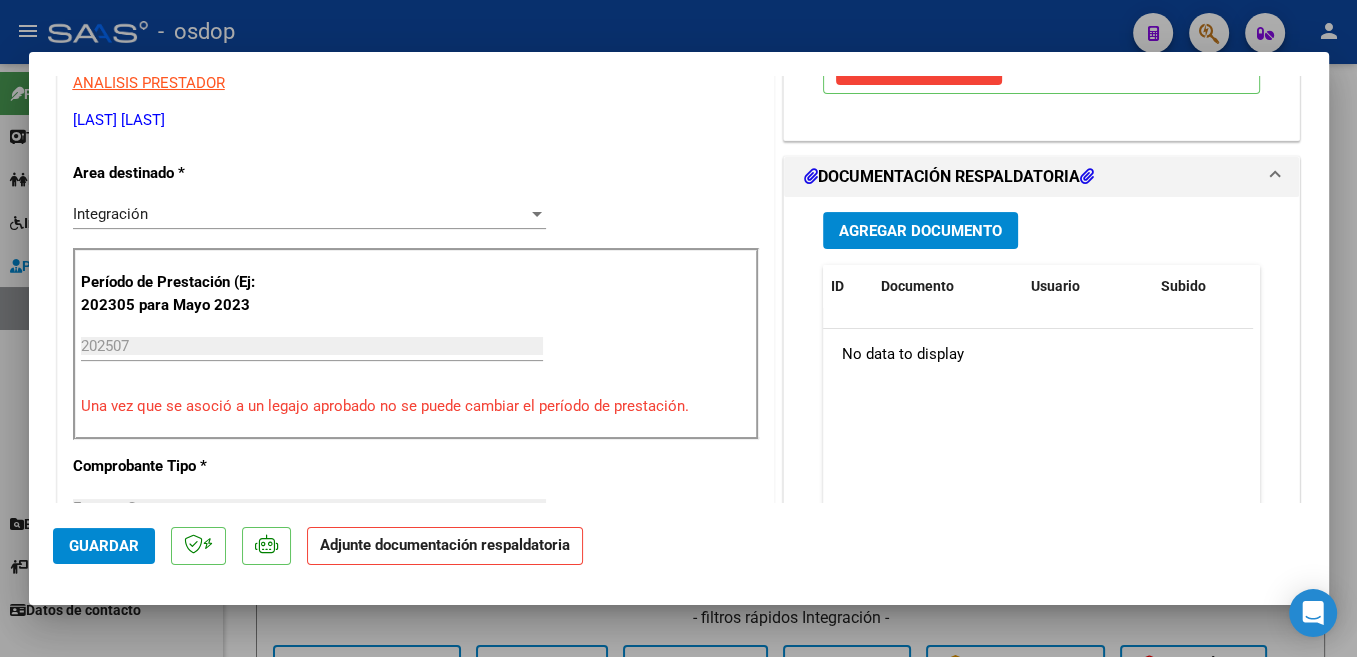 click on "Agregar Documento" at bounding box center (920, 230) 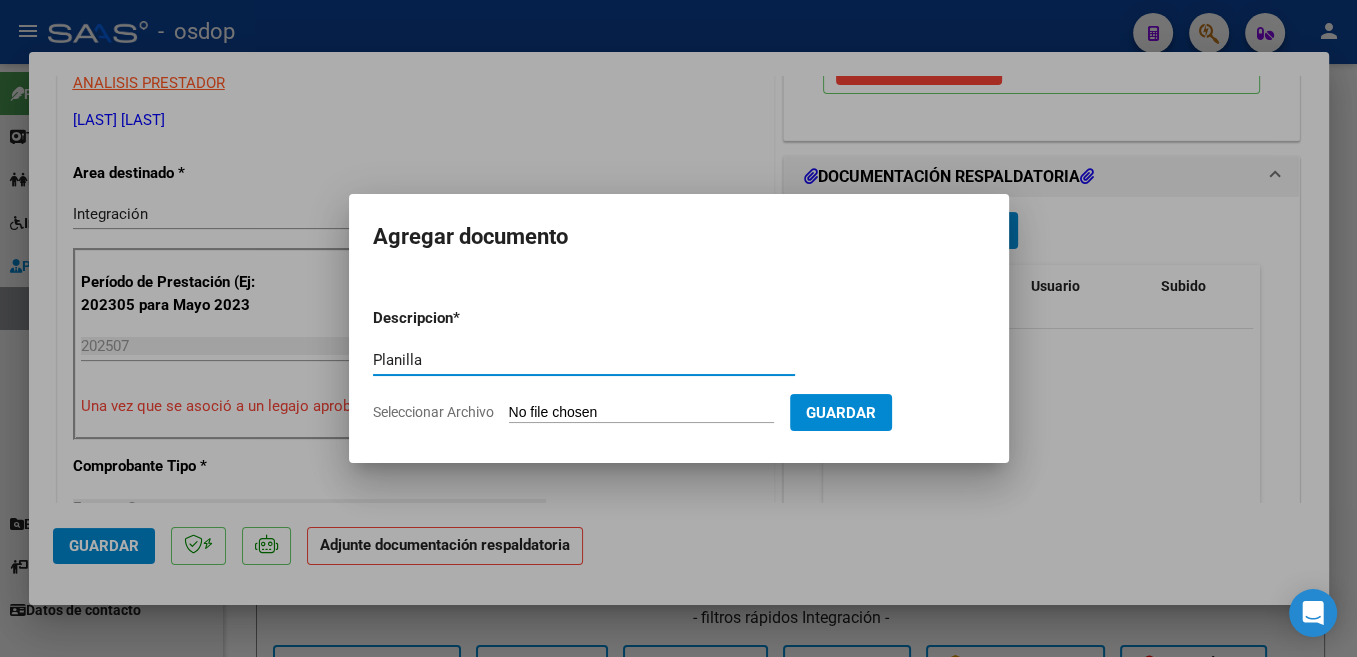 type on "Planilla" 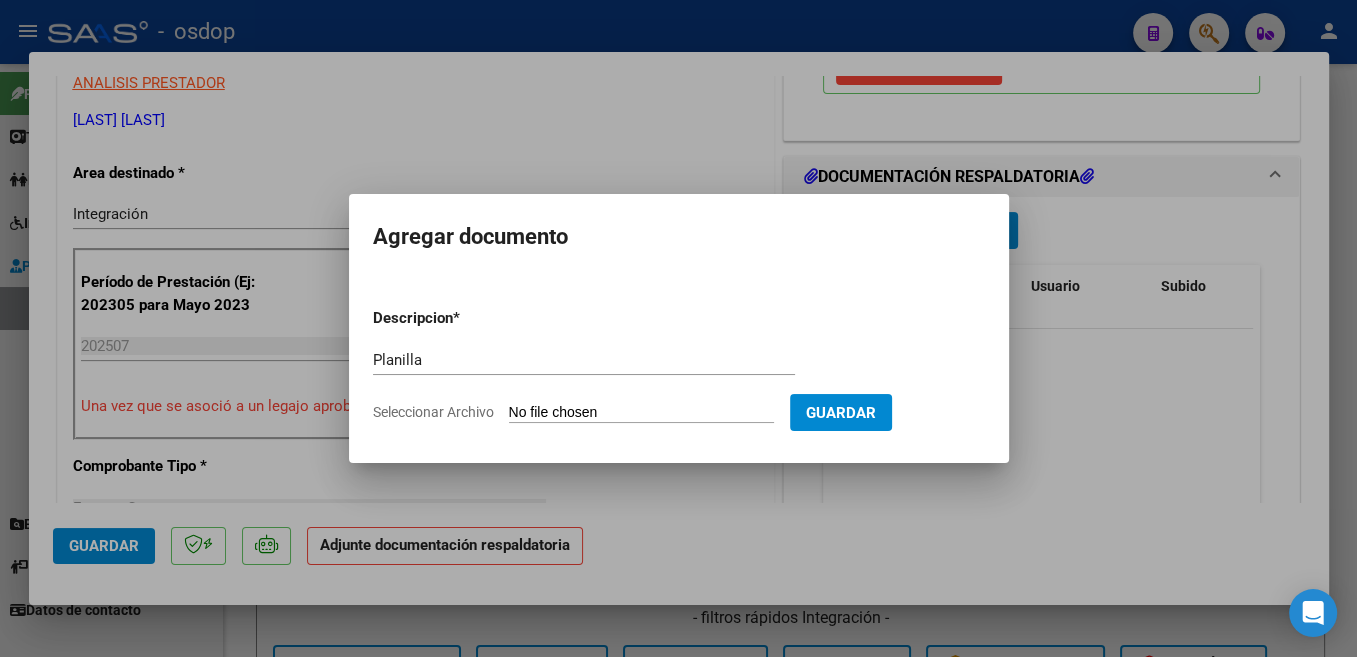 type on "C:\fakepath\[NAME]" 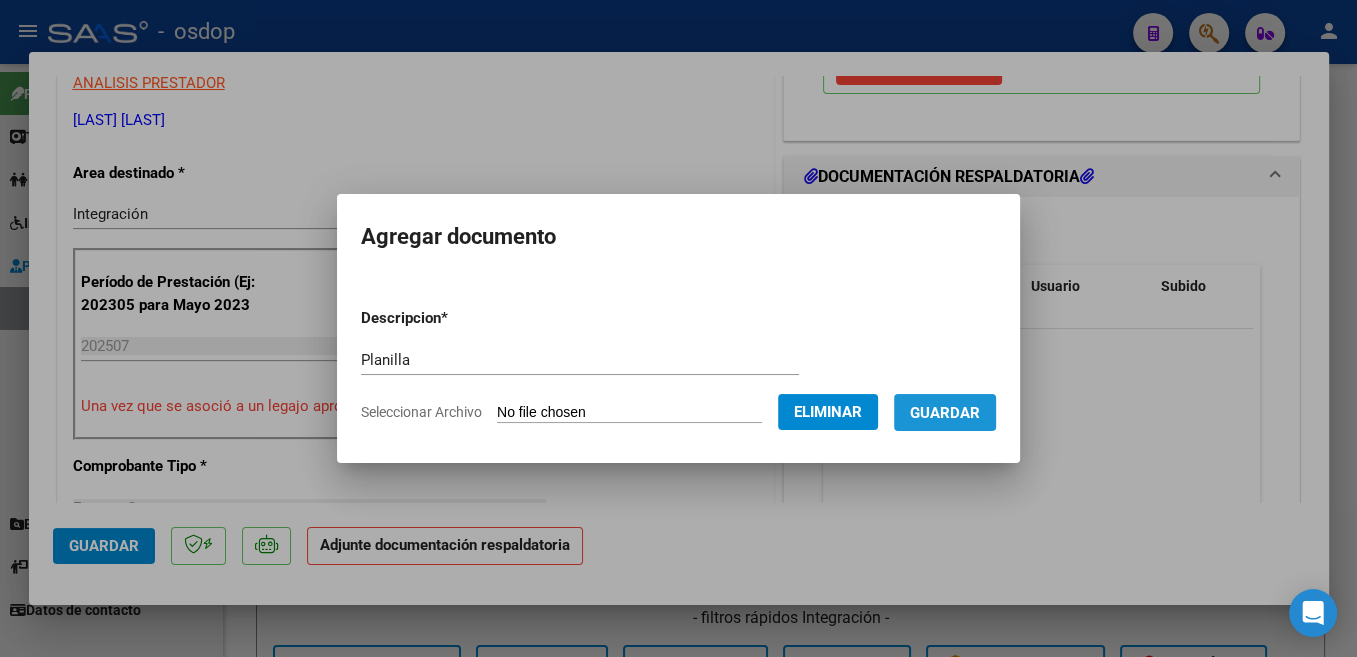 click on "Guardar" at bounding box center [945, 412] 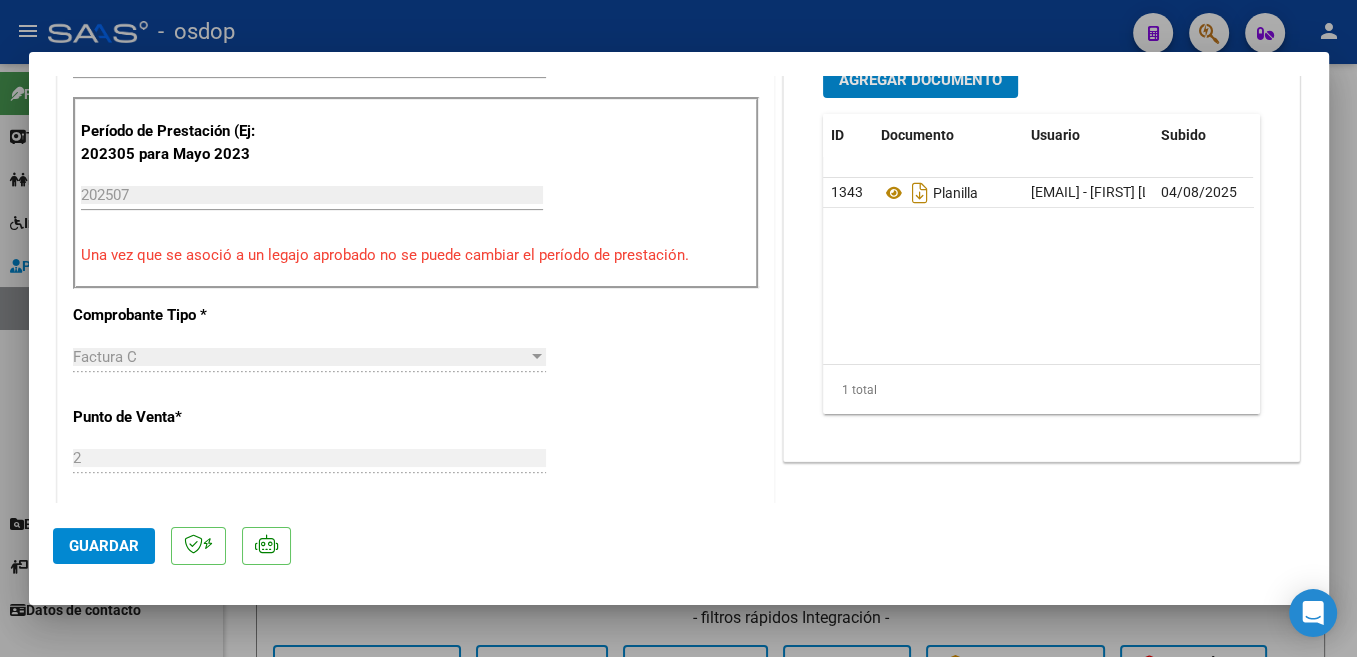 scroll, scrollTop: 636, scrollLeft: 0, axis: vertical 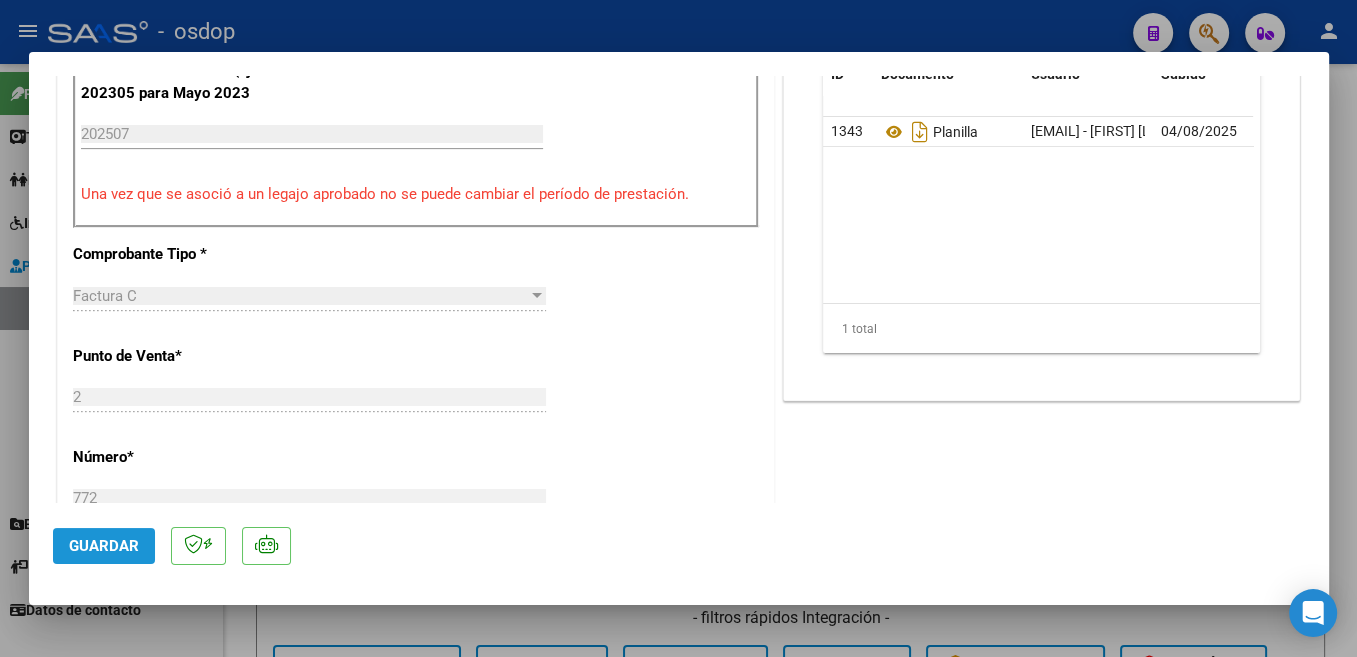 click on "Guardar" 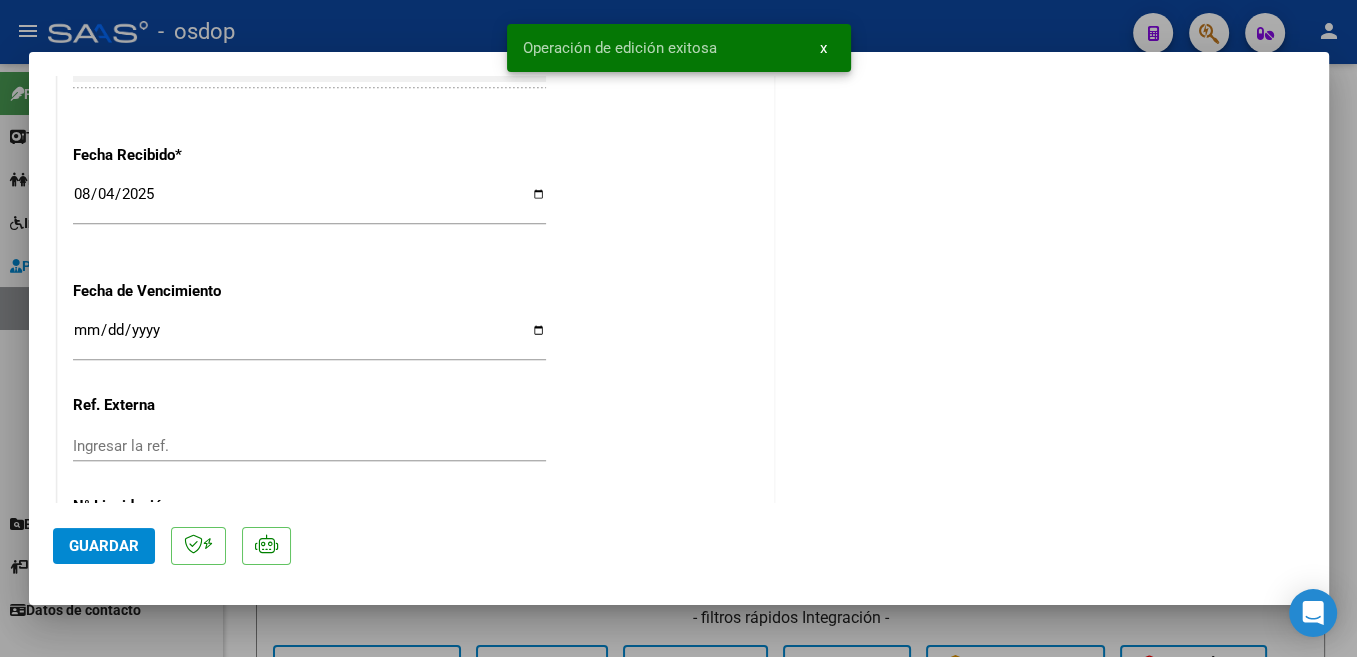 scroll, scrollTop: 1438, scrollLeft: 0, axis: vertical 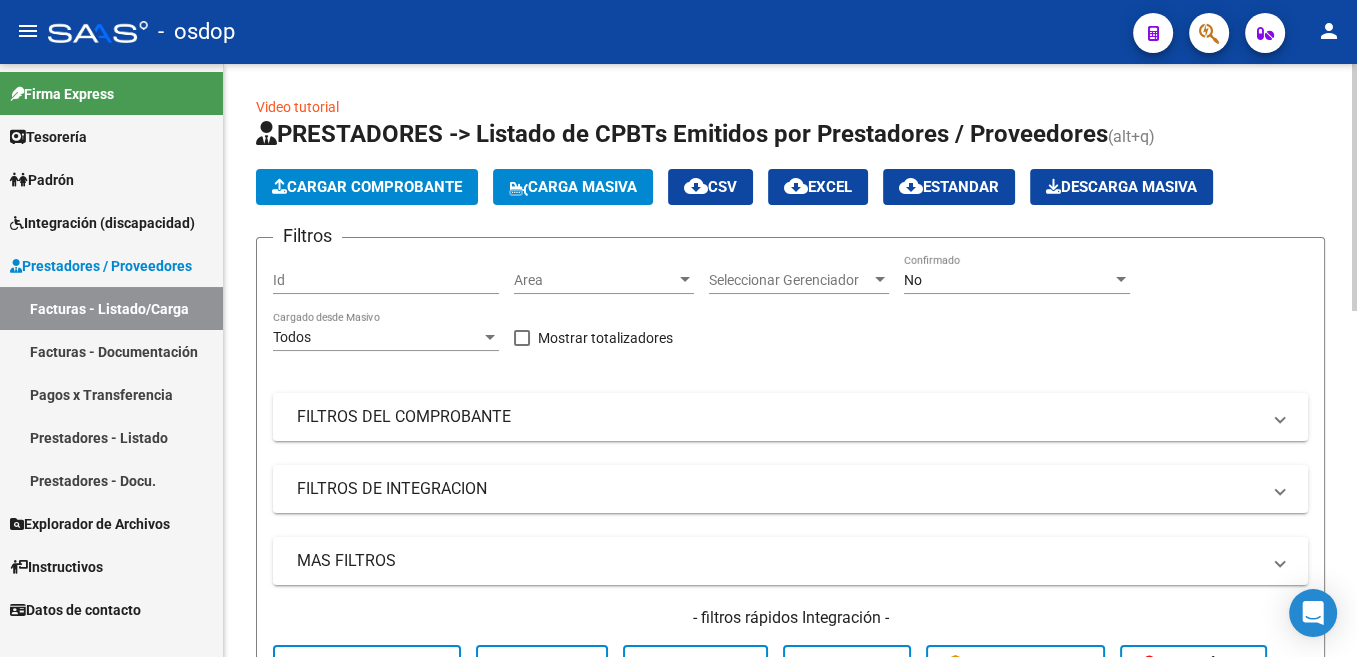 click on "Cargar Comprobante" 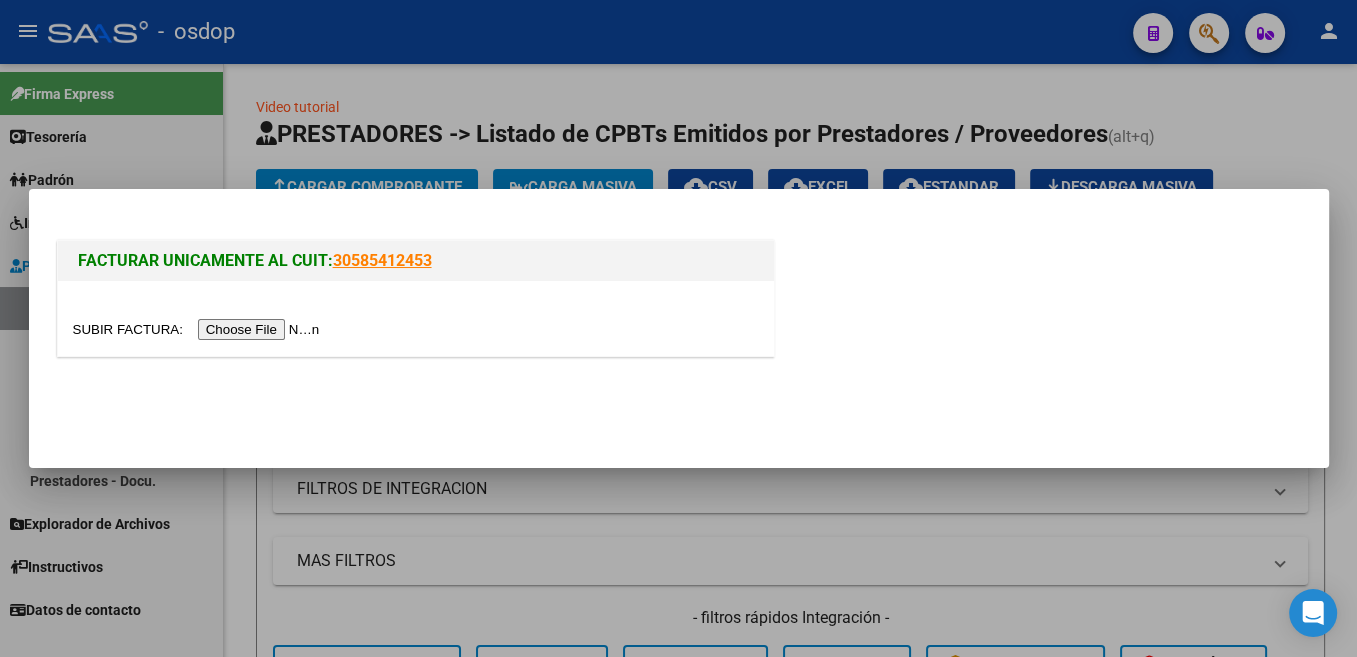 click at bounding box center (199, 329) 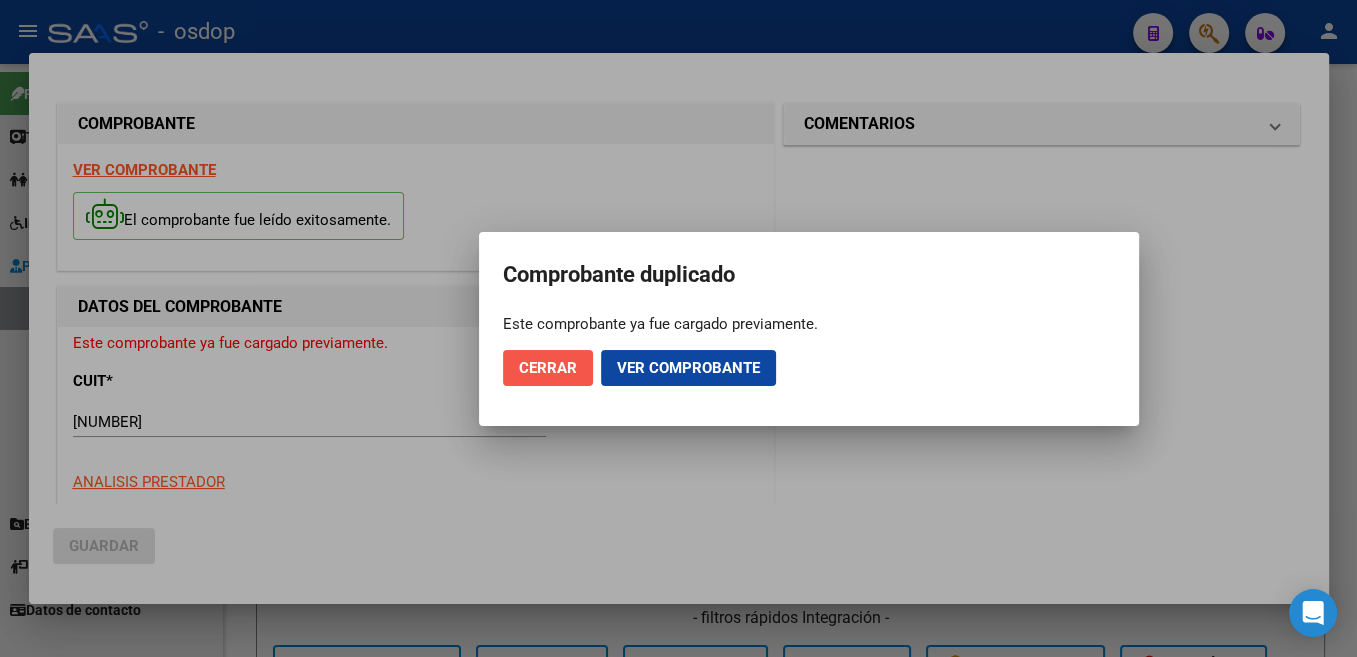 click on "Cerrar" 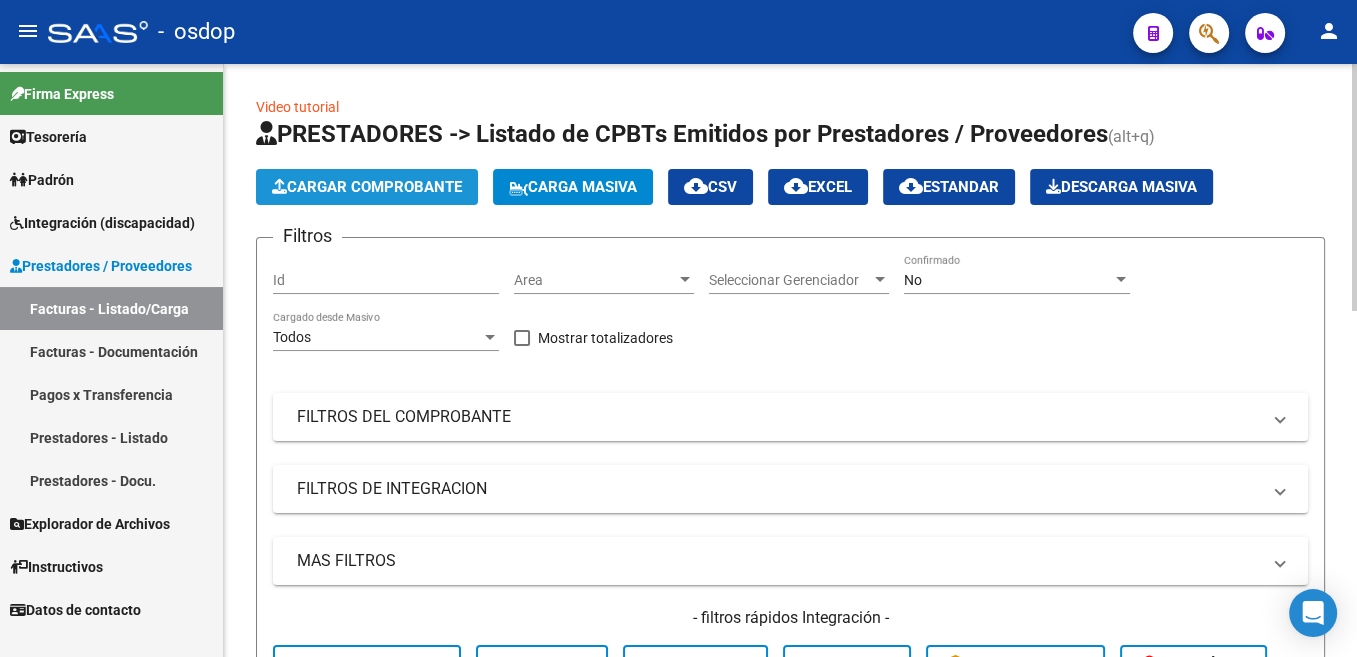 click on "Cargar Comprobante" 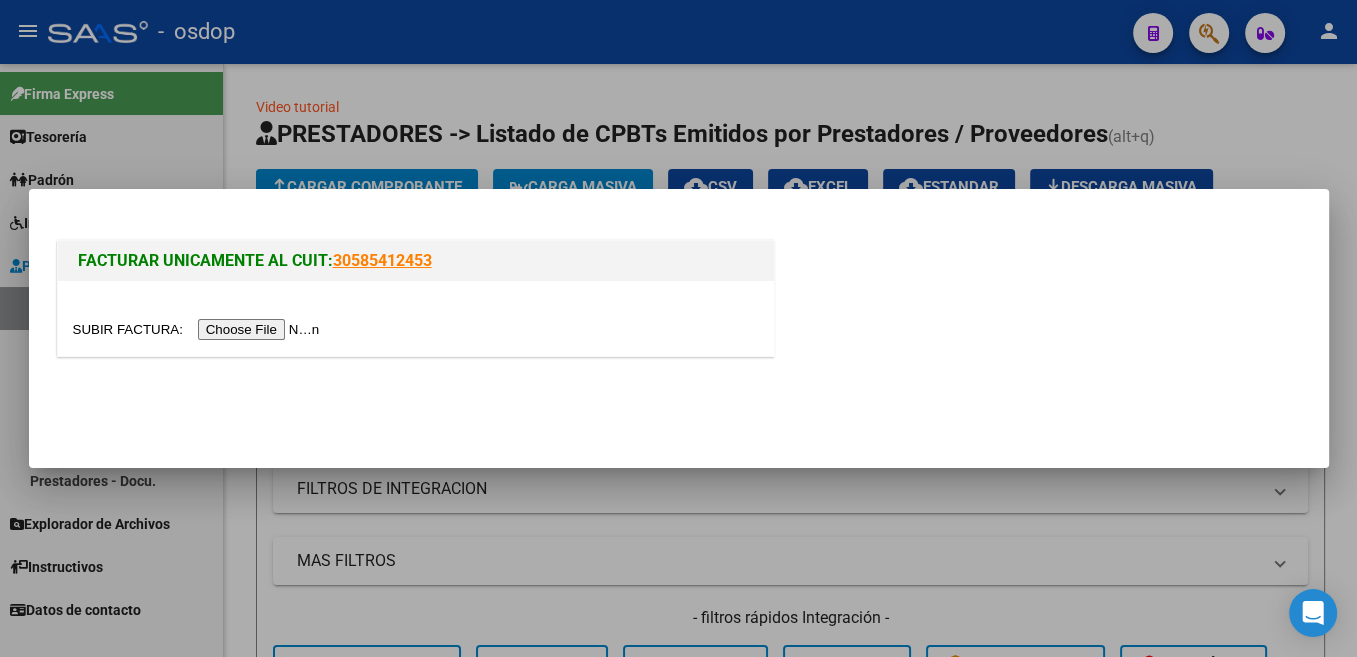 click at bounding box center [199, 329] 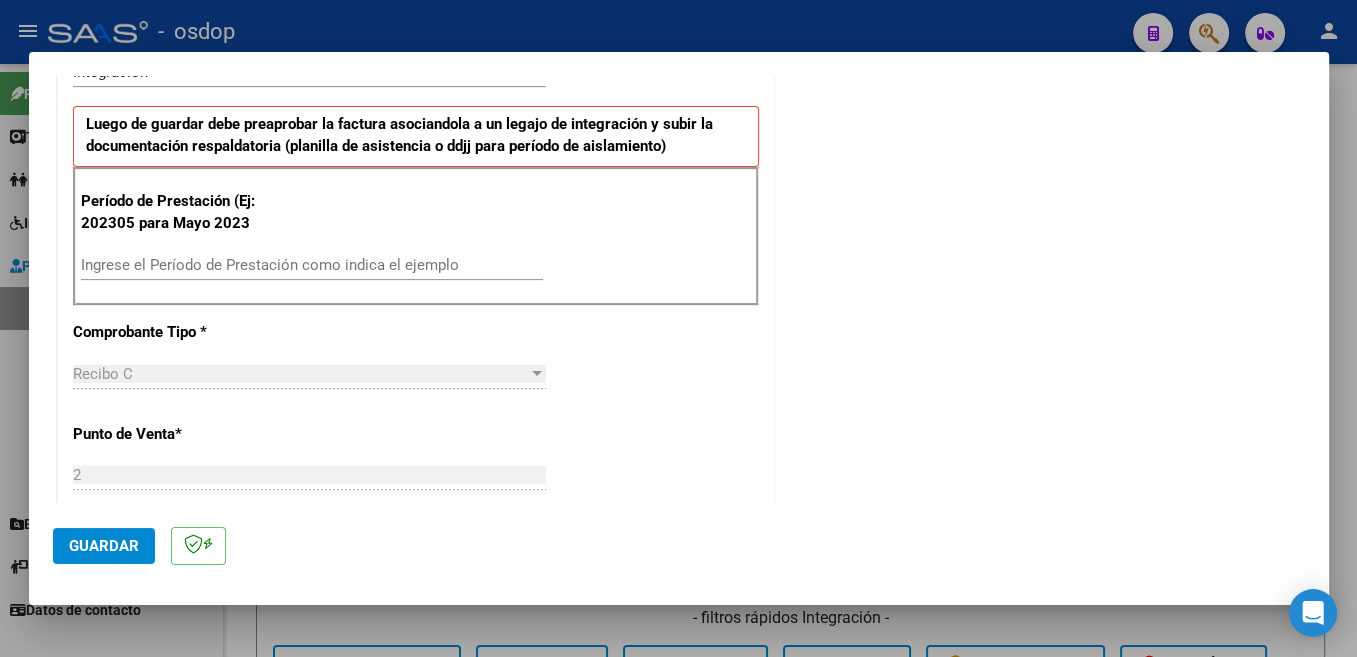 scroll, scrollTop: 530, scrollLeft: 0, axis: vertical 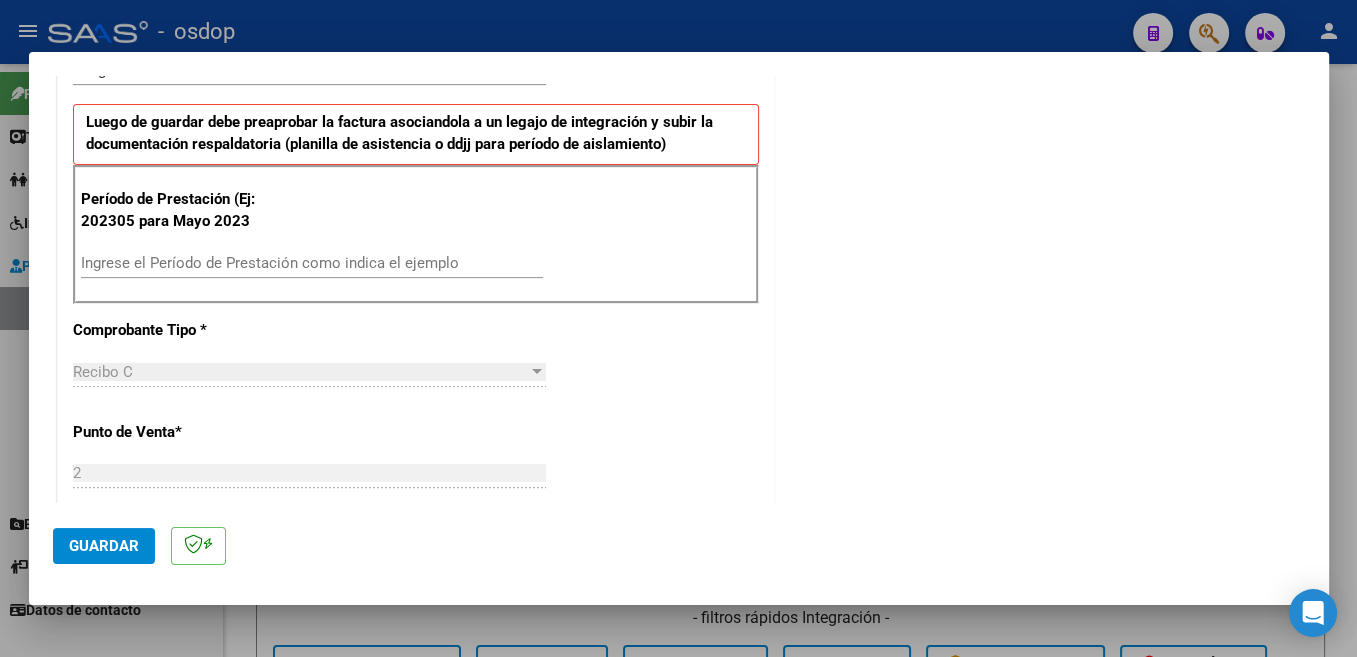click on "Ingrese el Período de Prestación como indica el ejemplo" at bounding box center (312, 263) 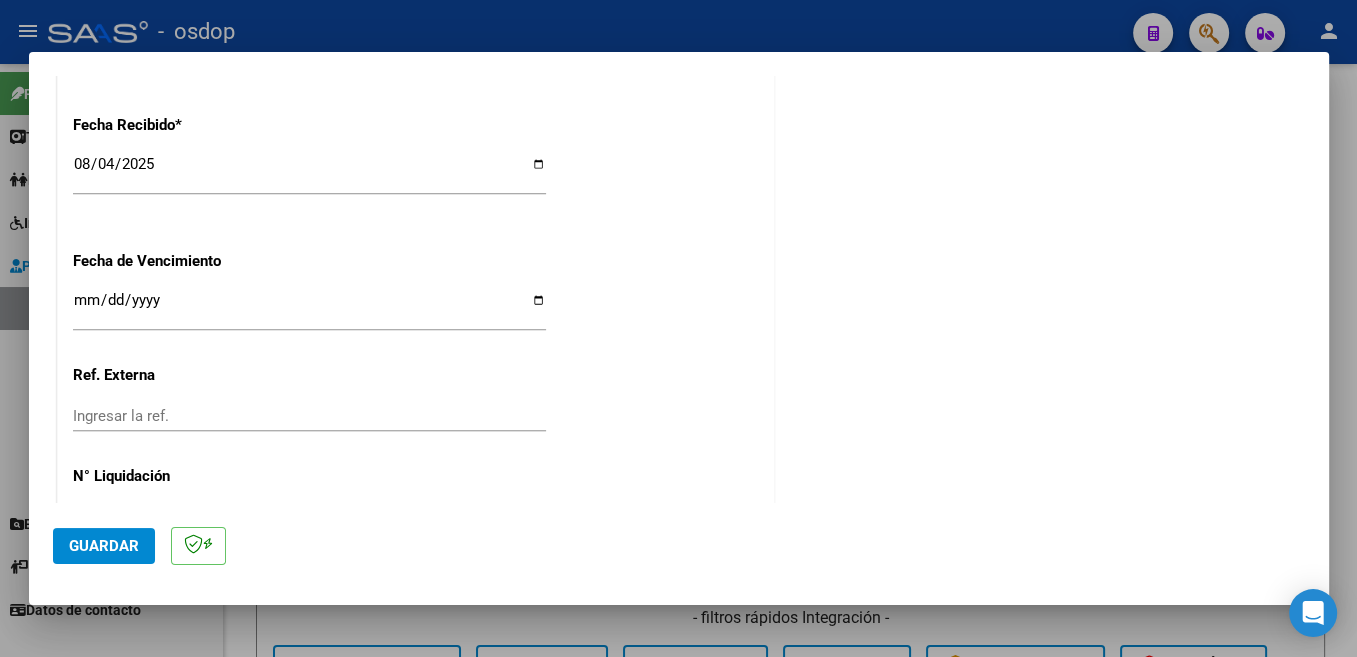 scroll, scrollTop: 1408, scrollLeft: 0, axis: vertical 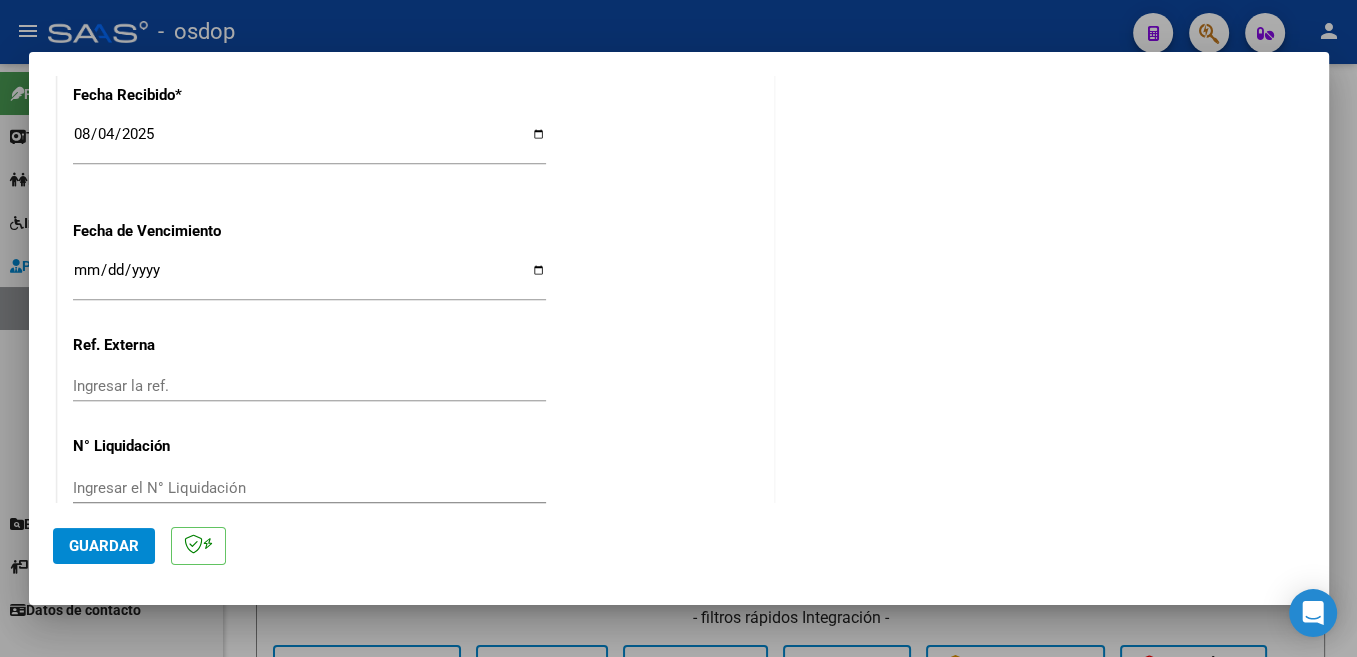 type on "202507" 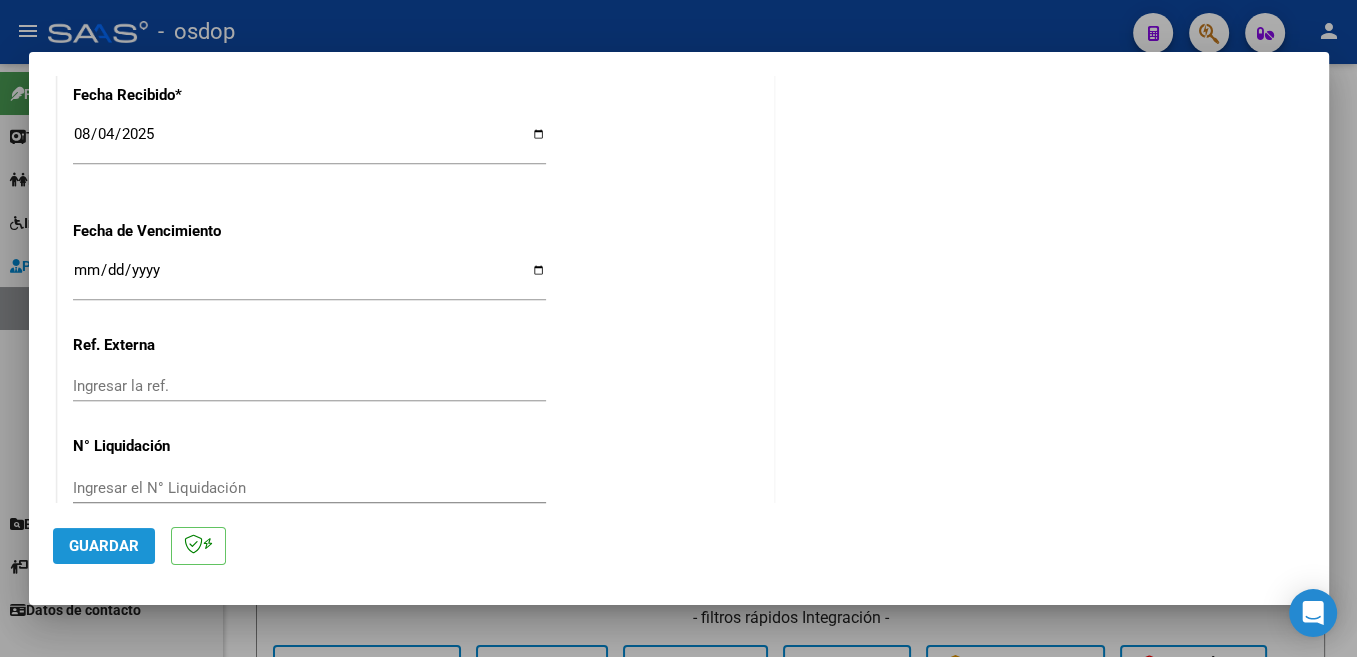 click on "Guardar" 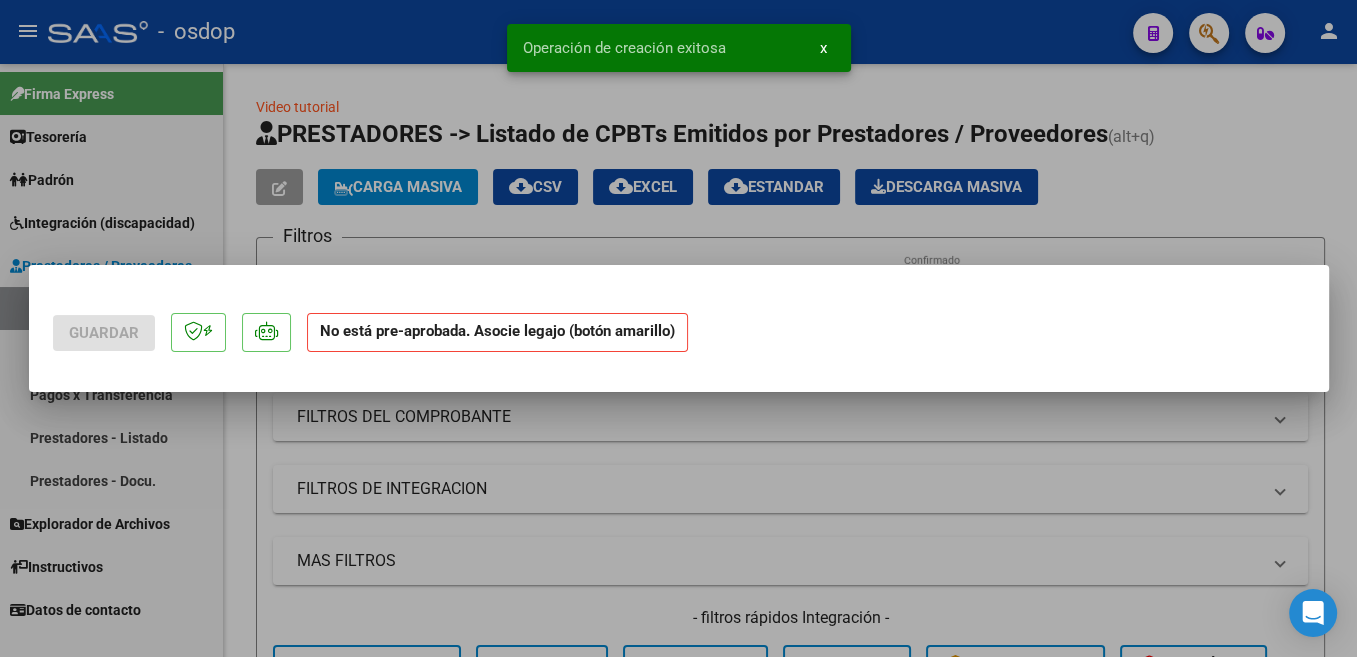 scroll, scrollTop: 0, scrollLeft: 0, axis: both 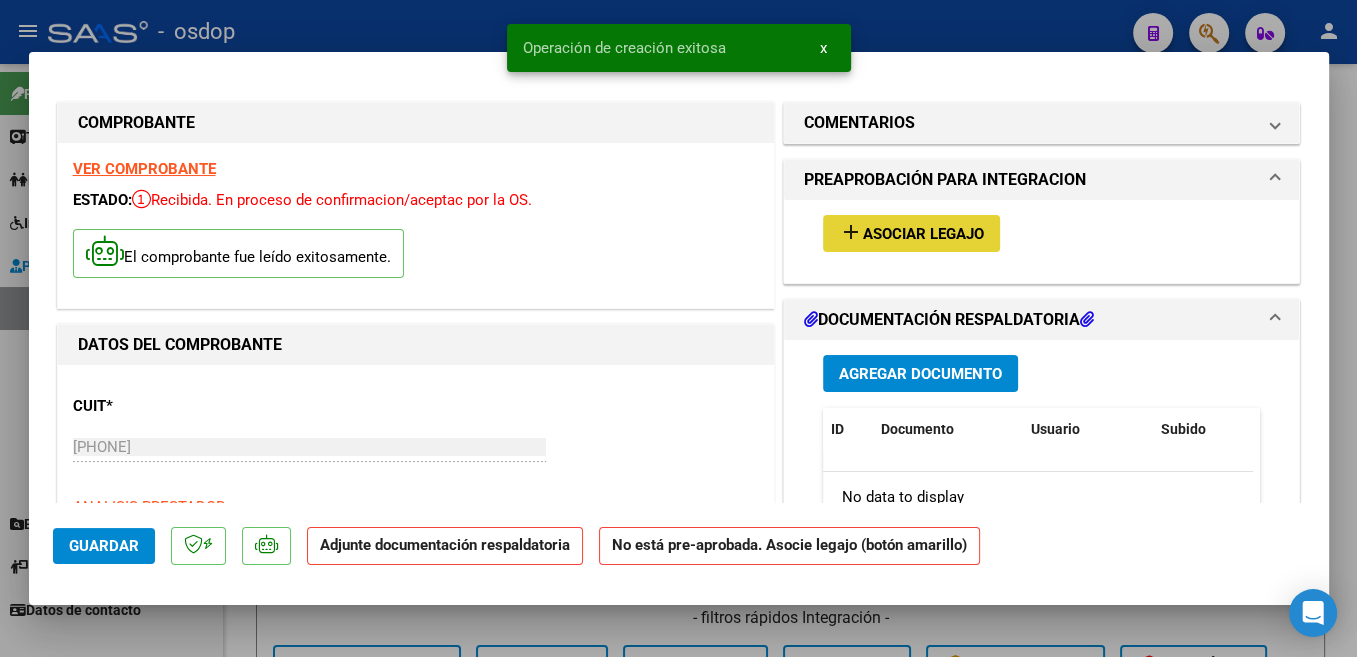 click on "Asociar Legajo" at bounding box center (923, 234) 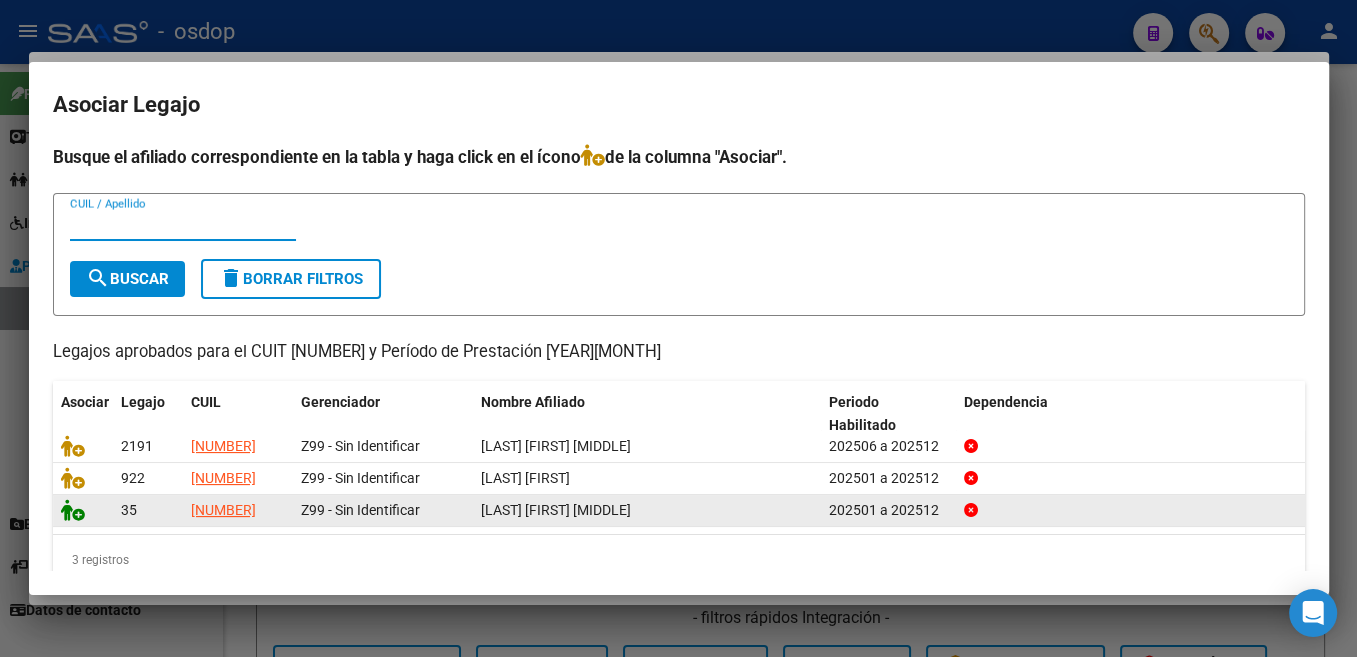 click 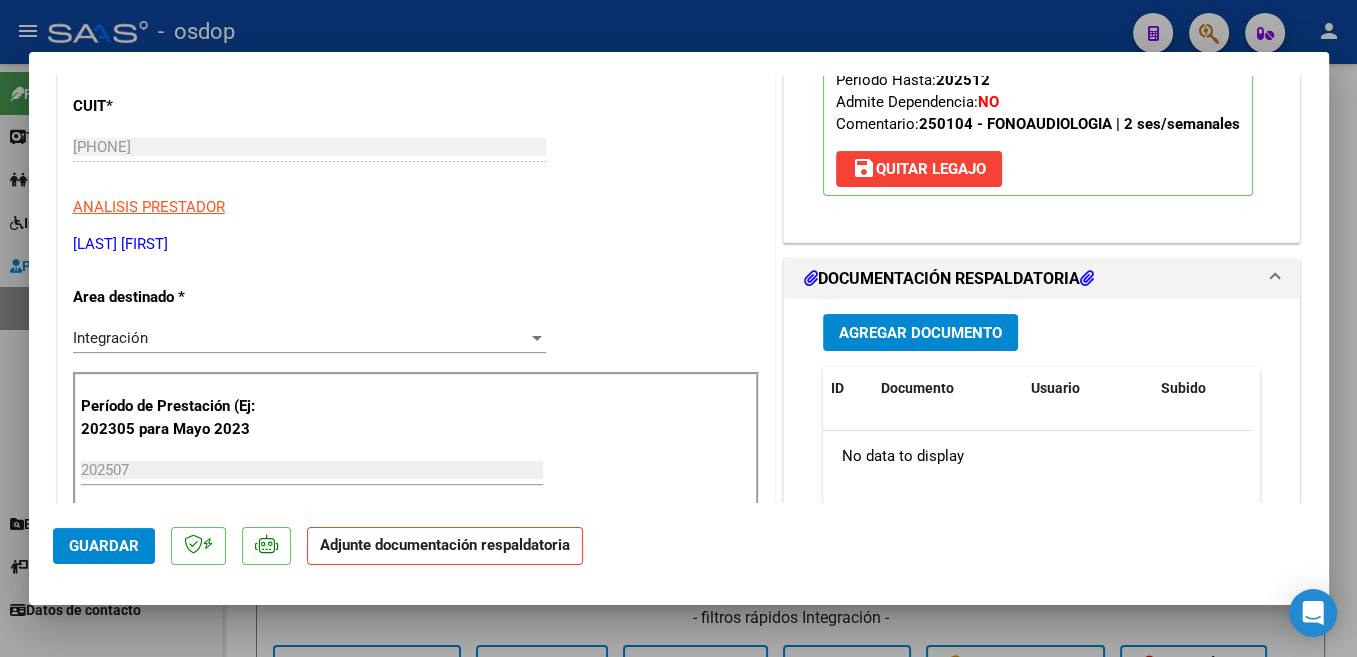 scroll, scrollTop: 318, scrollLeft: 0, axis: vertical 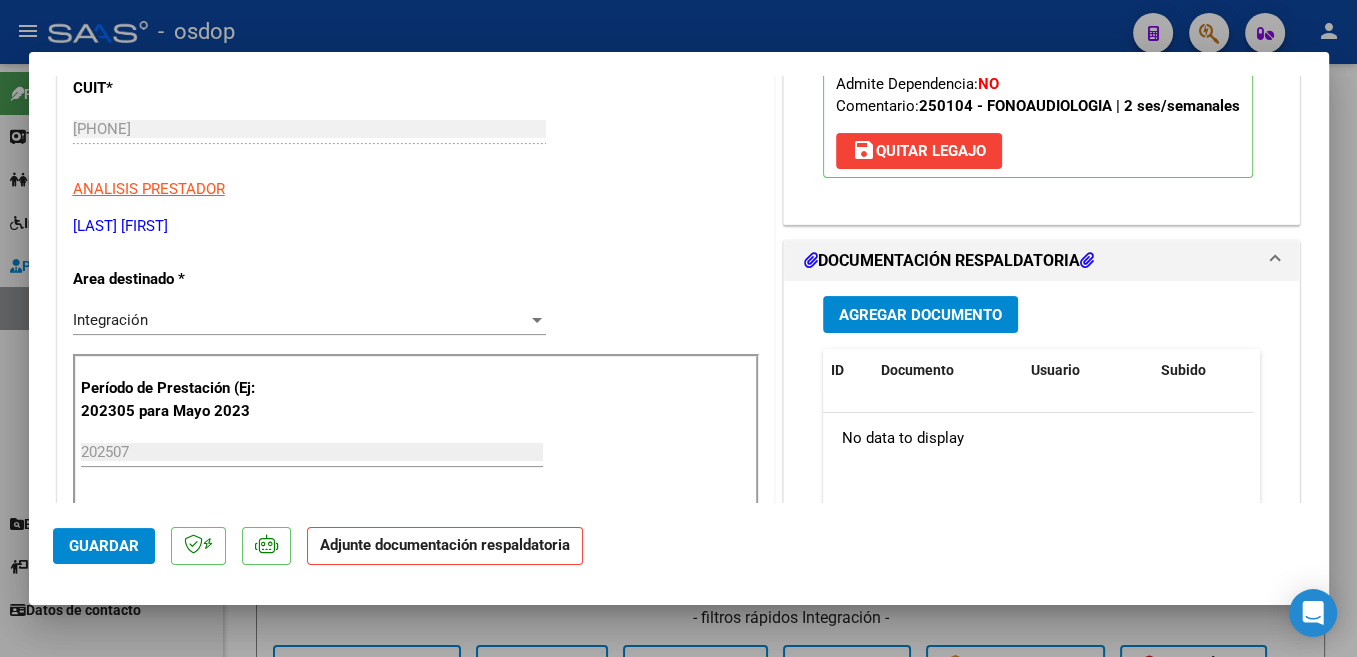 click on "Agregar Documento" at bounding box center (920, 315) 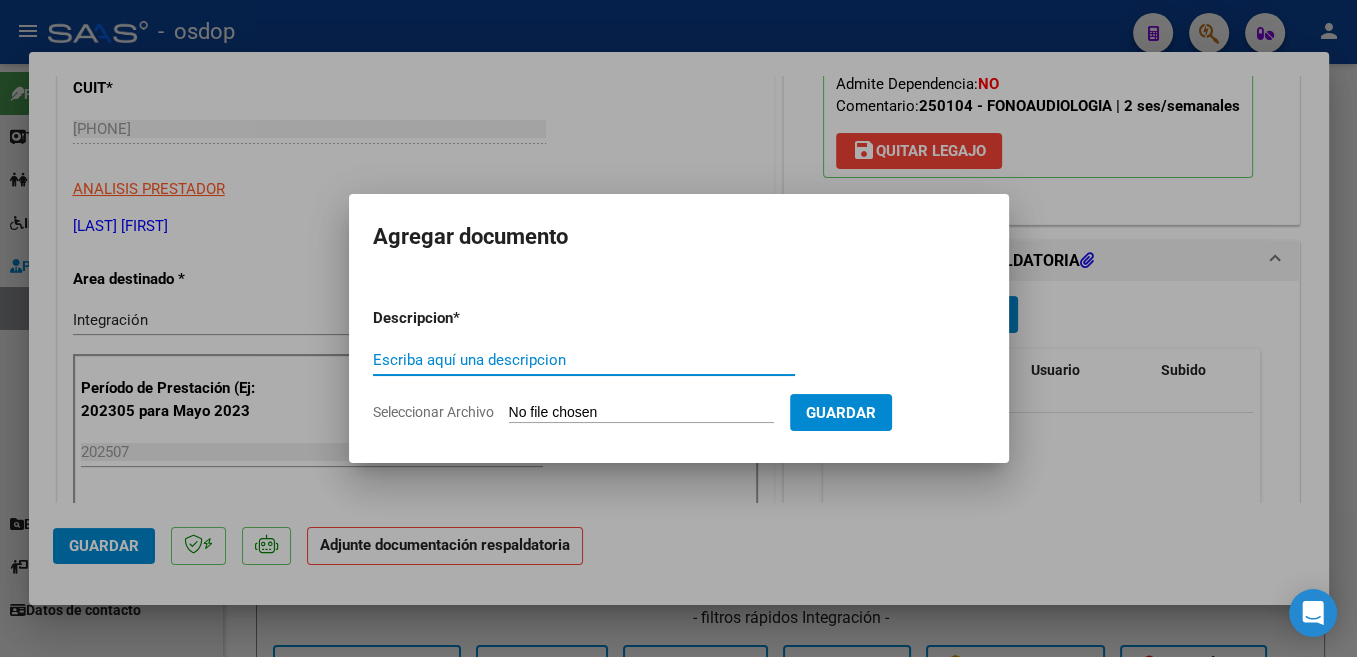 click at bounding box center (678, 328) 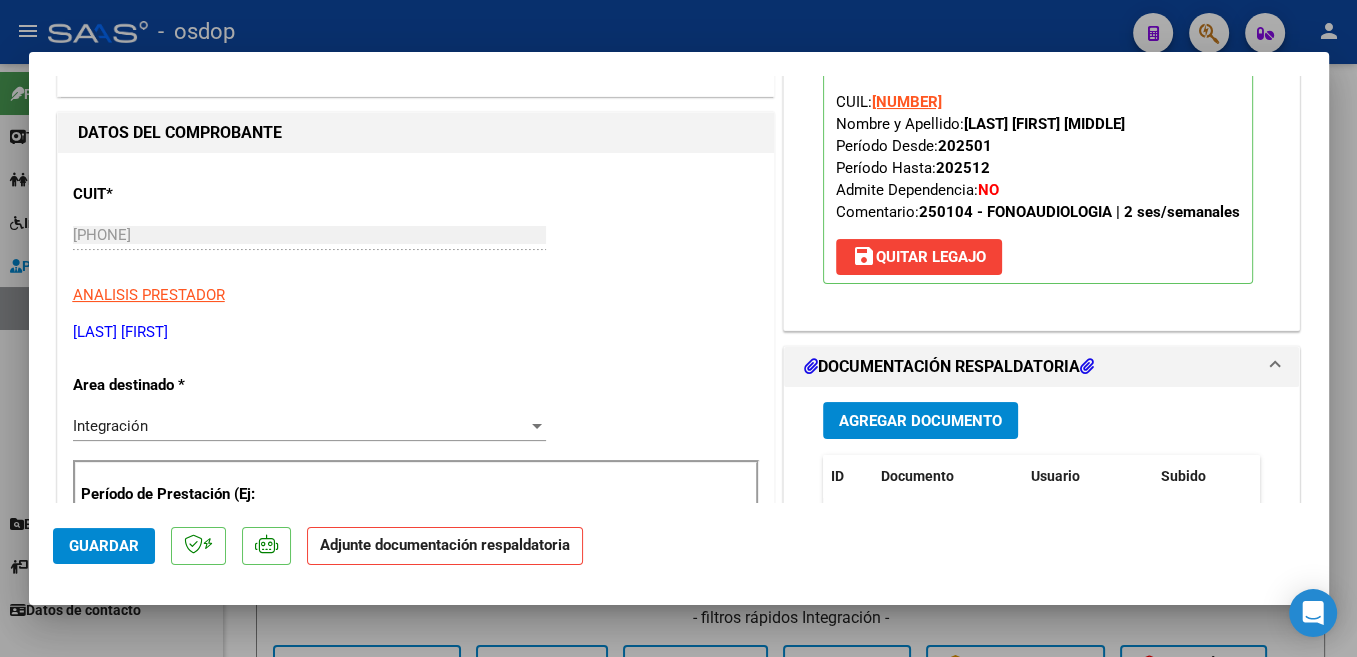 scroll, scrollTop: 318, scrollLeft: 0, axis: vertical 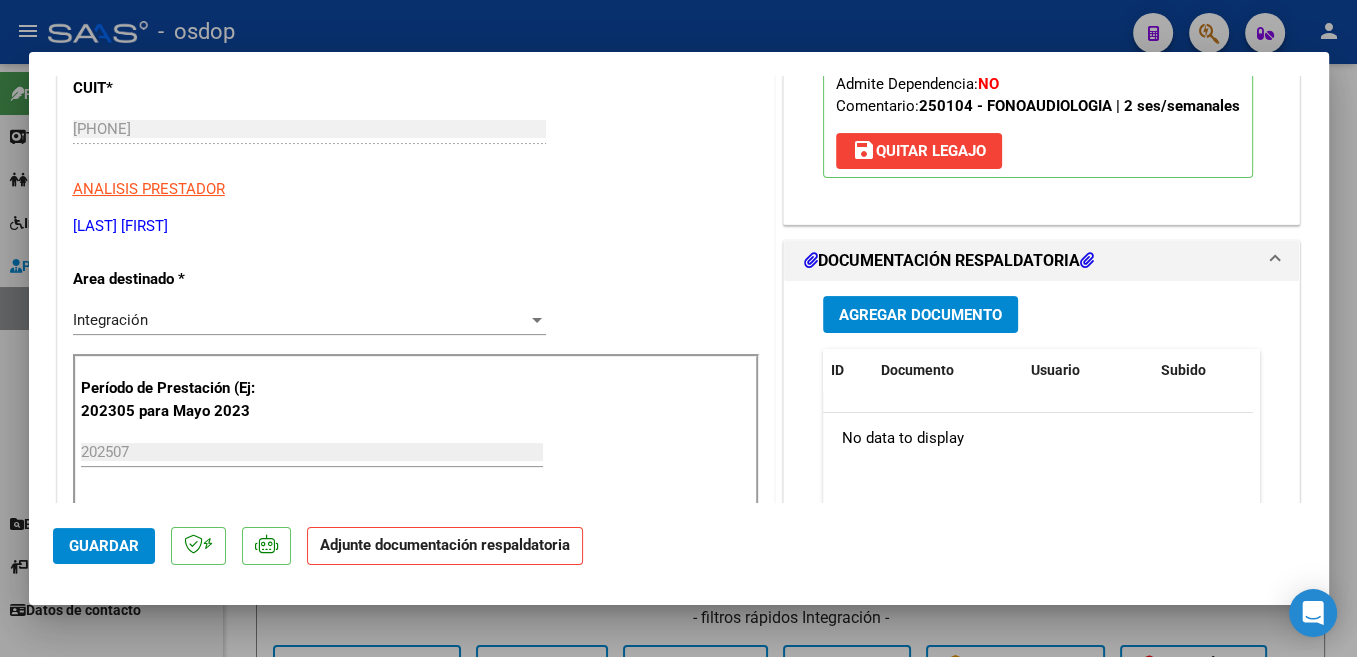 click on "Agregar Documento" at bounding box center (920, 314) 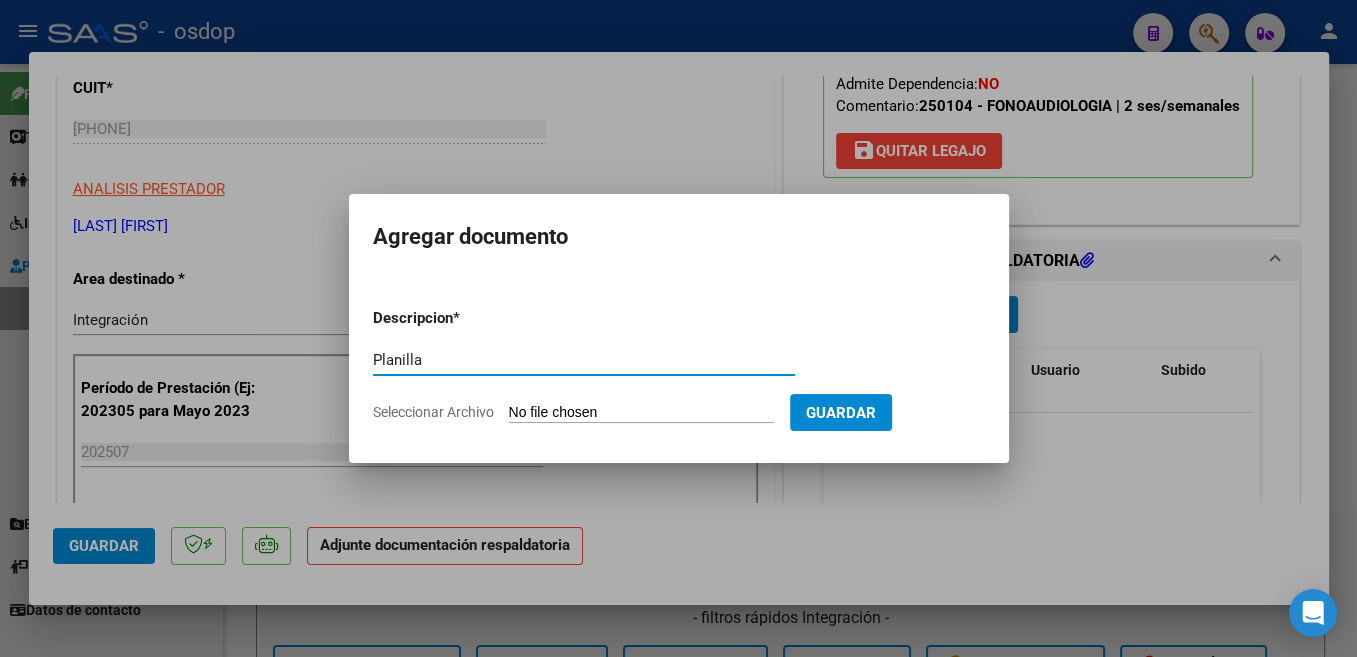 type on "Planilla" 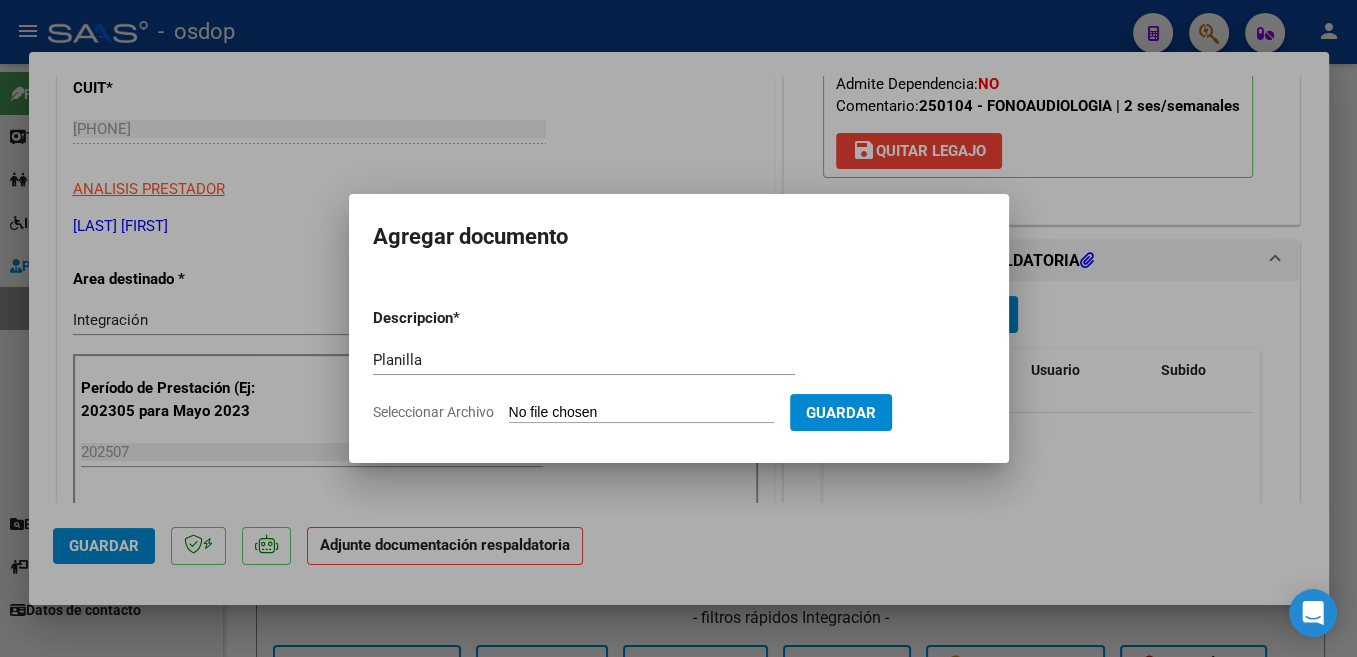 type on "C:\fakepath\asist.pdf" 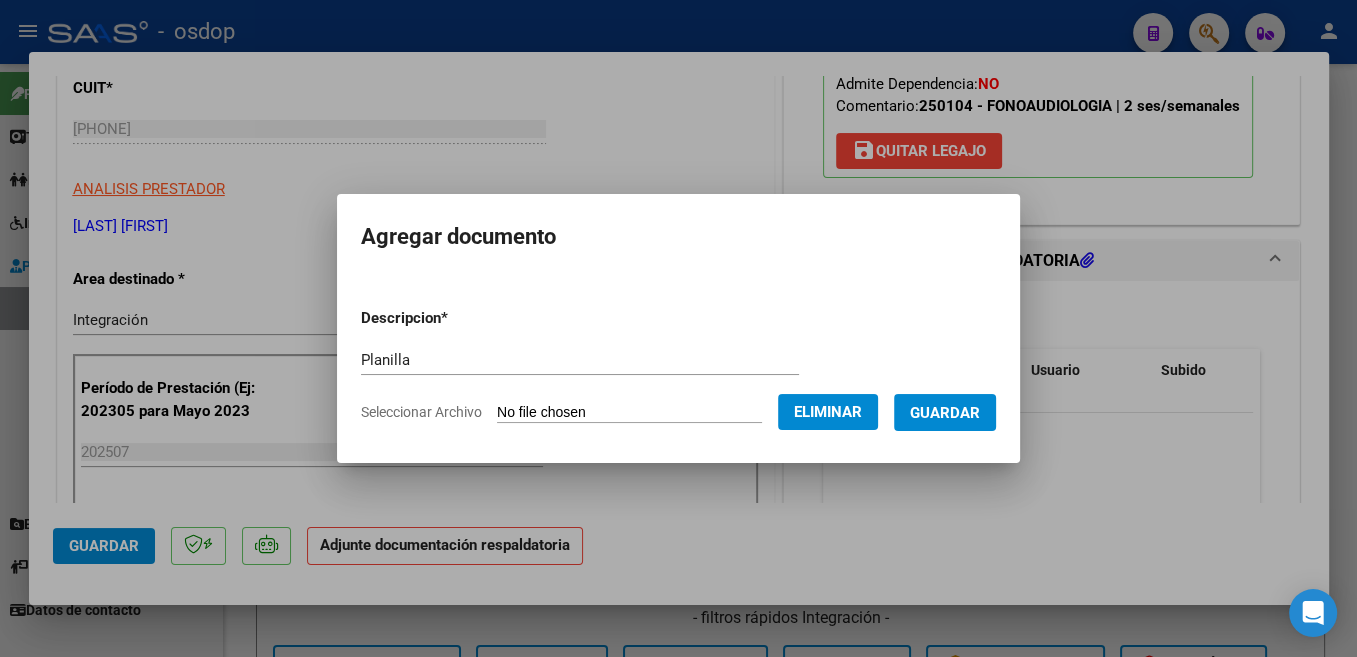 click on "Guardar" at bounding box center (945, 413) 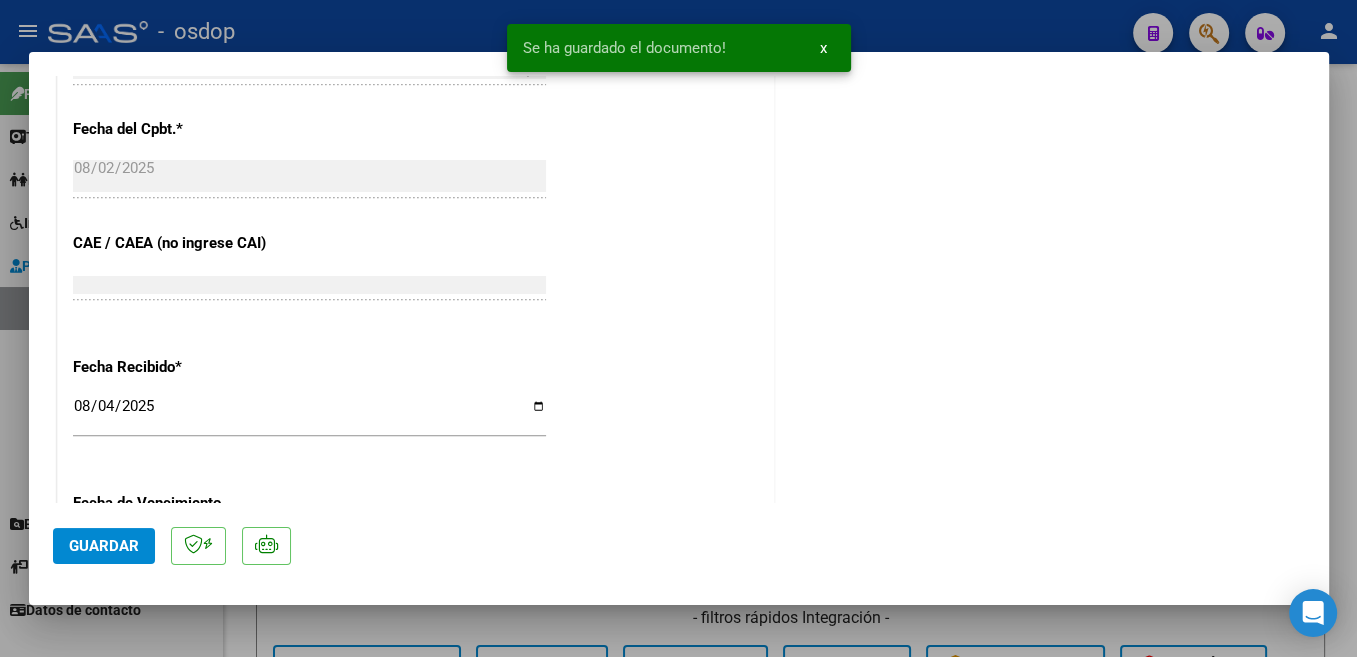 scroll, scrollTop: 1438, scrollLeft: 0, axis: vertical 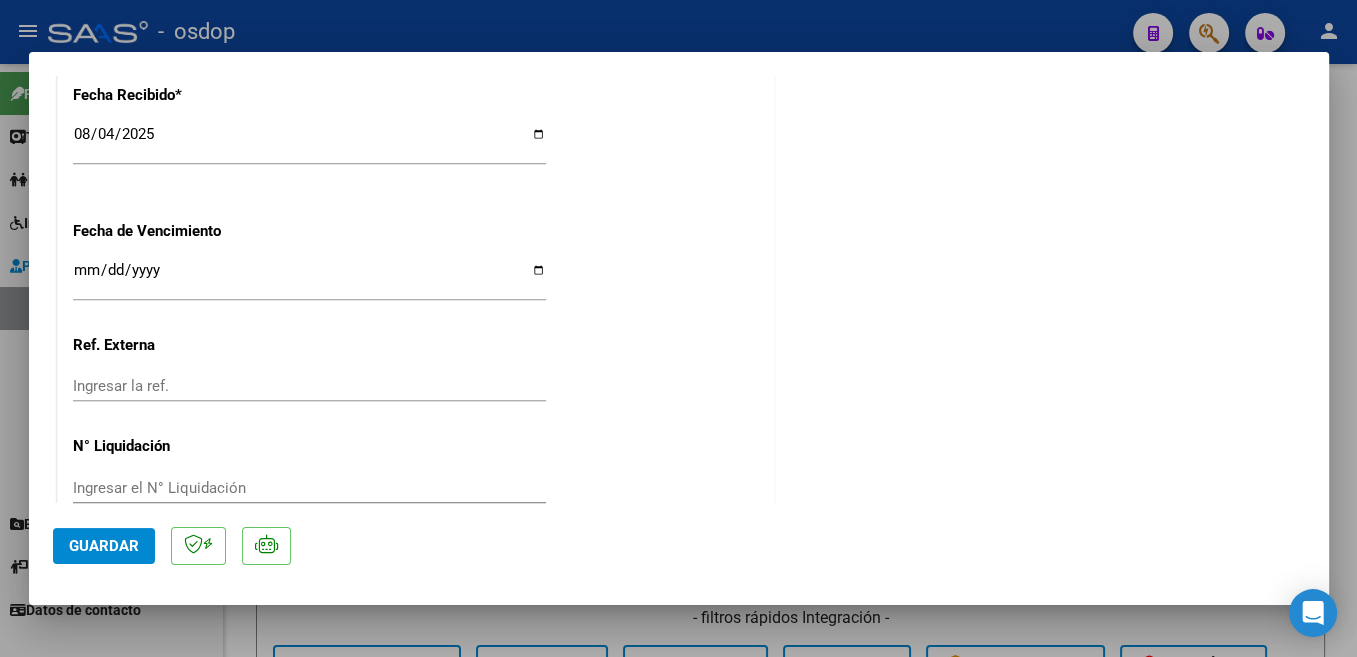 click on "Guardar" 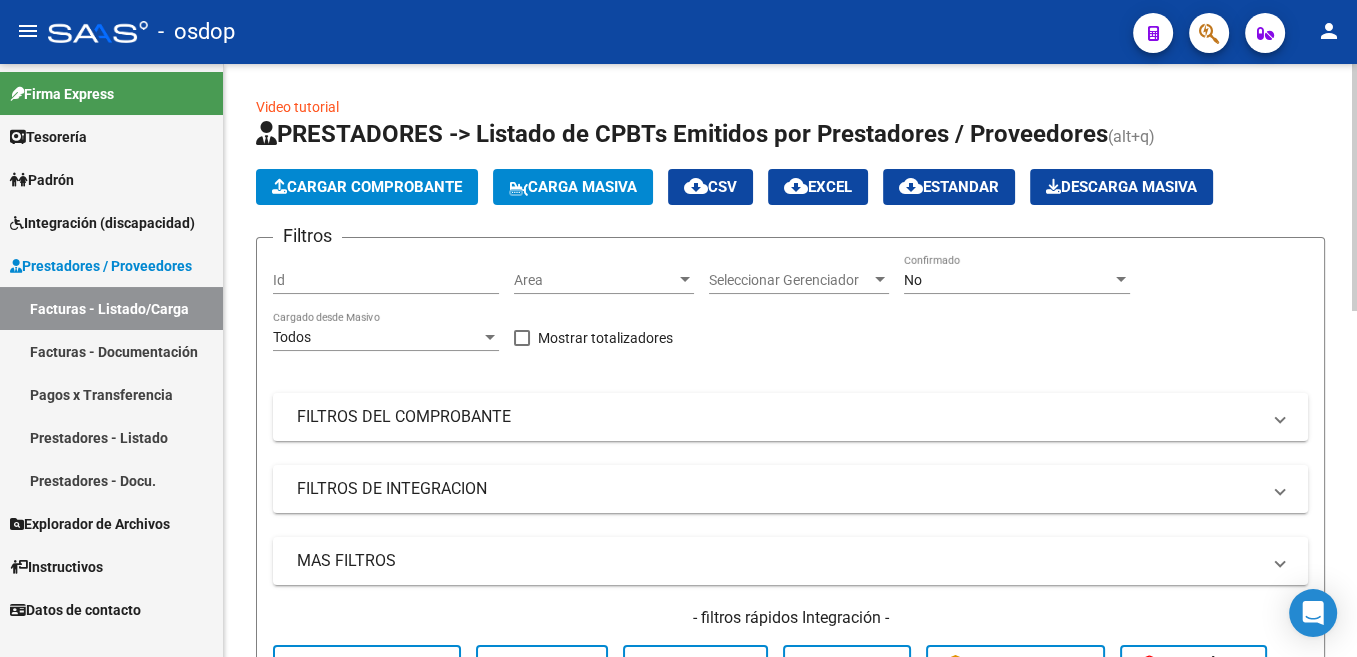 scroll, scrollTop: 503, scrollLeft: 0, axis: vertical 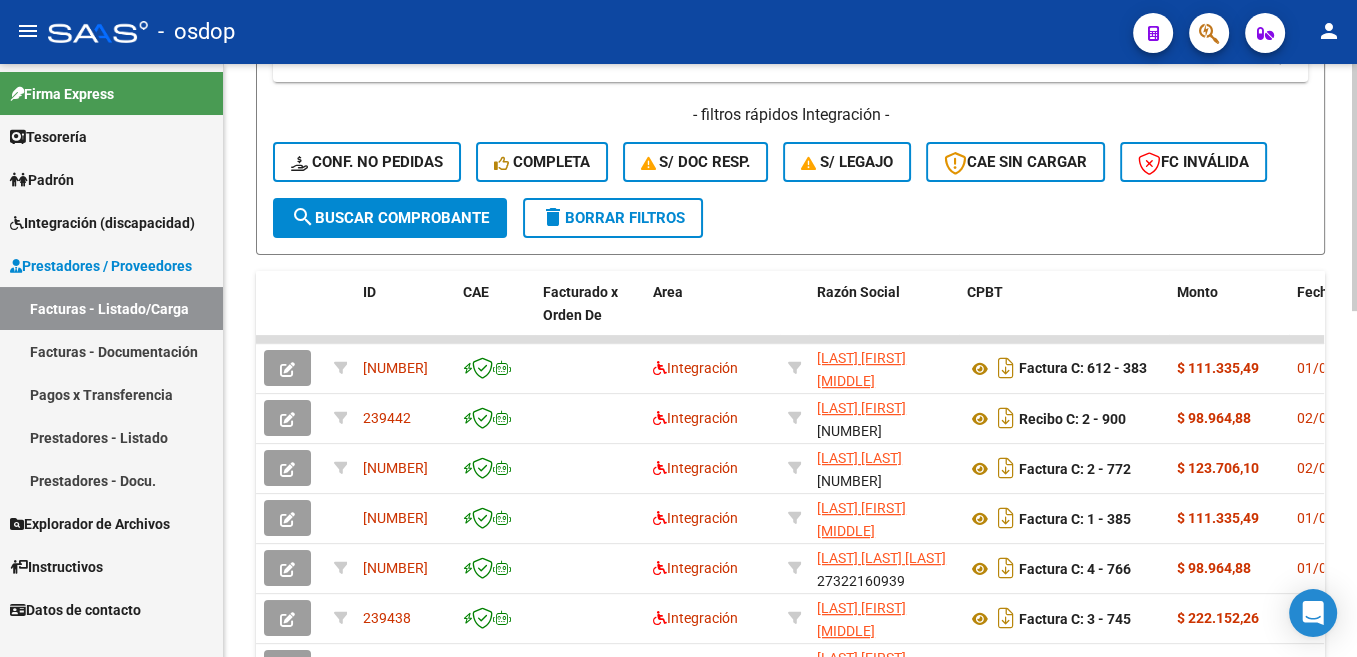 click on "S/ legajo" 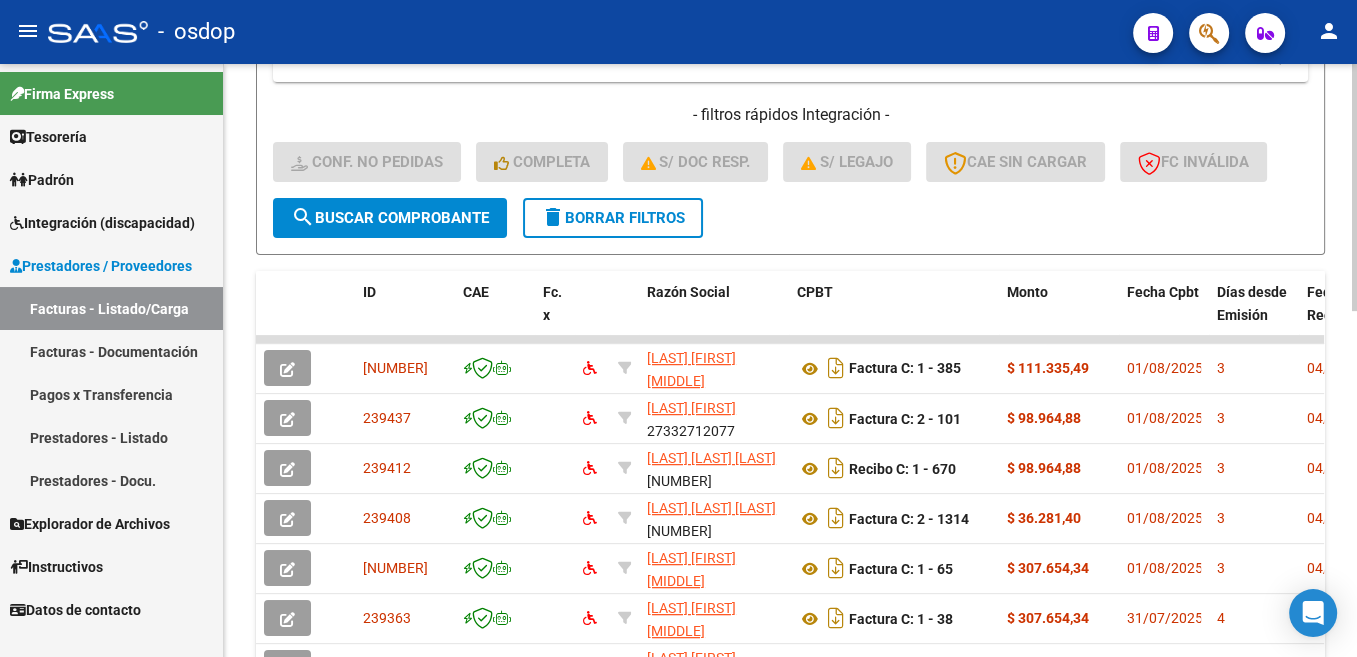 click on "delete  Borrar Filtros" 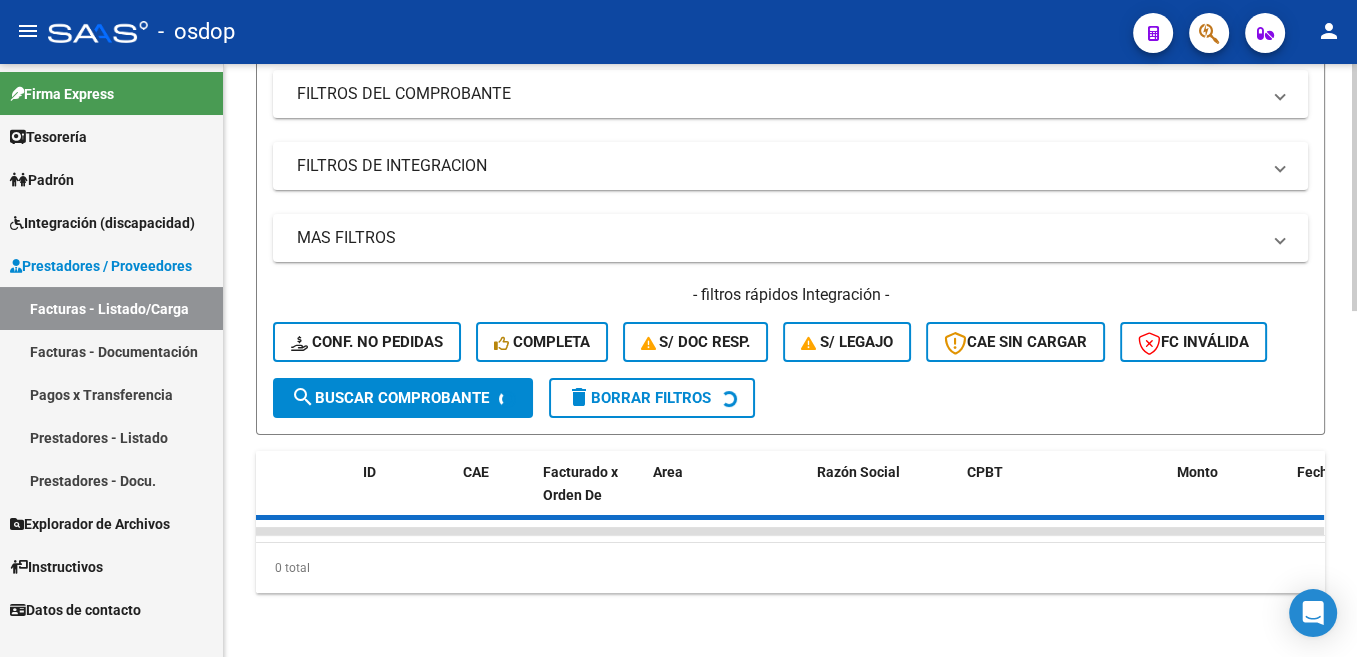 scroll, scrollTop: 38, scrollLeft: 0, axis: vertical 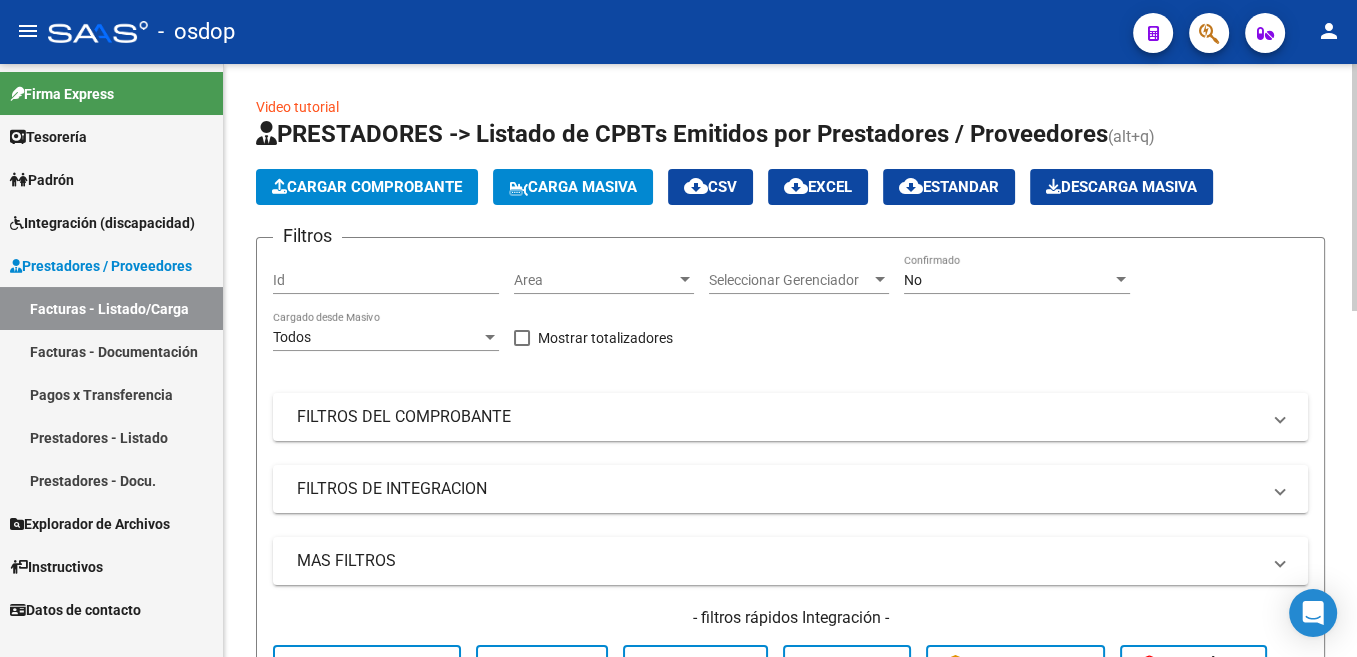 click on "Cargar Comprobante" 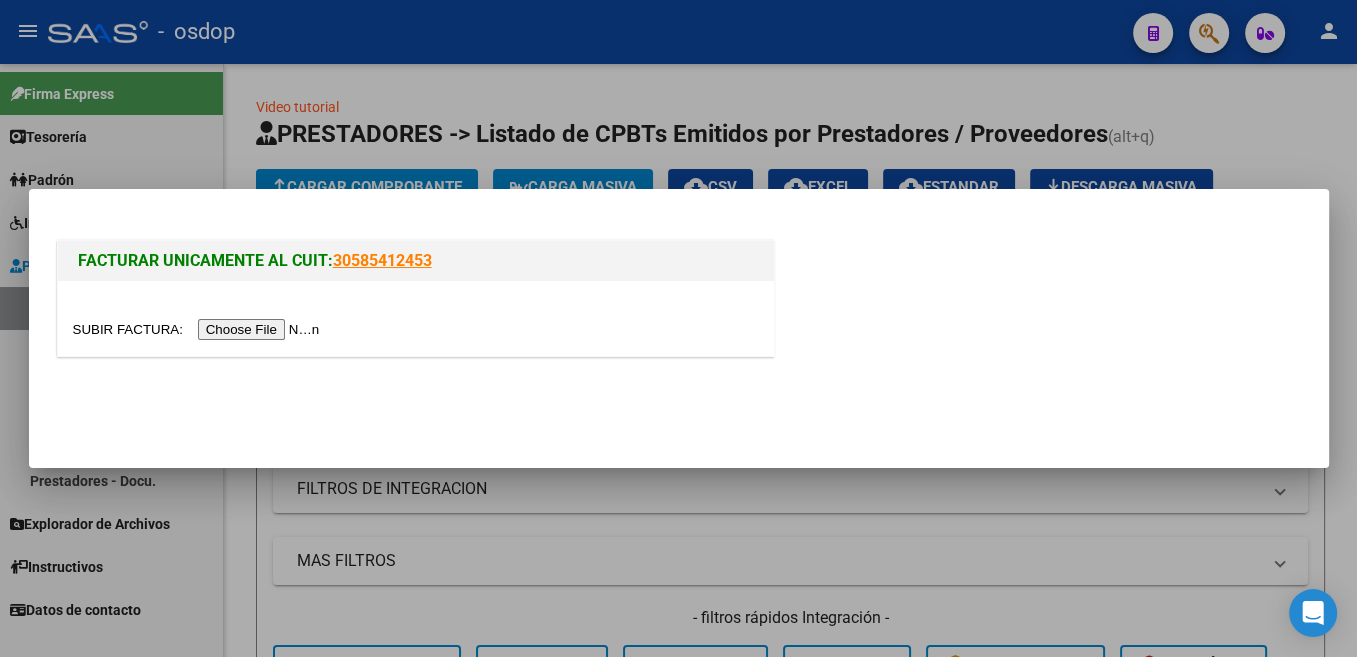 click at bounding box center [199, 329] 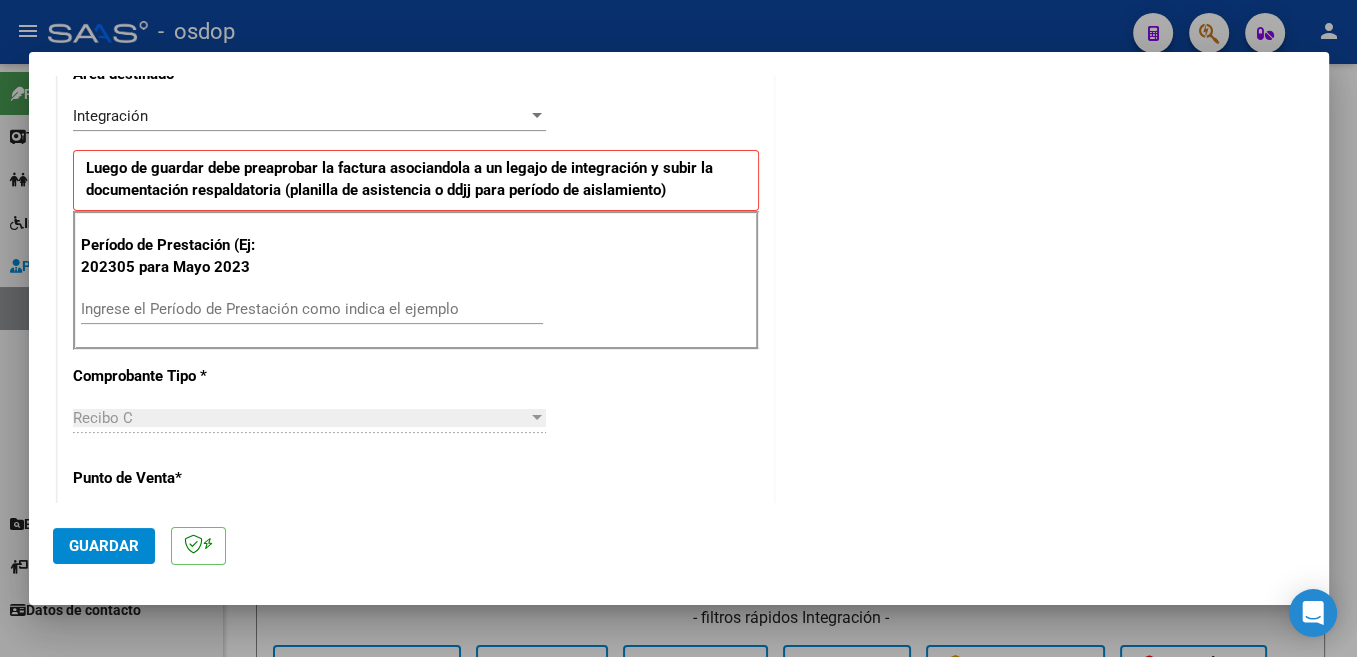scroll, scrollTop: 530, scrollLeft: 0, axis: vertical 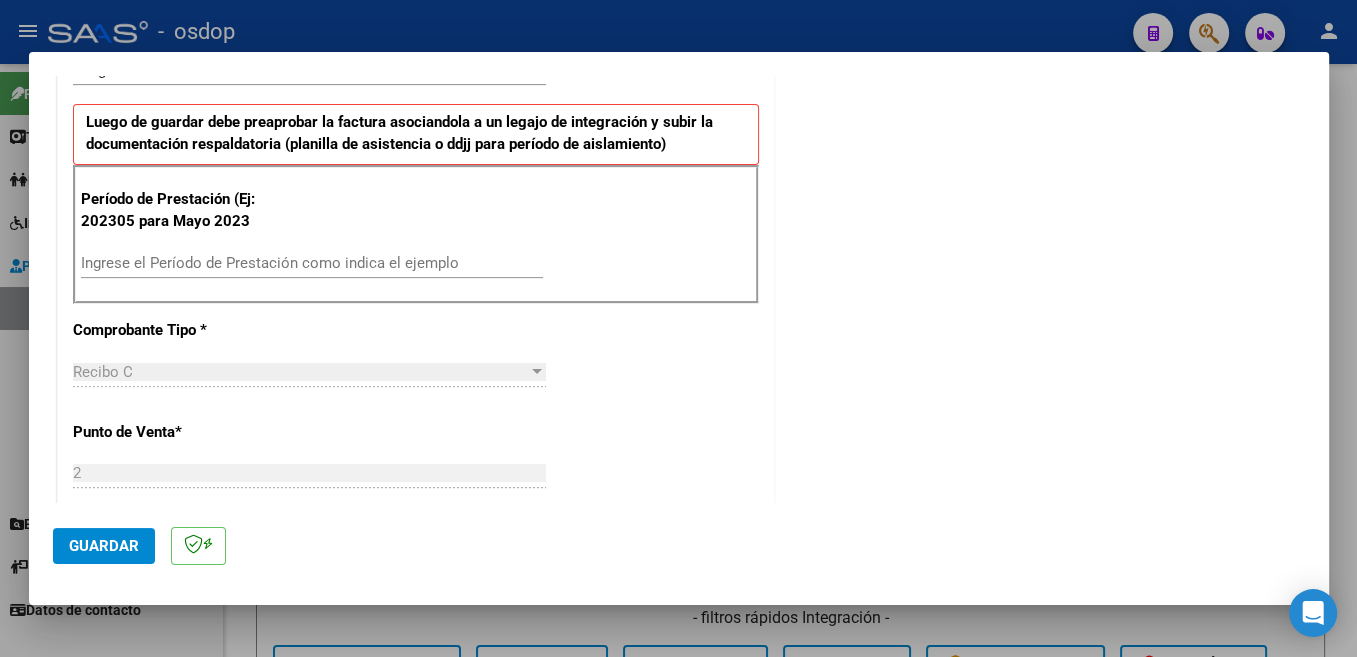 click on "Ingrese el Período de Prestación como indica el ejemplo" at bounding box center [312, 263] 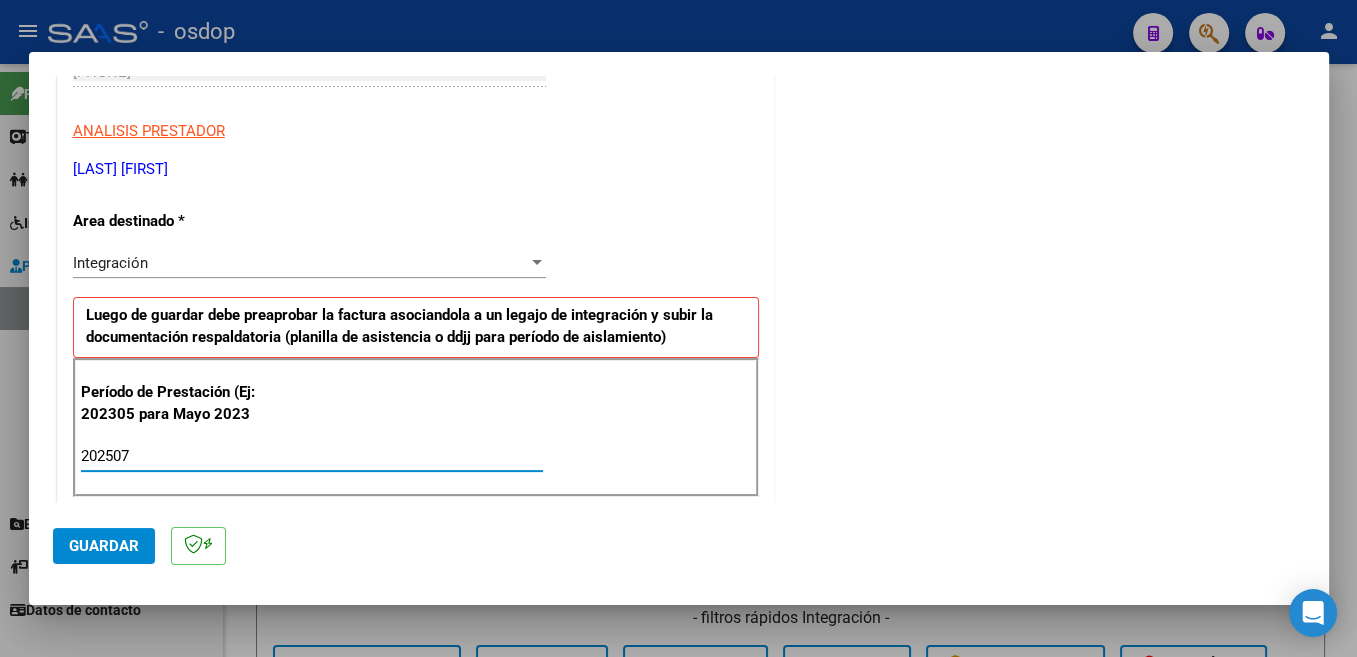 scroll, scrollTop: 242, scrollLeft: 0, axis: vertical 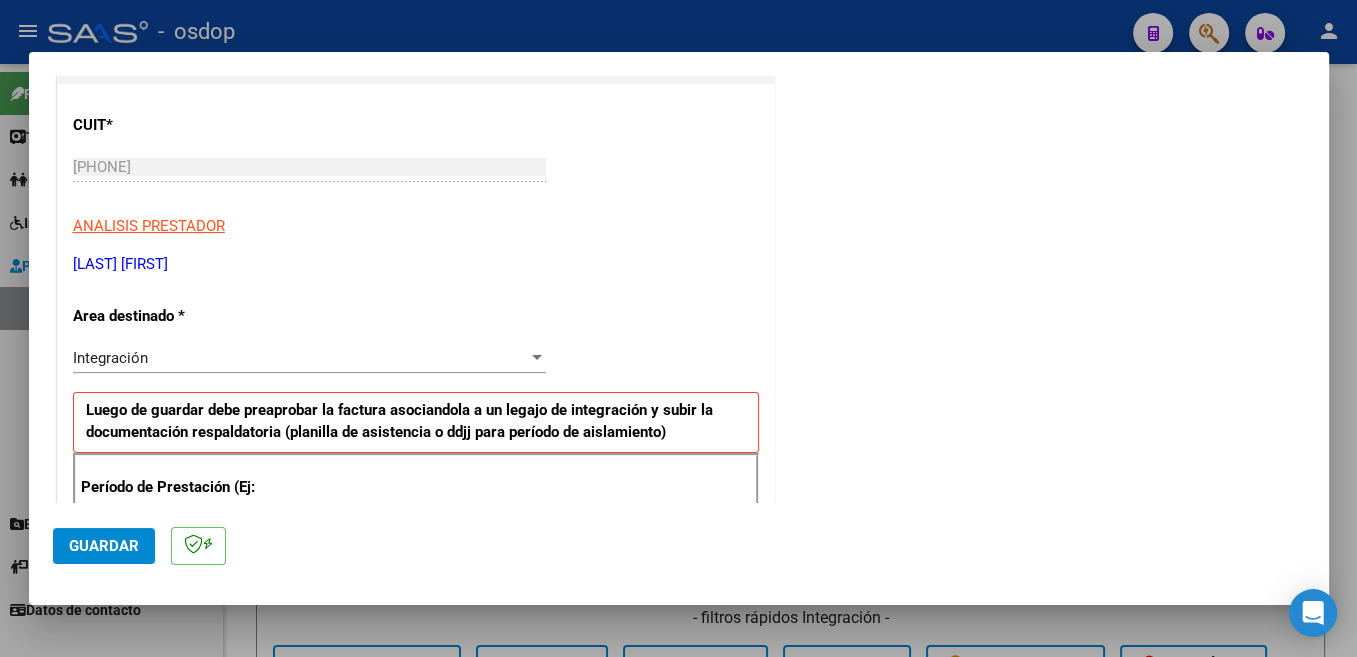 type on "202507" 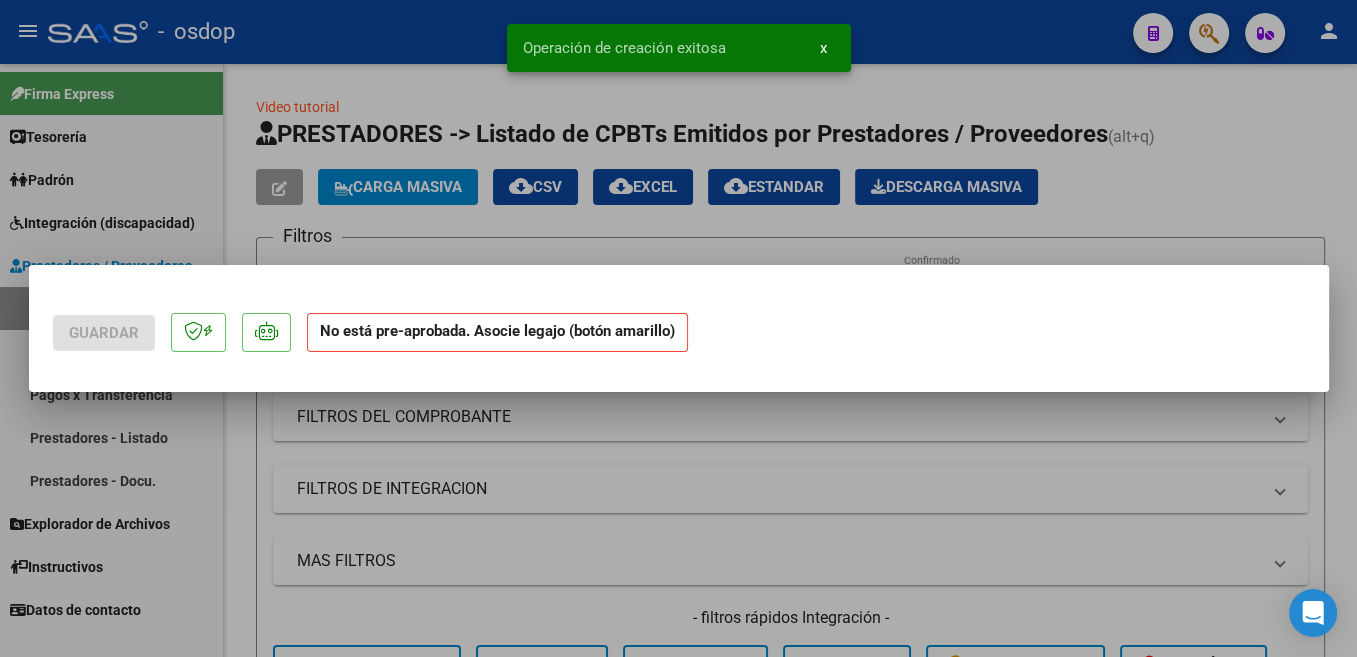 scroll, scrollTop: 0, scrollLeft: 0, axis: both 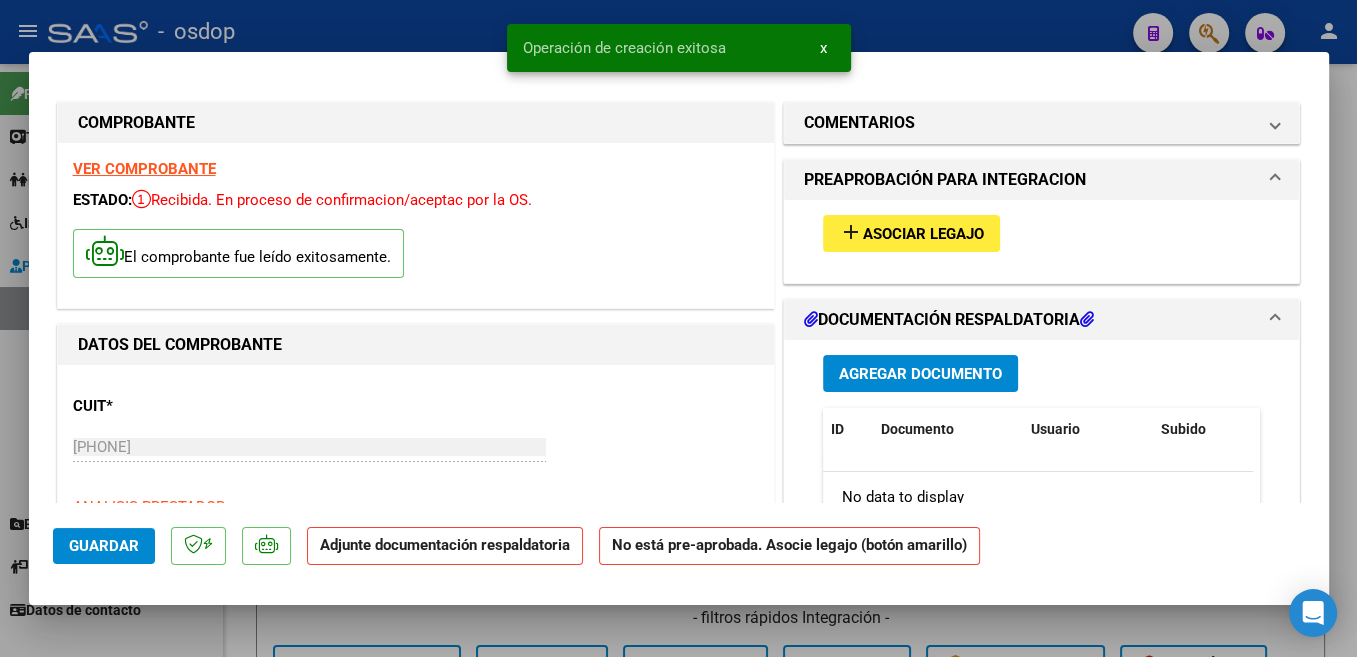 click on "Asociar Legajo" at bounding box center [923, 234] 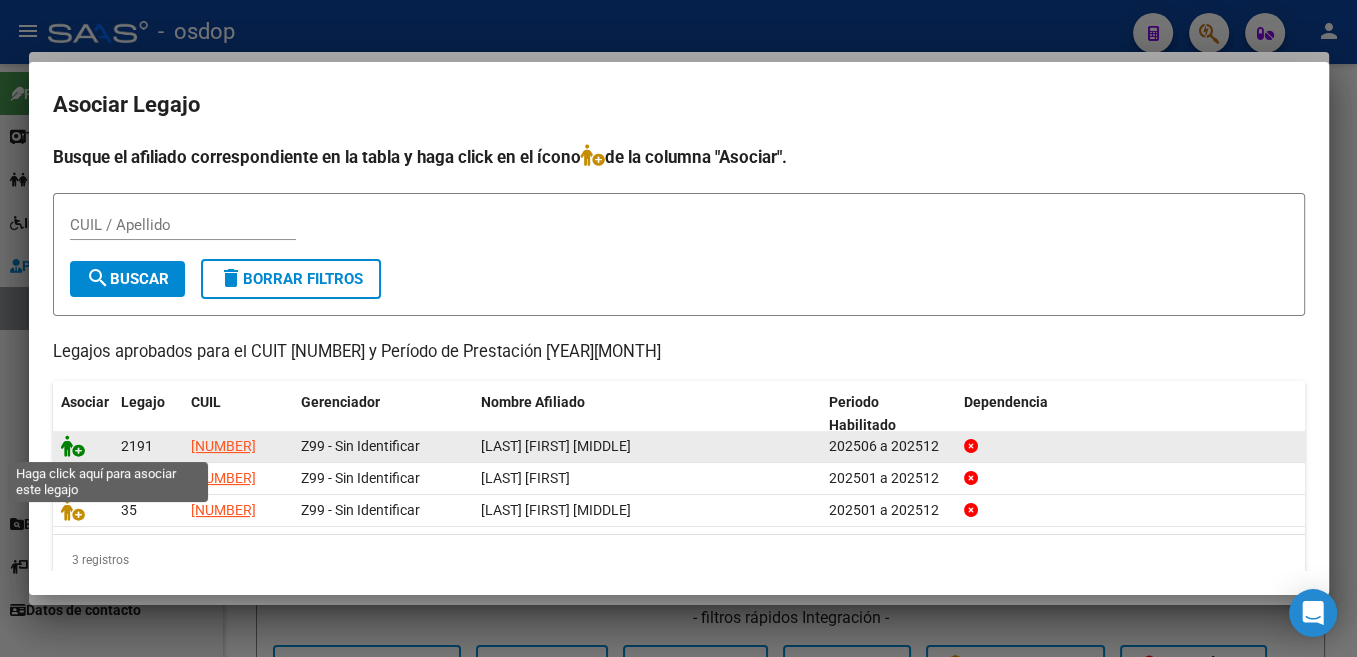 click 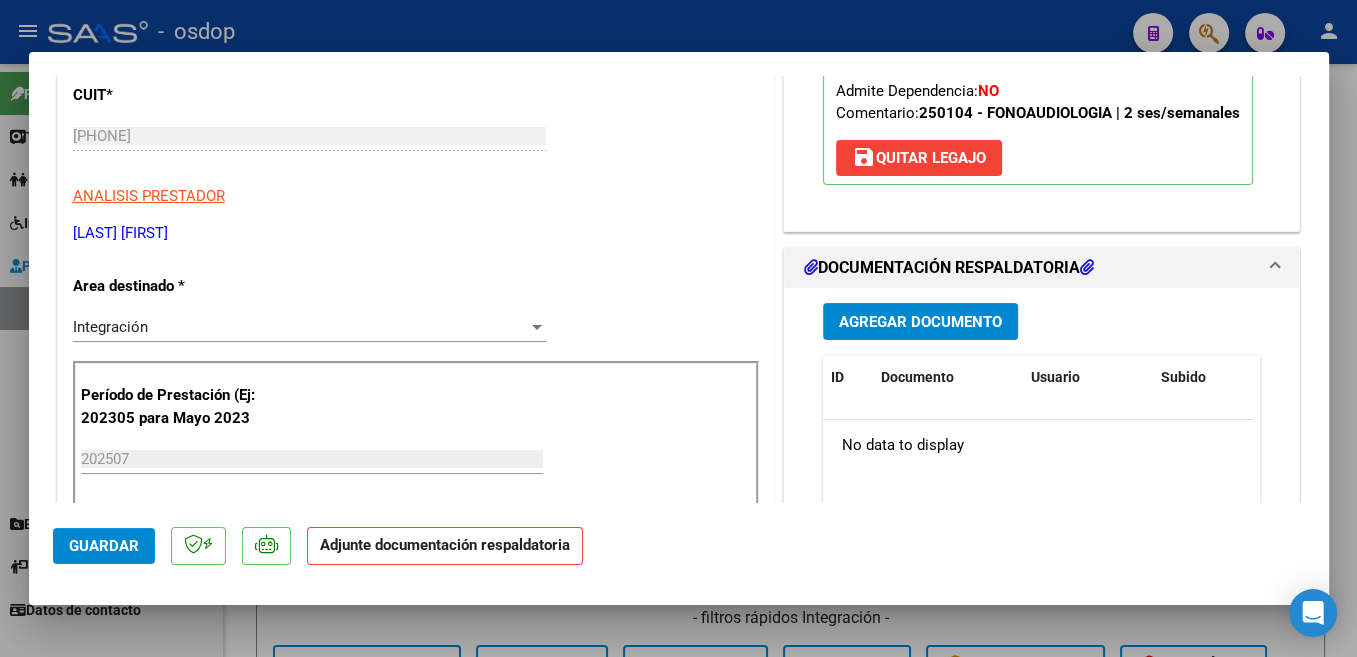 scroll, scrollTop: 318, scrollLeft: 0, axis: vertical 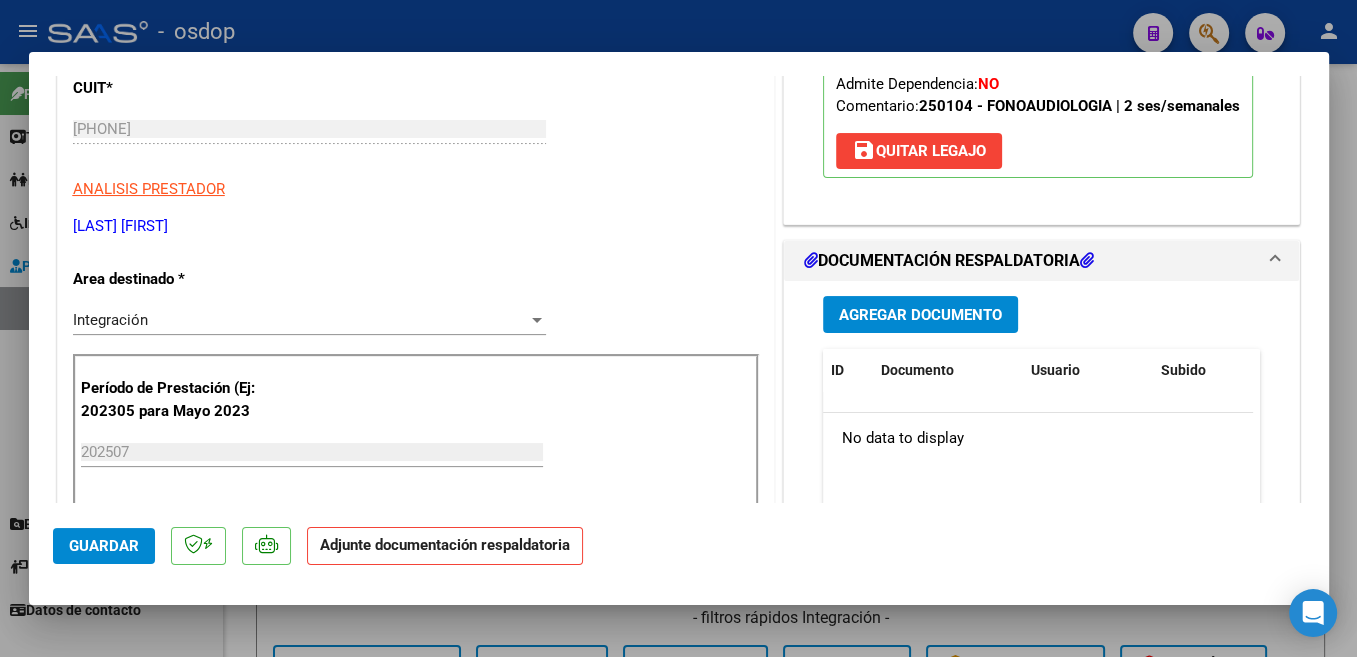 click on "Agregar Documento" at bounding box center (920, 315) 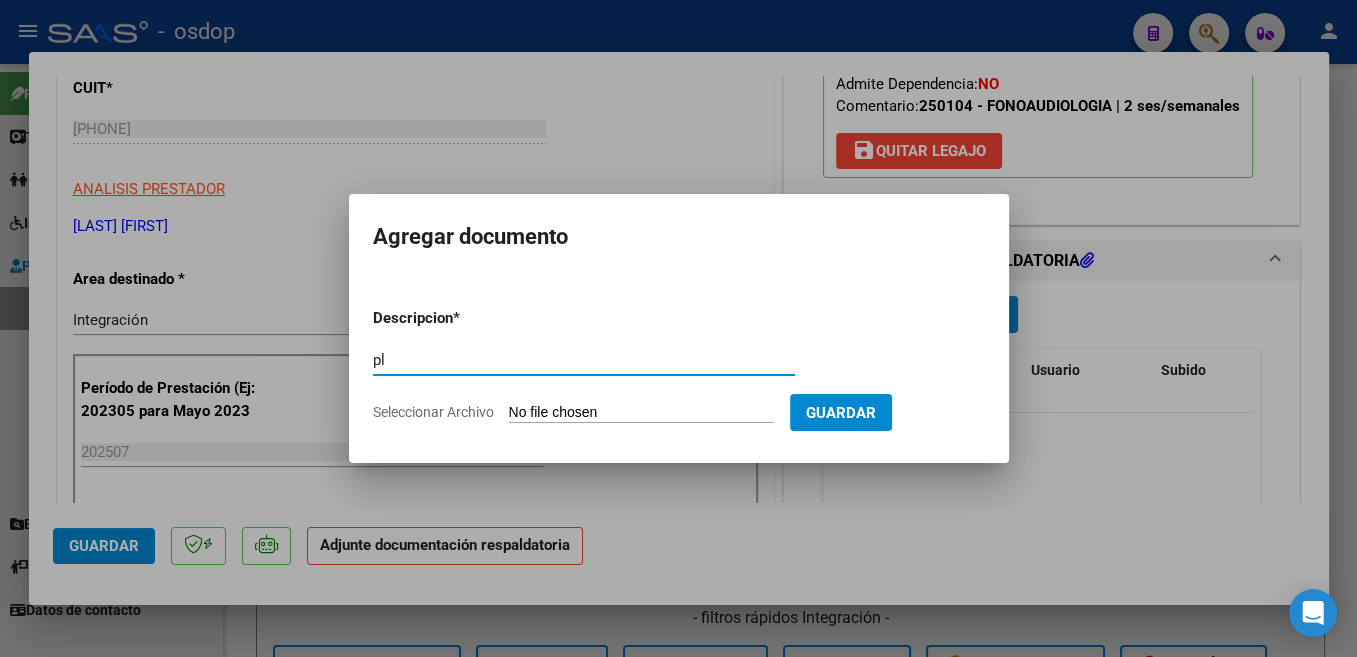 type on "p" 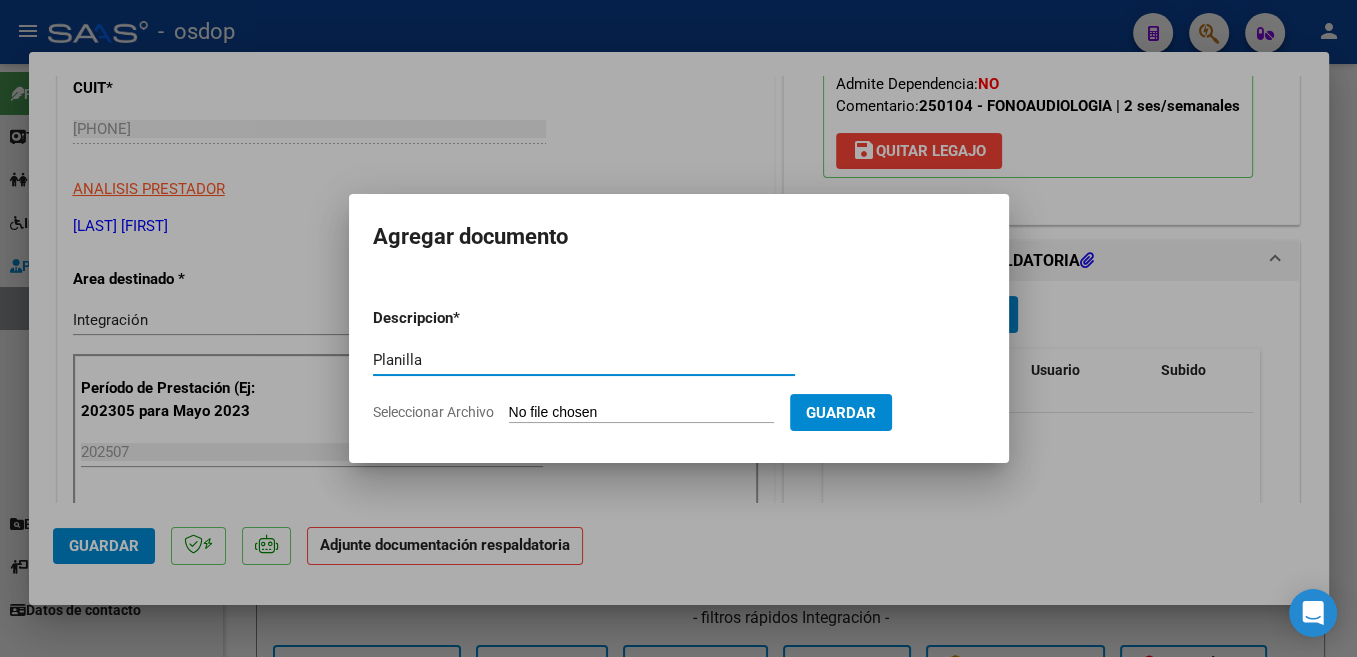 type on "Planilla" 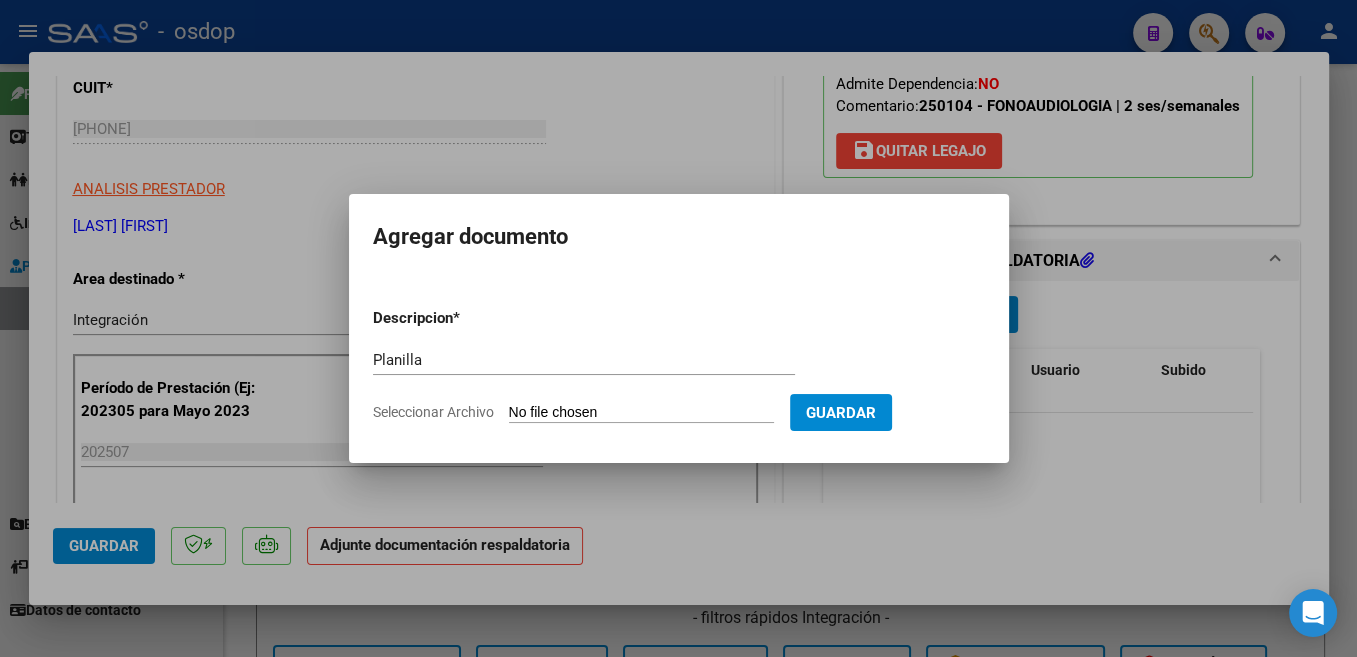 click on "Seleccionar Archivo" at bounding box center [641, 413] 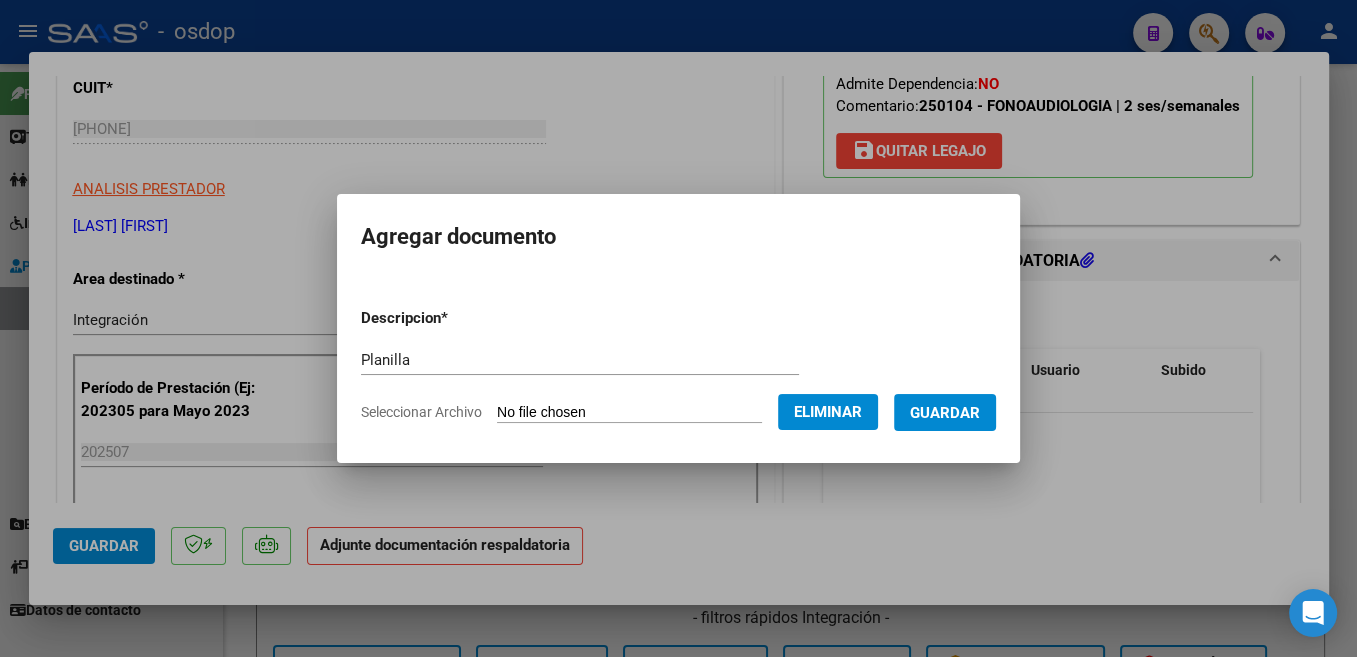 click on "Guardar" at bounding box center (945, 413) 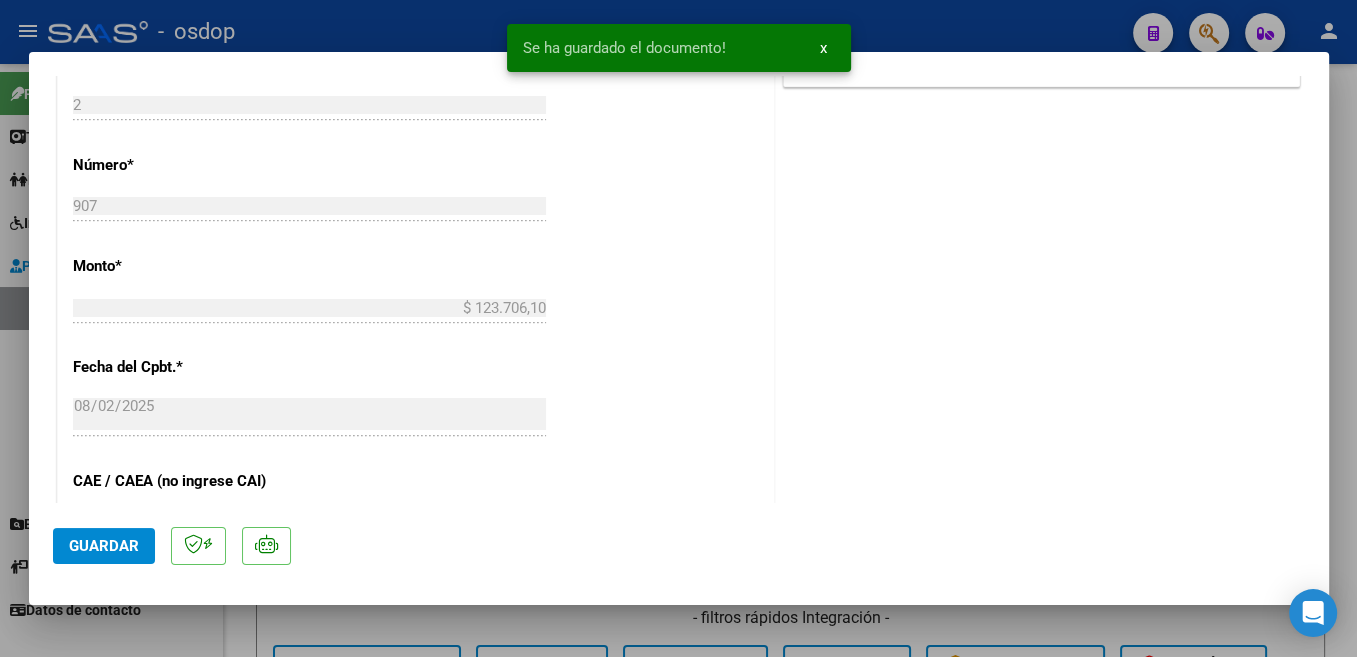 scroll, scrollTop: 954, scrollLeft: 0, axis: vertical 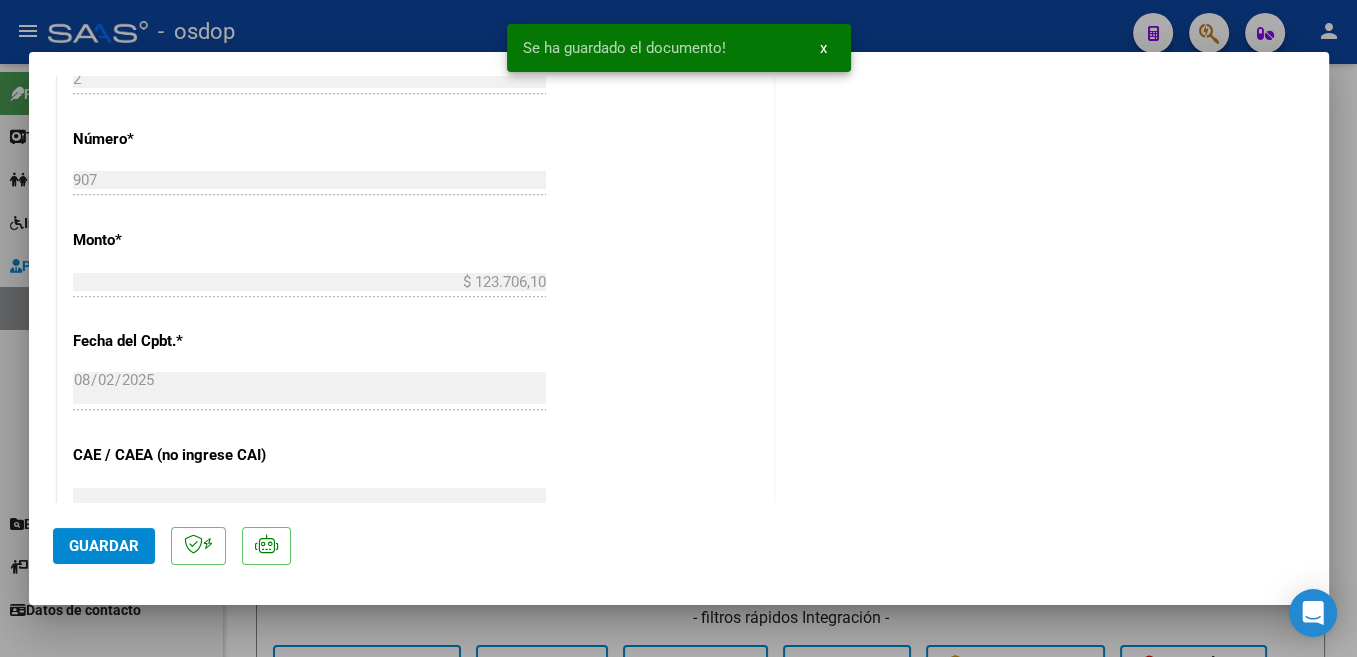 click on "Guardar" 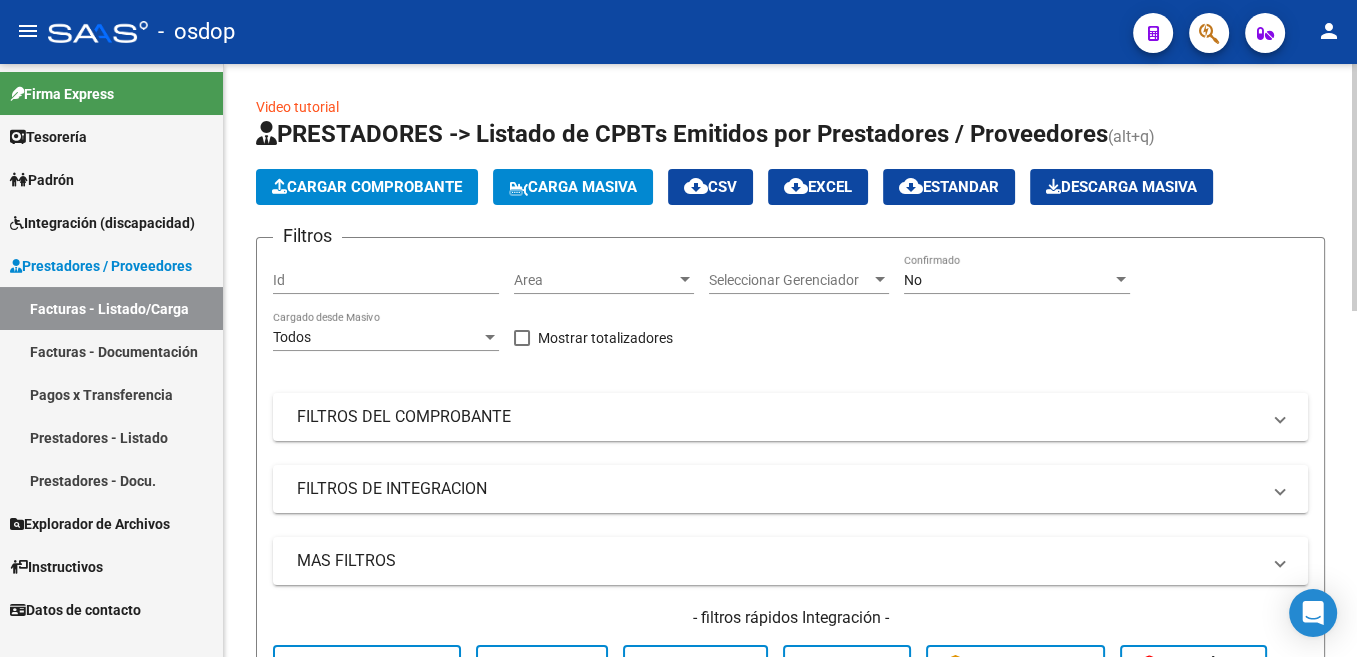 click on "Cargar Comprobante" 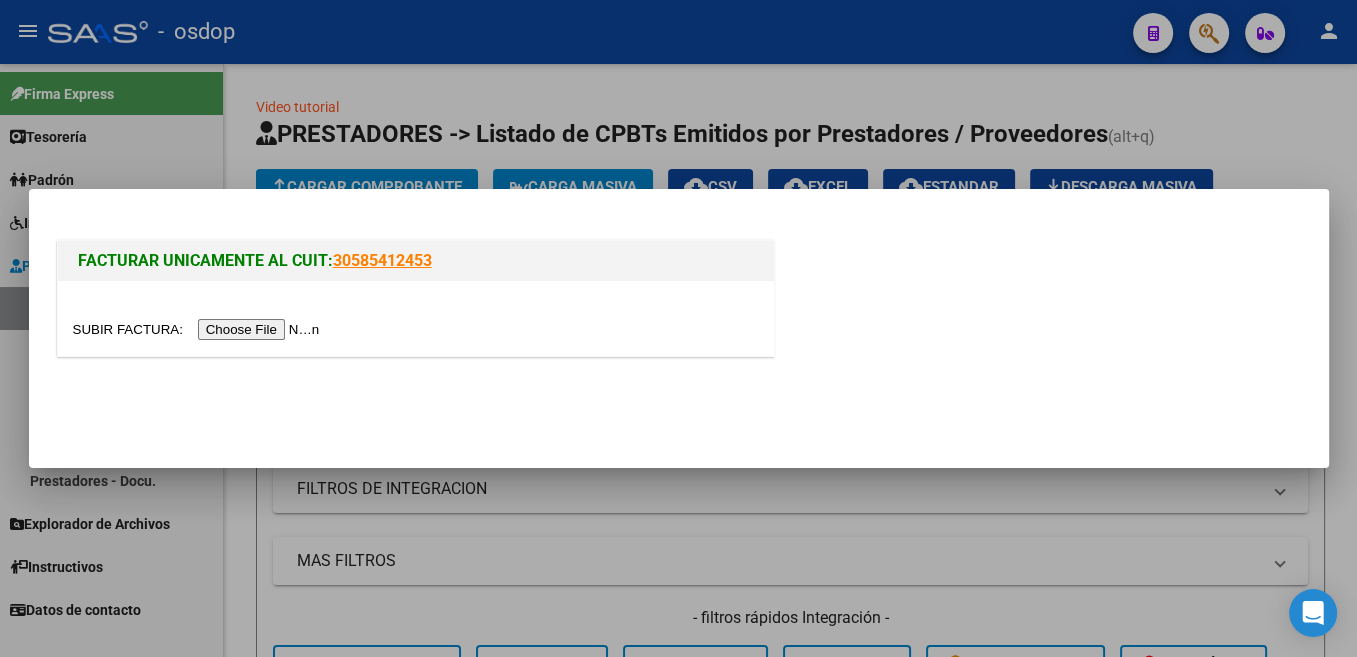 click at bounding box center (199, 329) 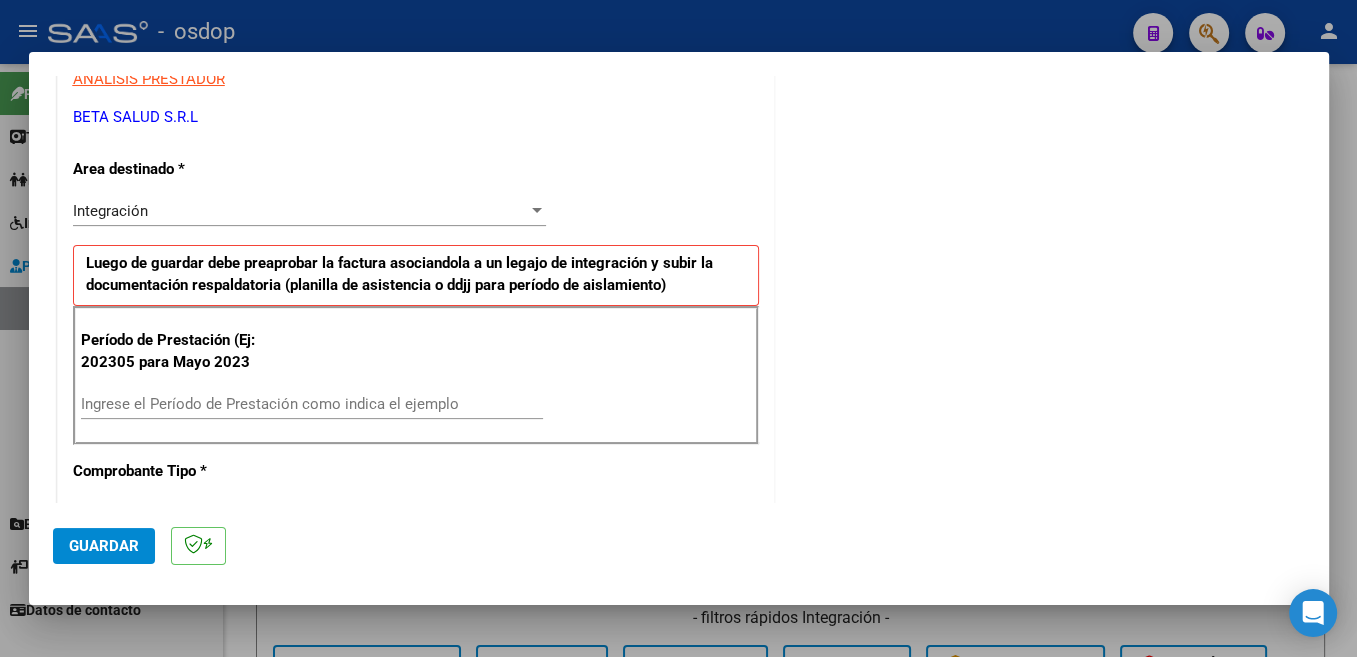scroll, scrollTop: 424, scrollLeft: 0, axis: vertical 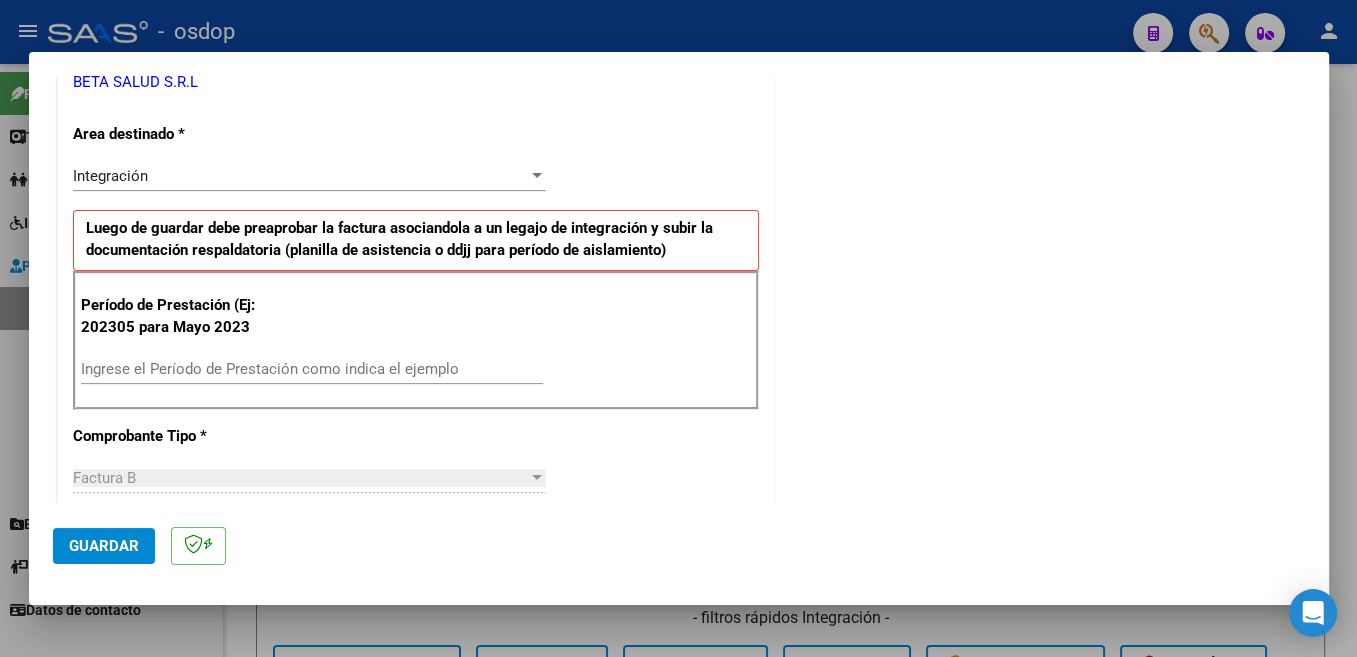 click on "Ingrese el Período de Prestación como indica el ejemplo" at bounding box center [312, 369] 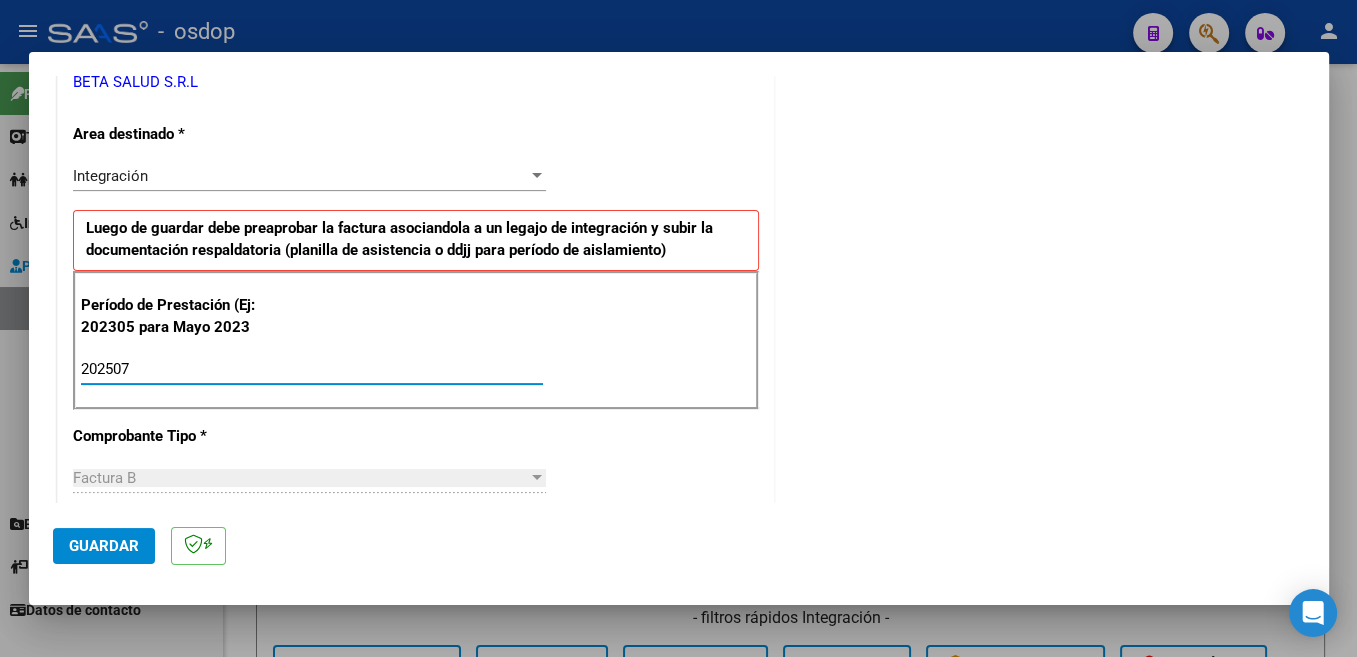type on "202507" 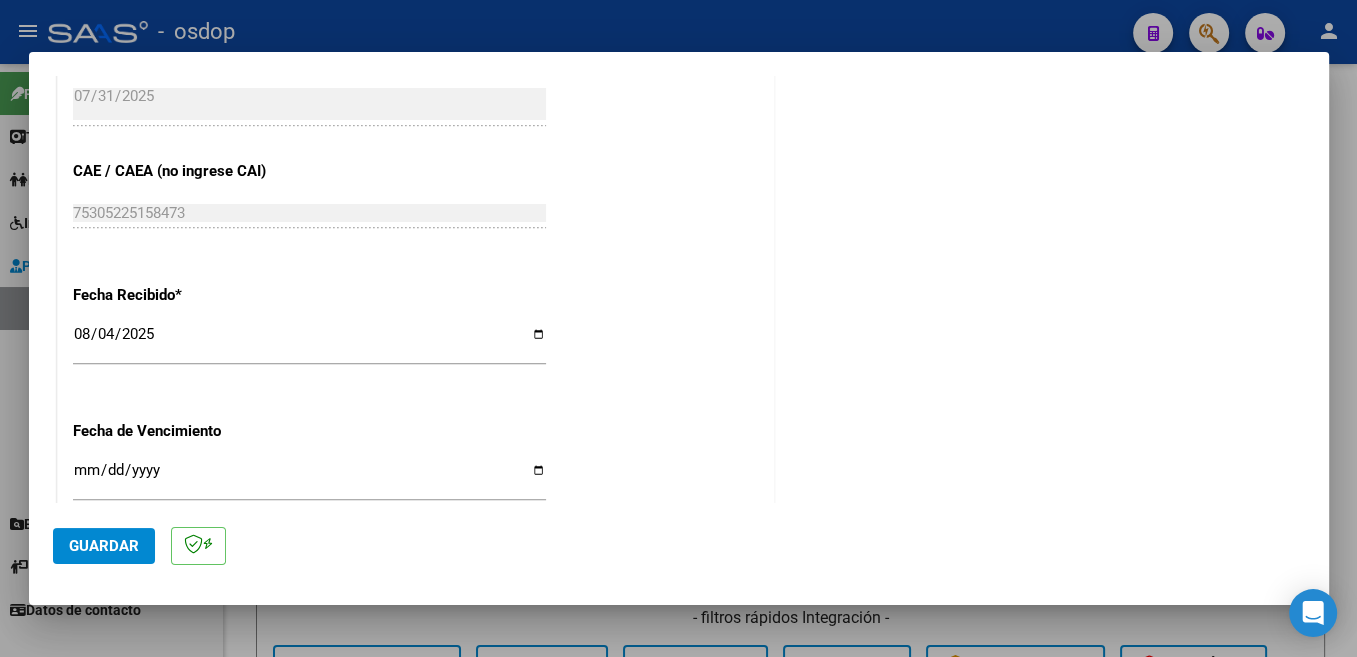 scroll, scrollTop: 1408, scrollLeft: 0, axis: vertical 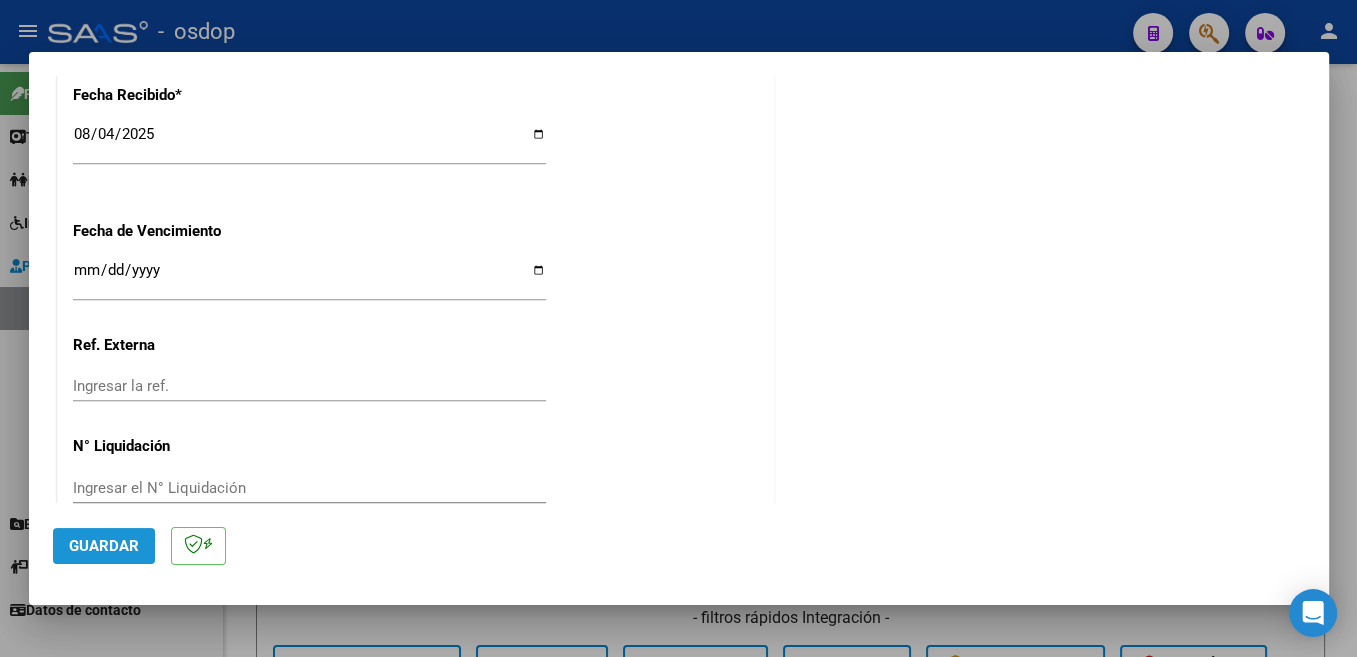 click on "Guardar" 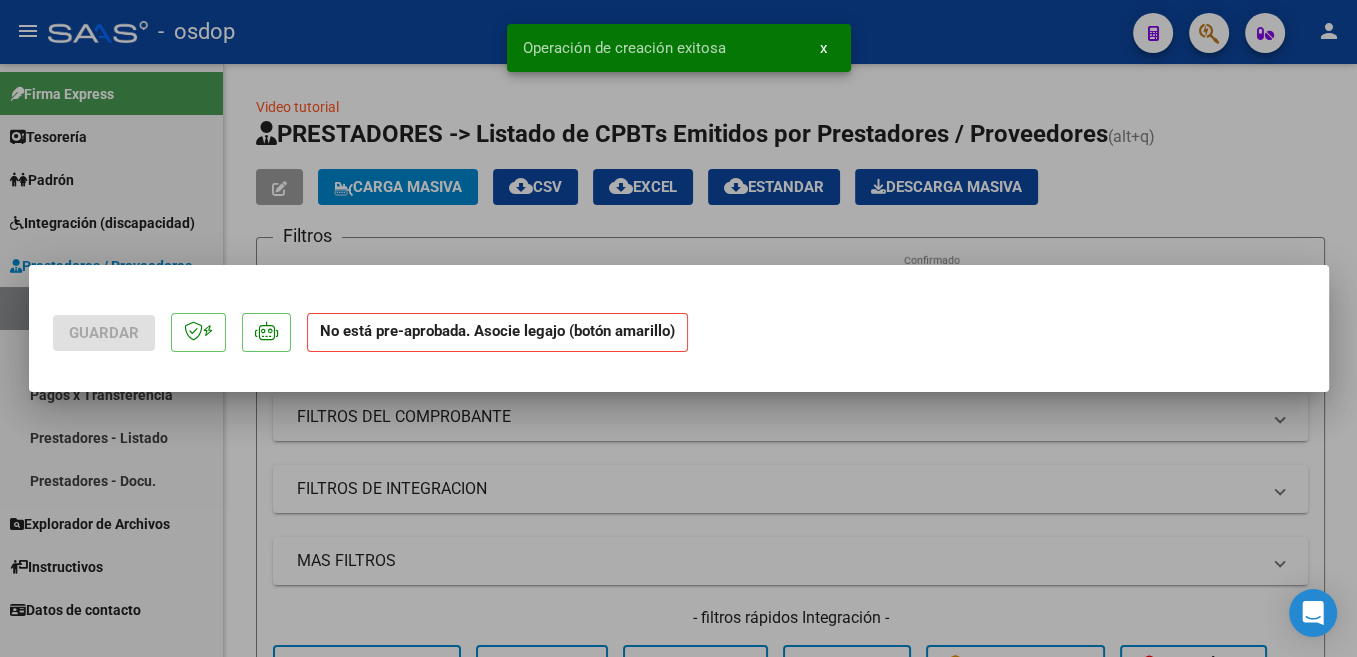 scroll, scrollTop: 0, scrollLeft: 0, axis: both 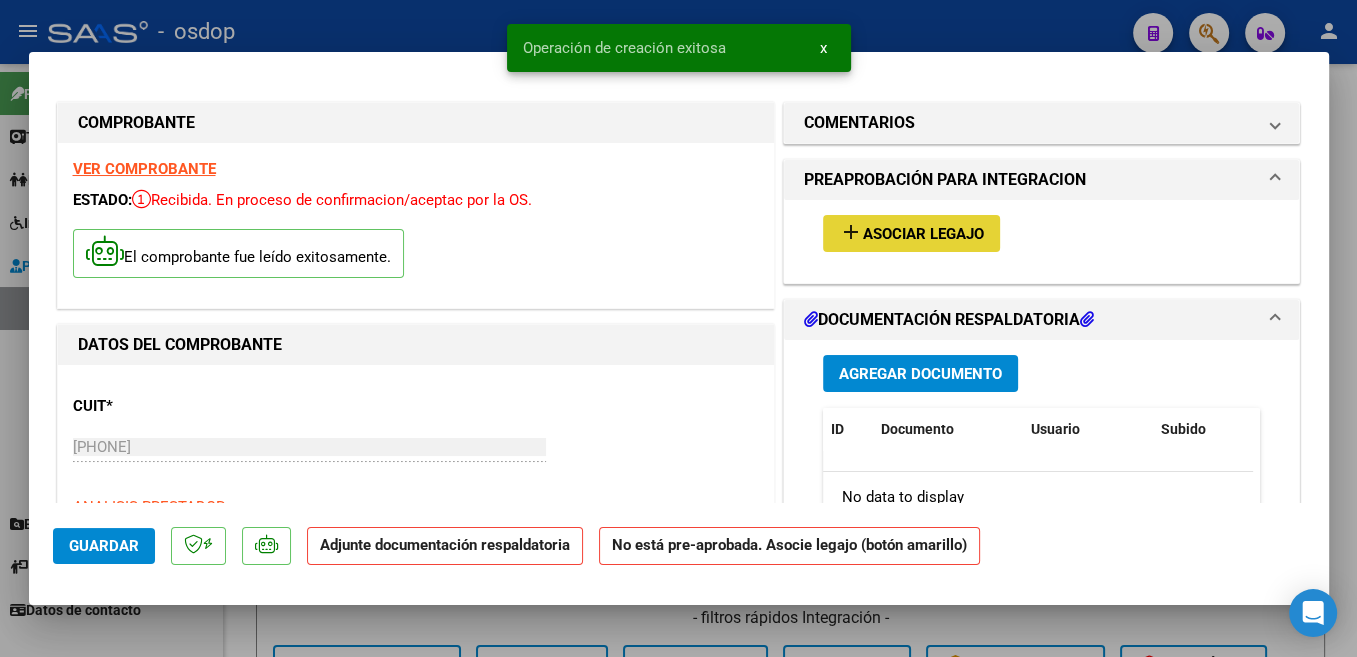 click on "Asociar Legajo" at bounding box center [923, 234] 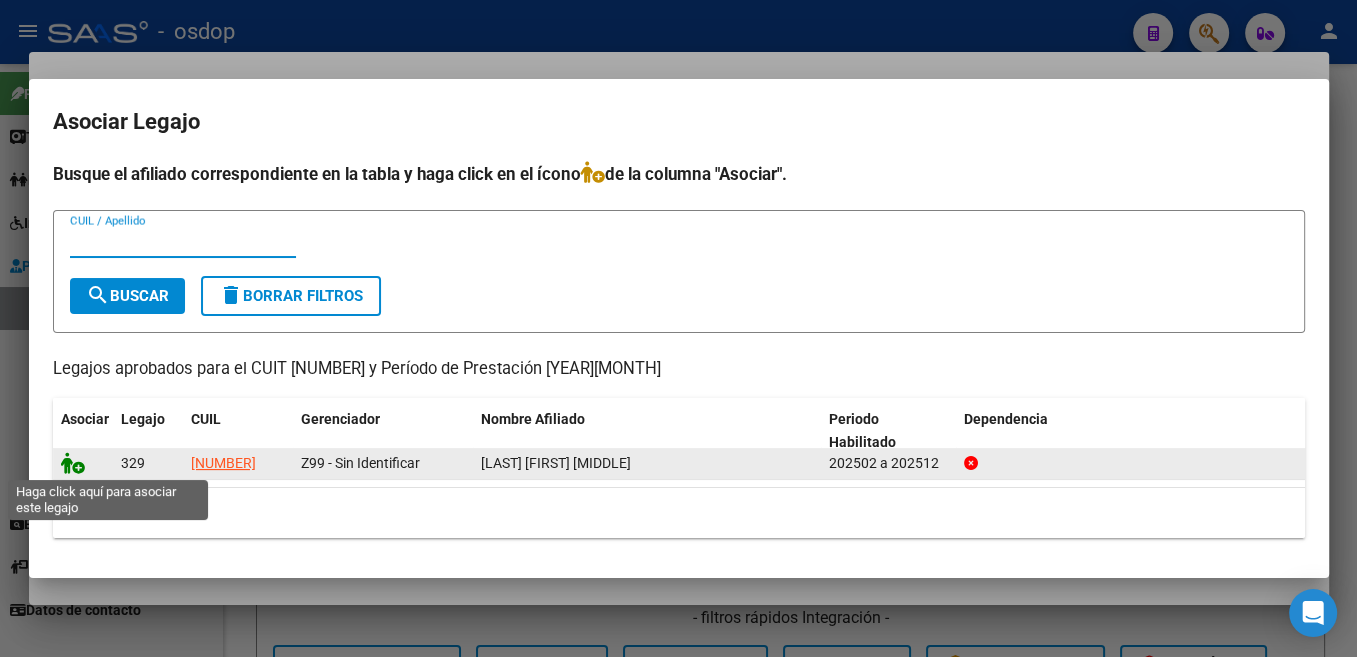click 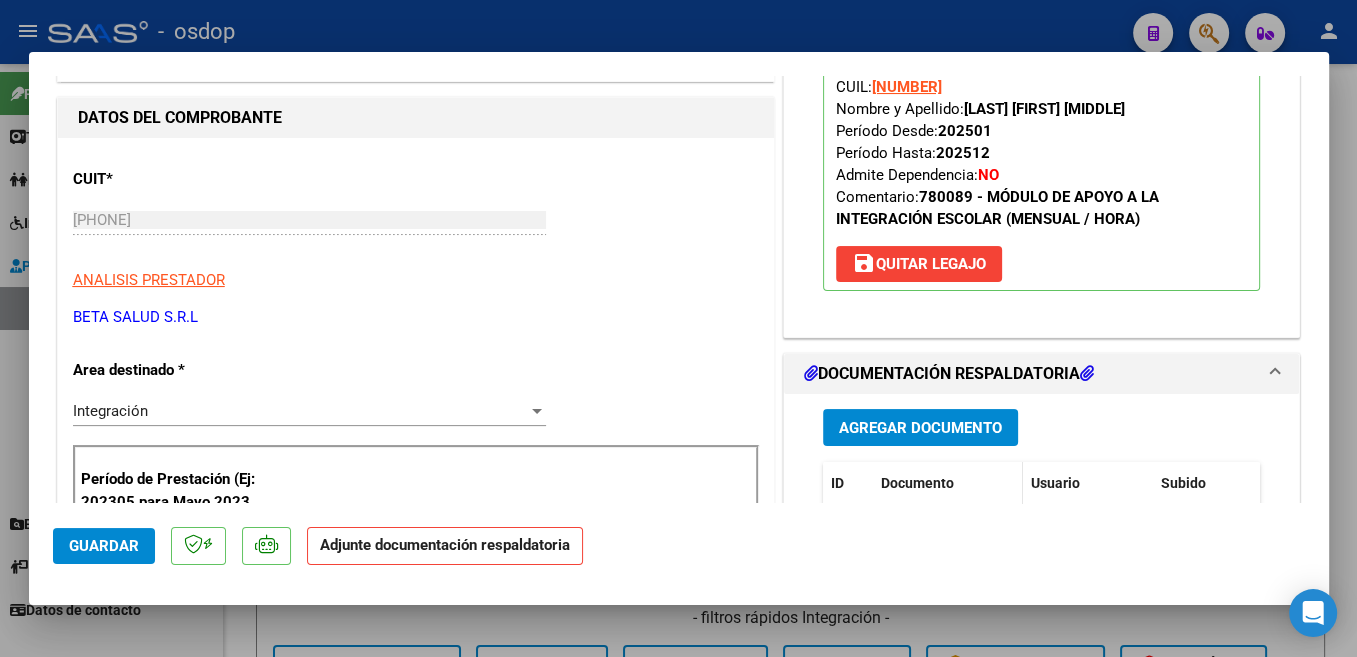 scroll, scrollTop: 424, scrollLeft: 0, axis: vertical 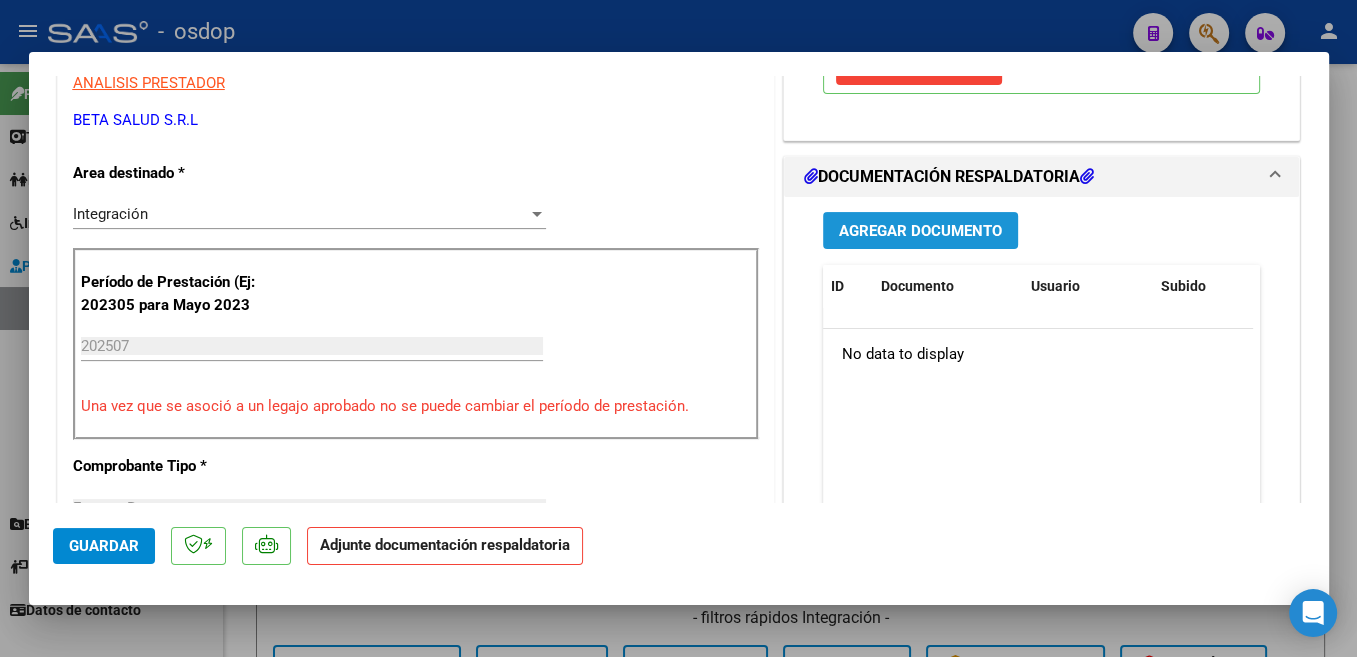 click on "Agregar Documento" at bounding box center (920, 231) 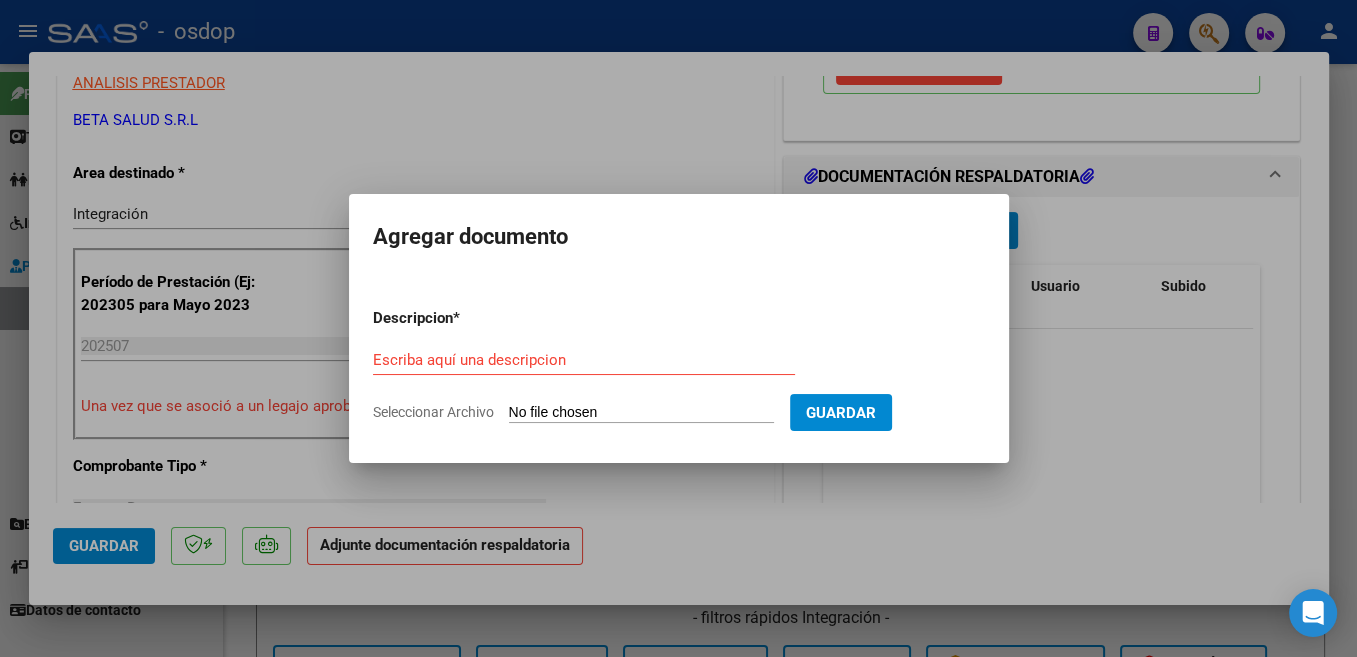 click on "Seleccionar Archivo" at bounding box center [641, 413] 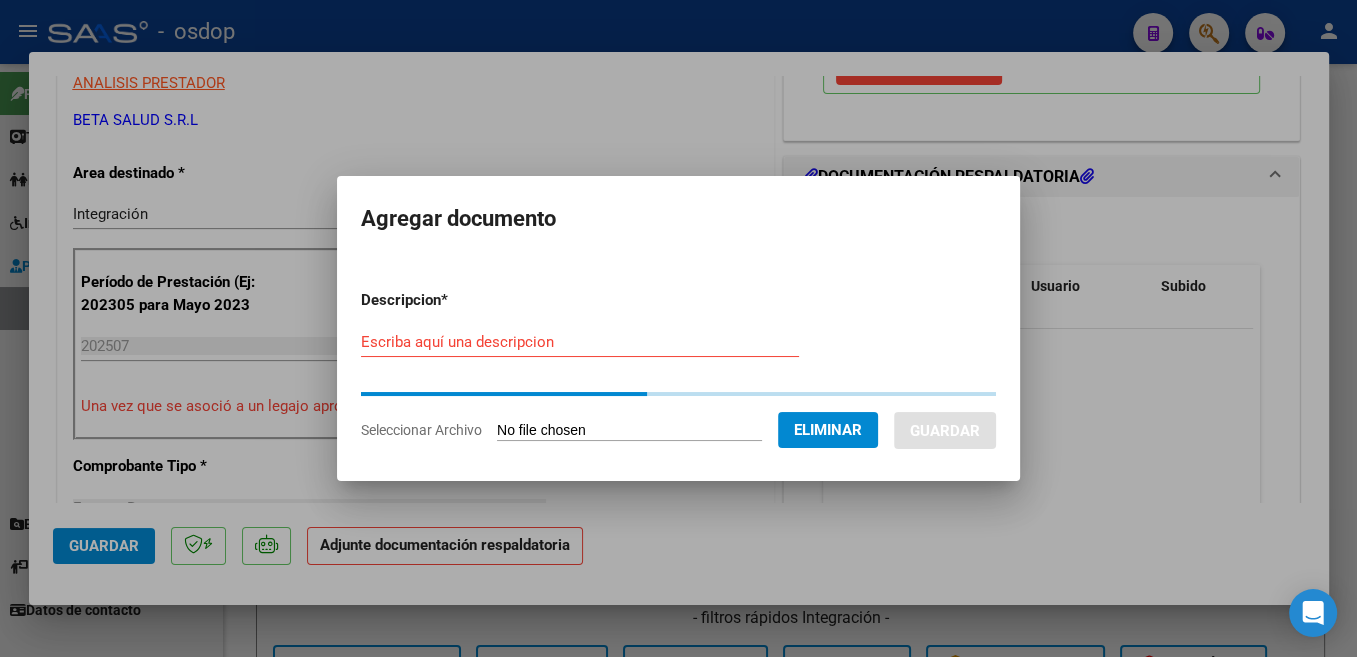 click on "Escriba aquí una descripcion" at bounding box center (580, 342) 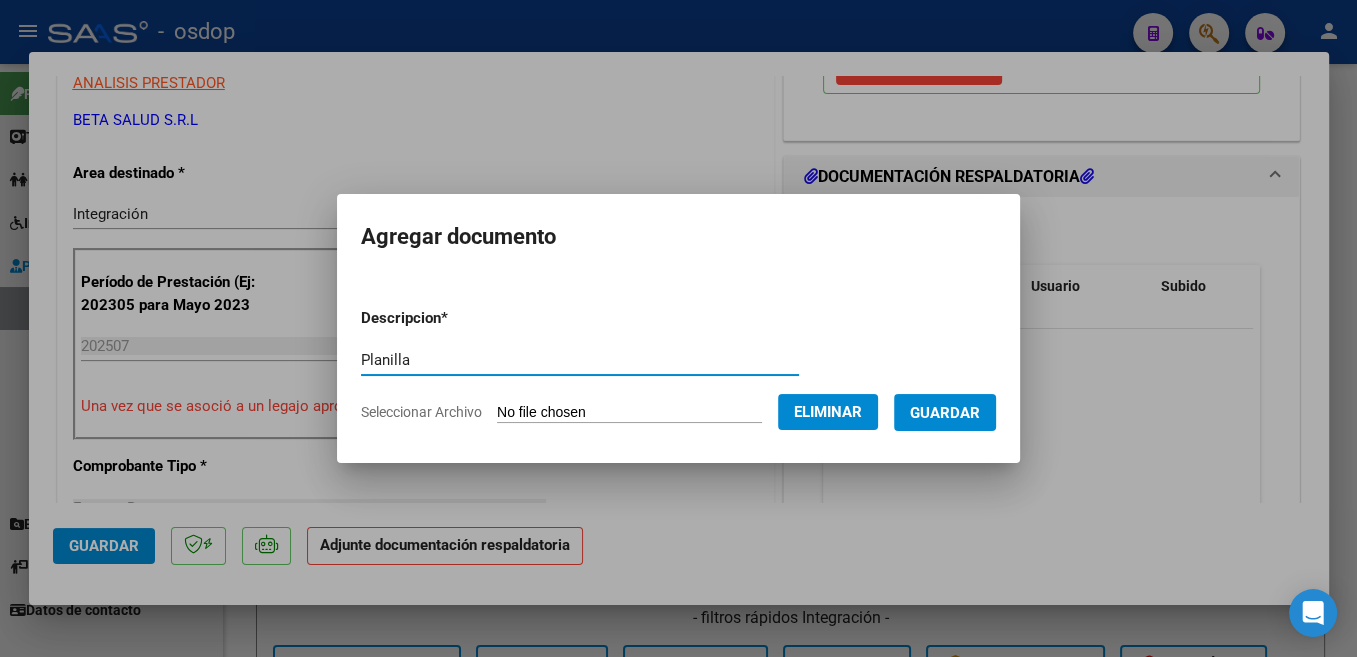 type on "Planilla" 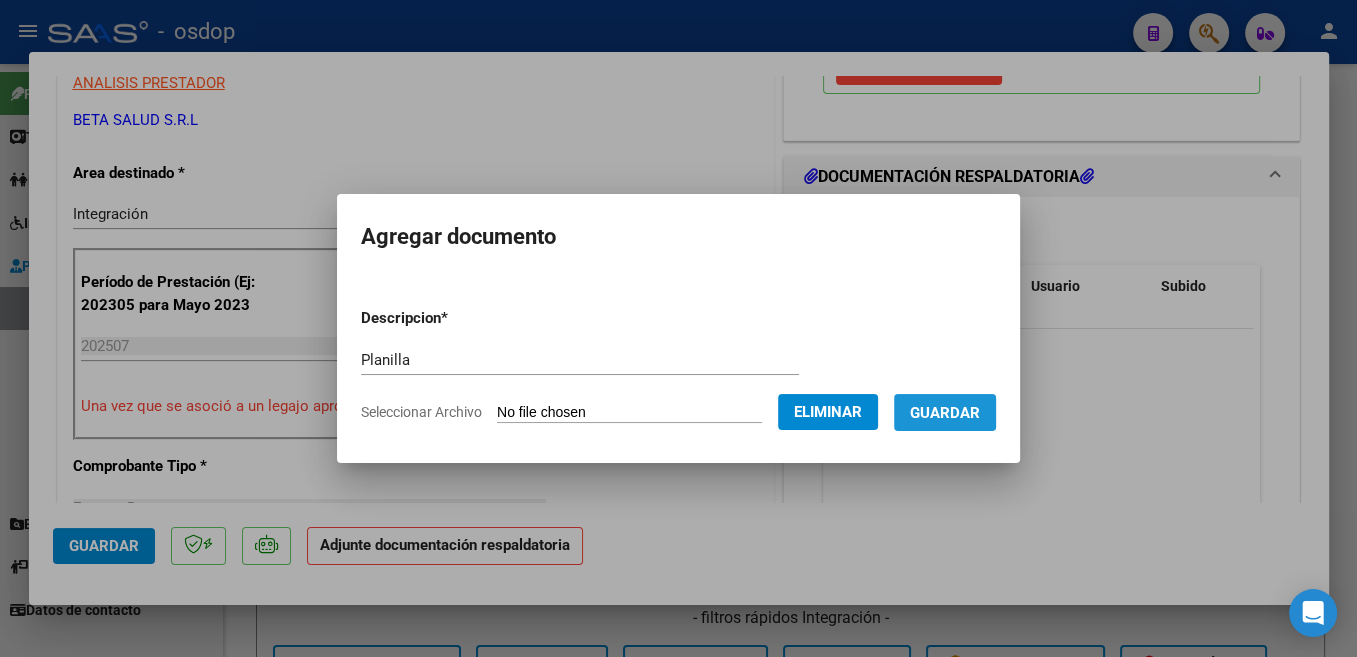 click on "Guardar" at bounding box center [945, 413] 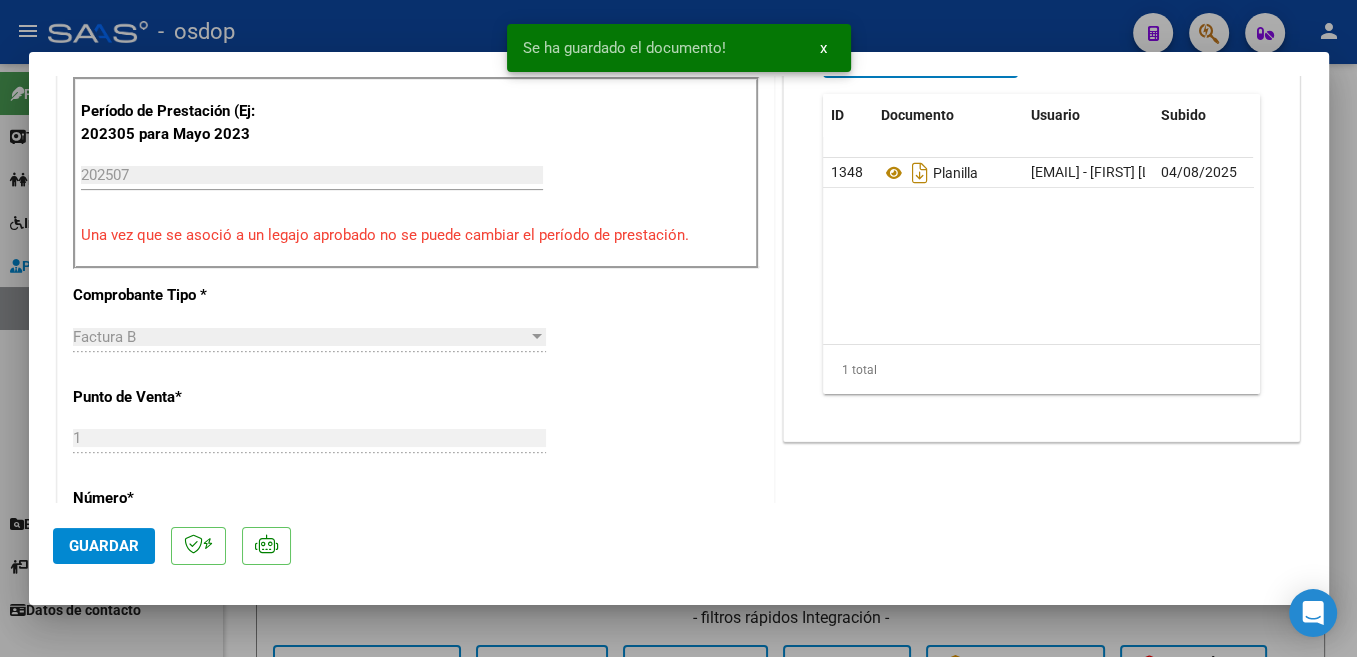 scroll, scrollTop: 636, scrollLeft: 0, axis: vertical 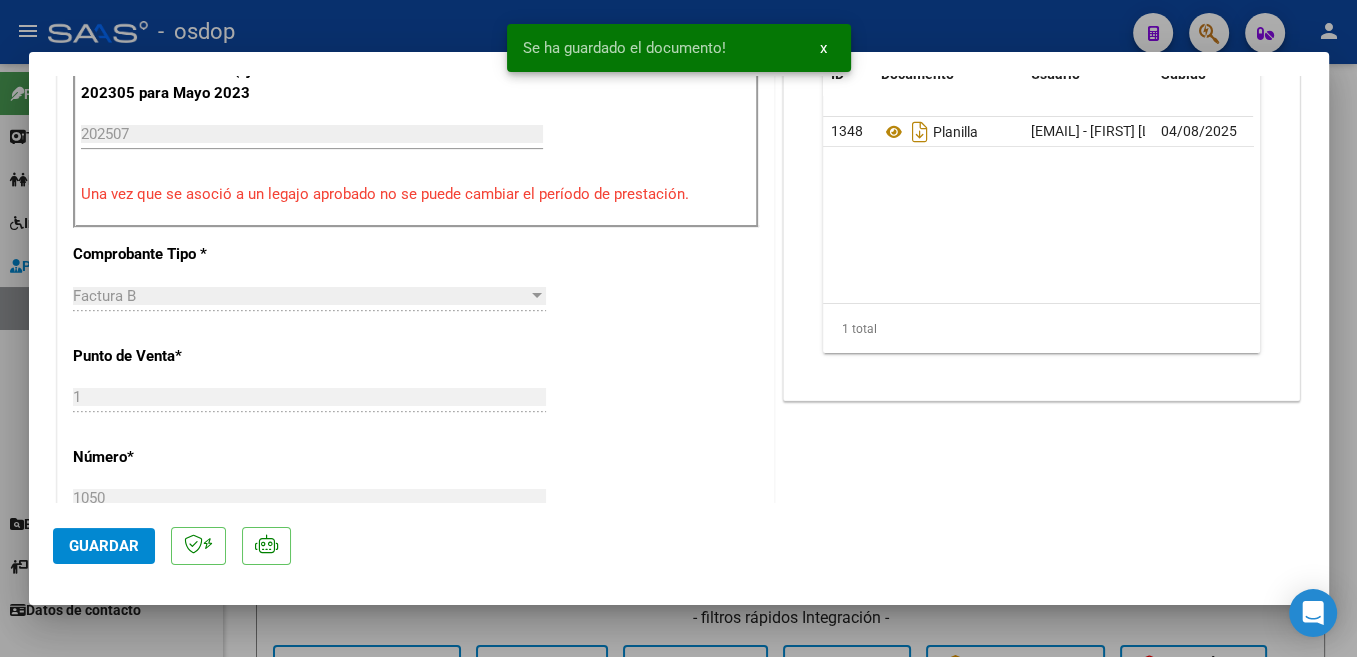 click on "Guardar" 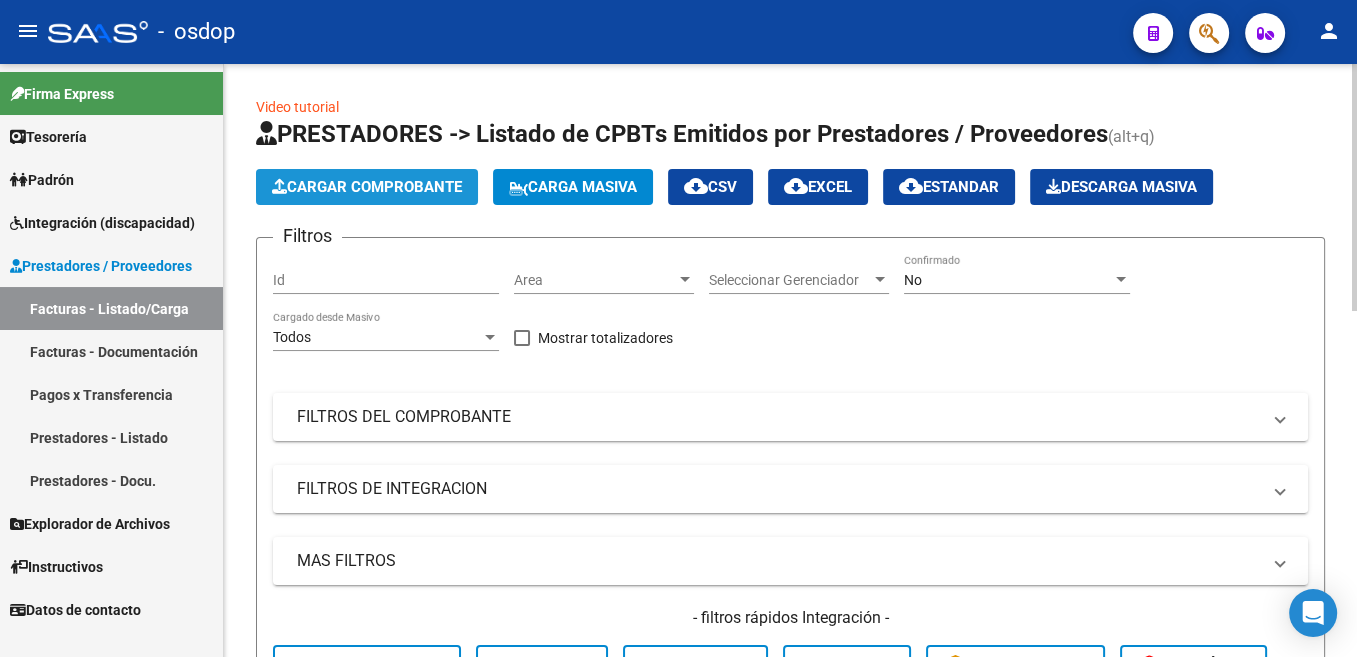 click on "Cargar Comprobante" 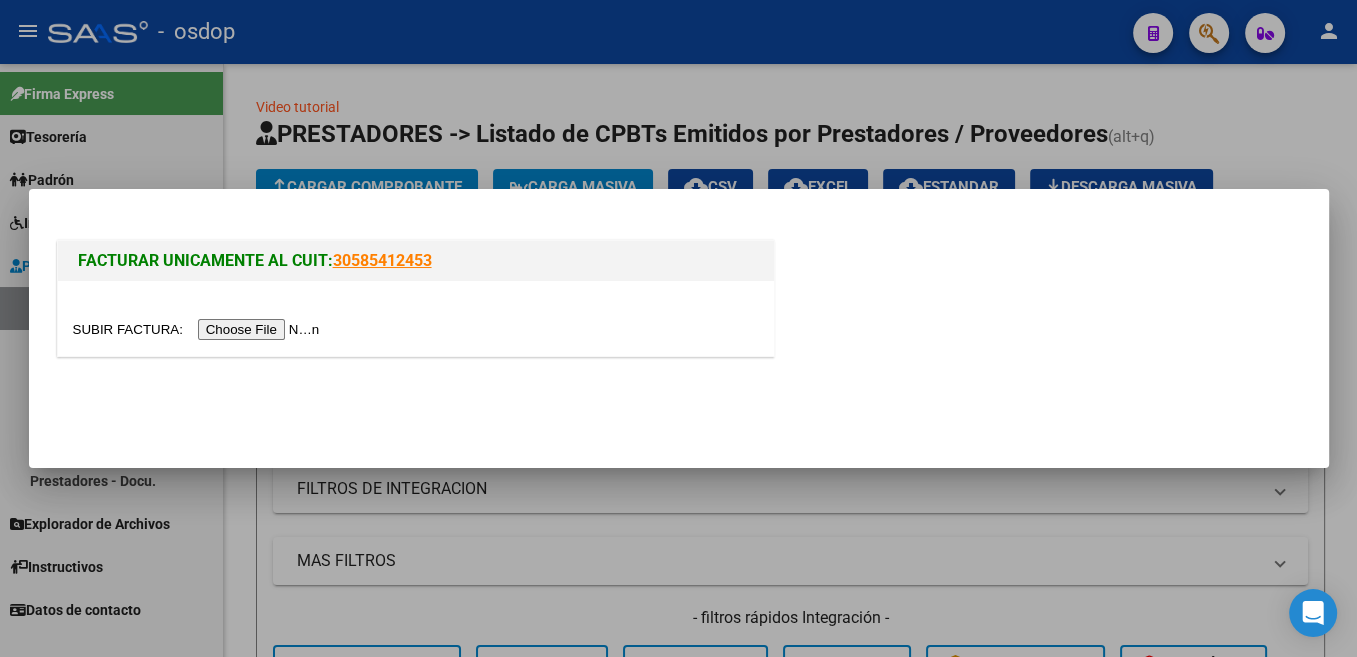 click at bounding box center (199, 329) 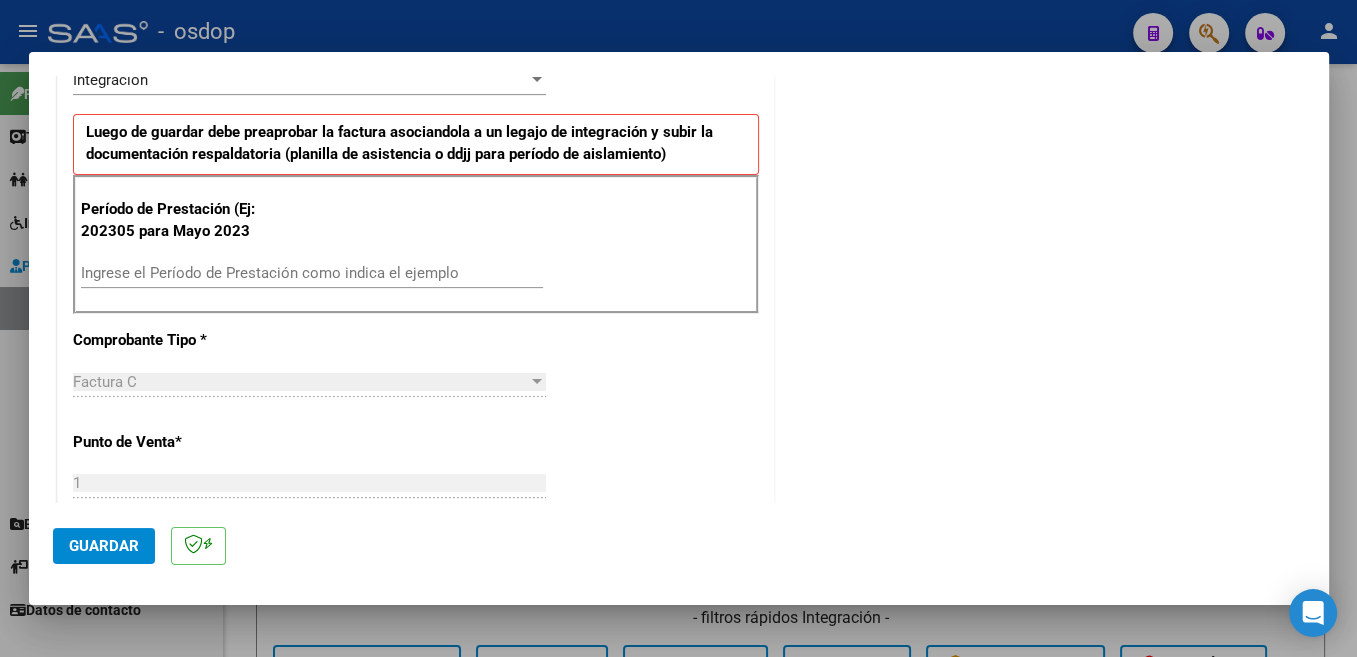 scroll, scrollTop: 530, scrollLeft: 0, axis: vertical 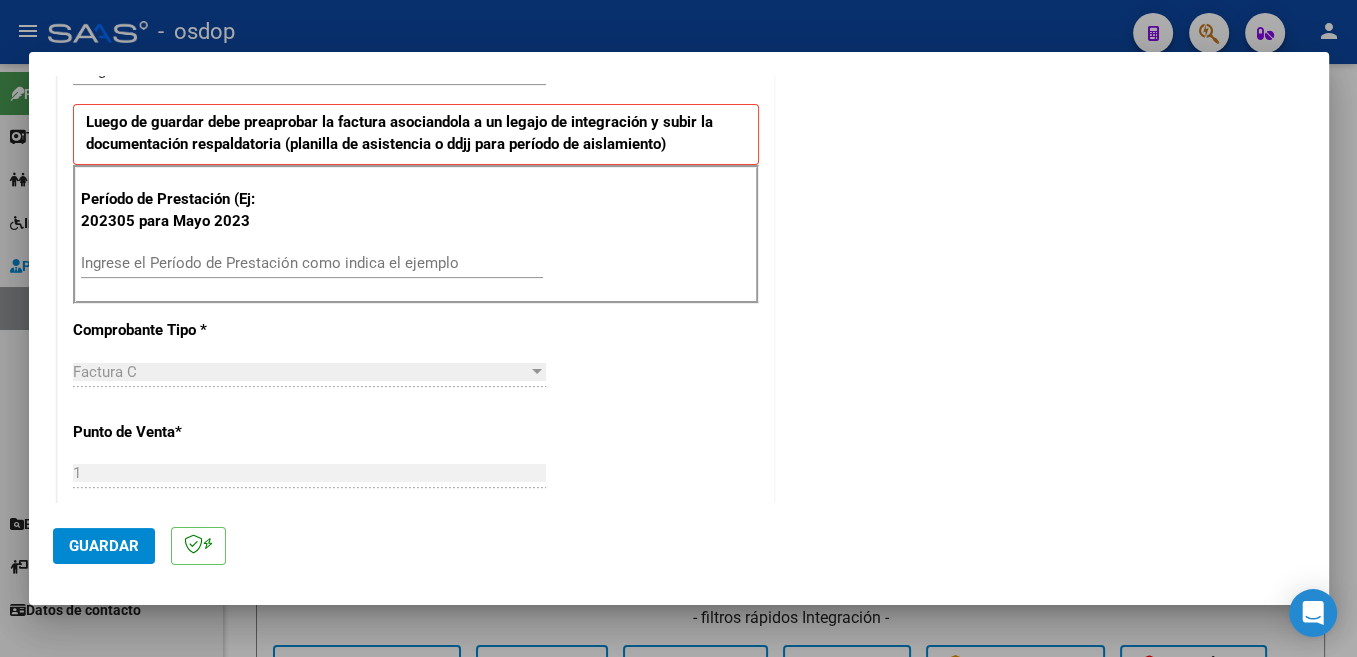 click on "Ingrese el Período de Prestación como indica el ejemplo" at bounding box center (312, 263) 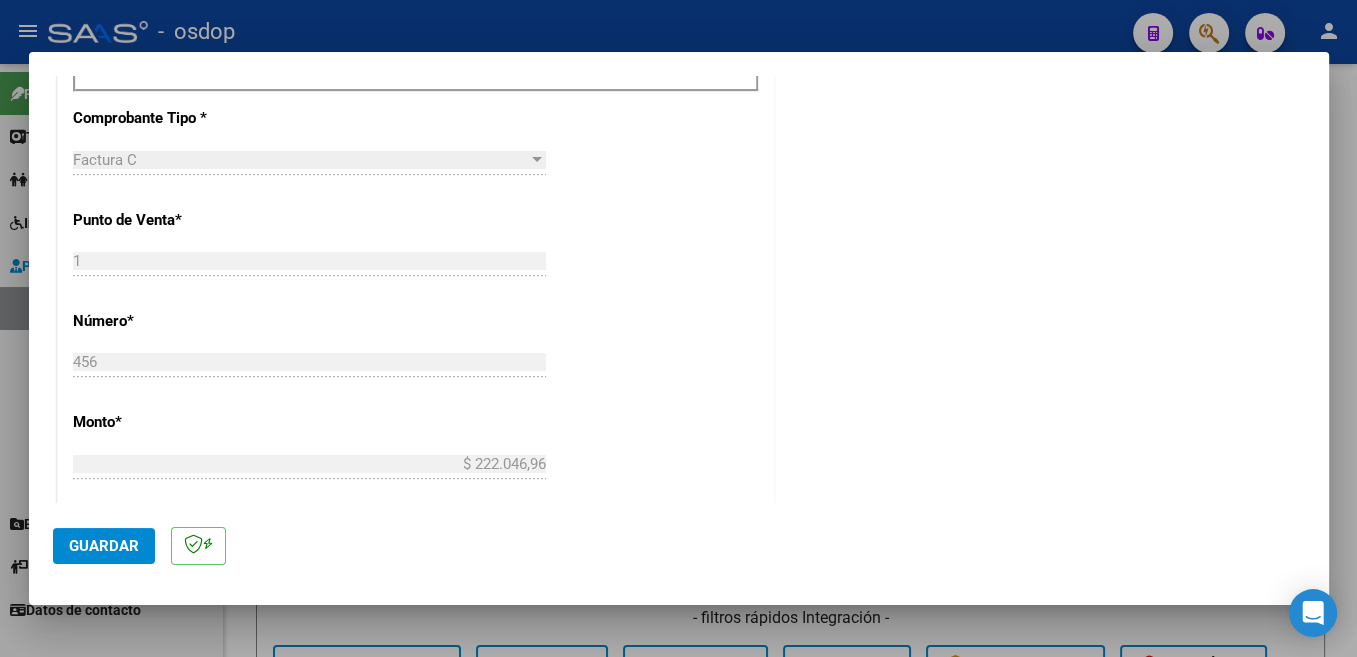 scroll, scrollTop: 848, scrollLeft: 0, axis: vertical 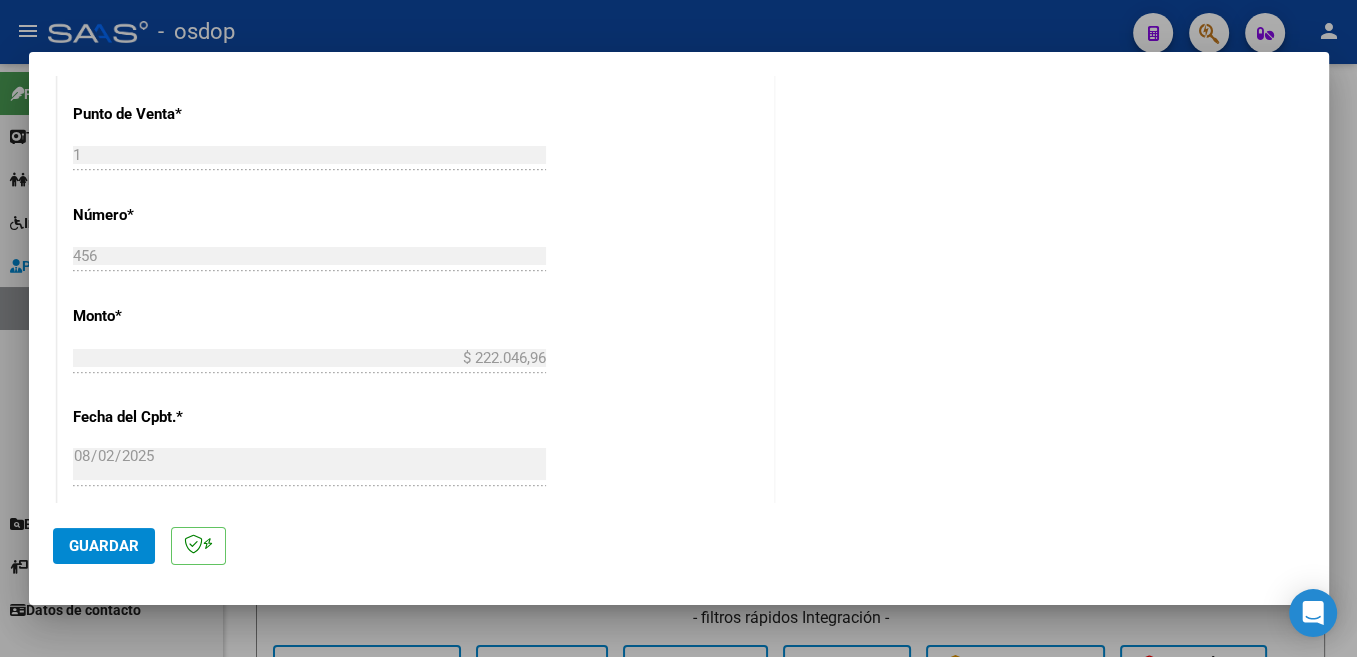 type on "202507" 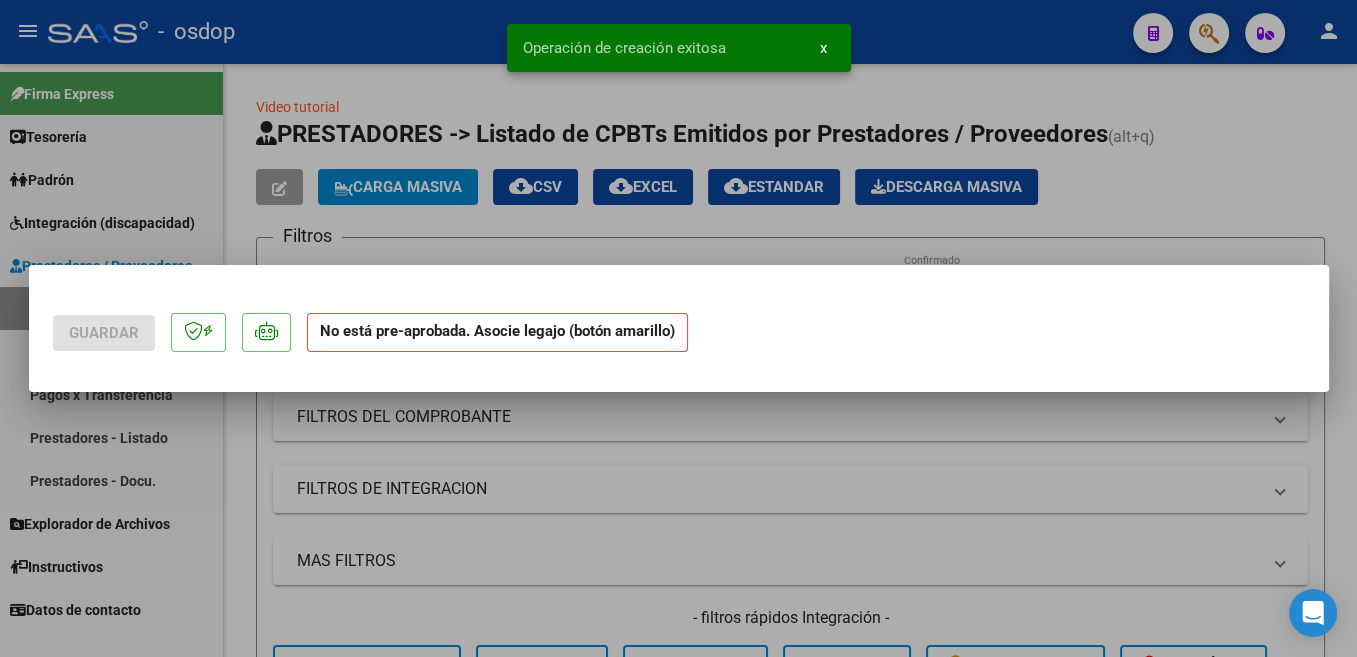 scroll, scrollTop: 0, scrollLeft: 0, axis: both 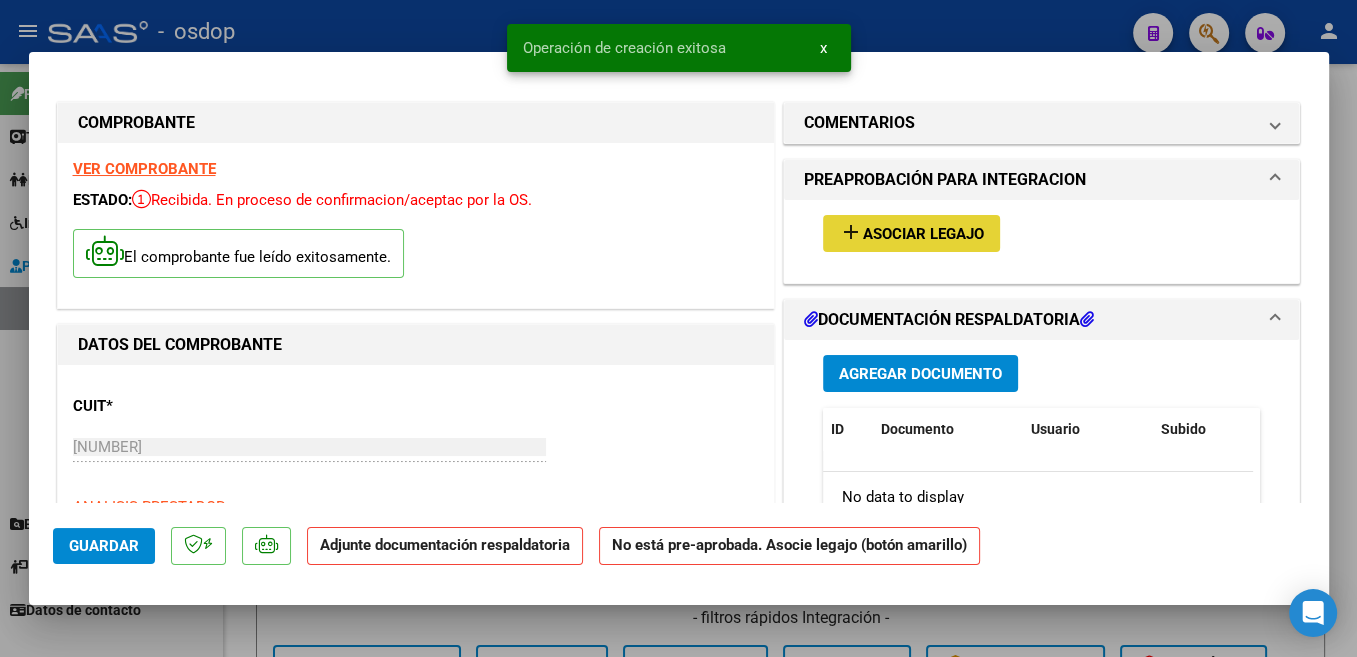 click on "Asociar Legajo" at bounding box center [923, 234] 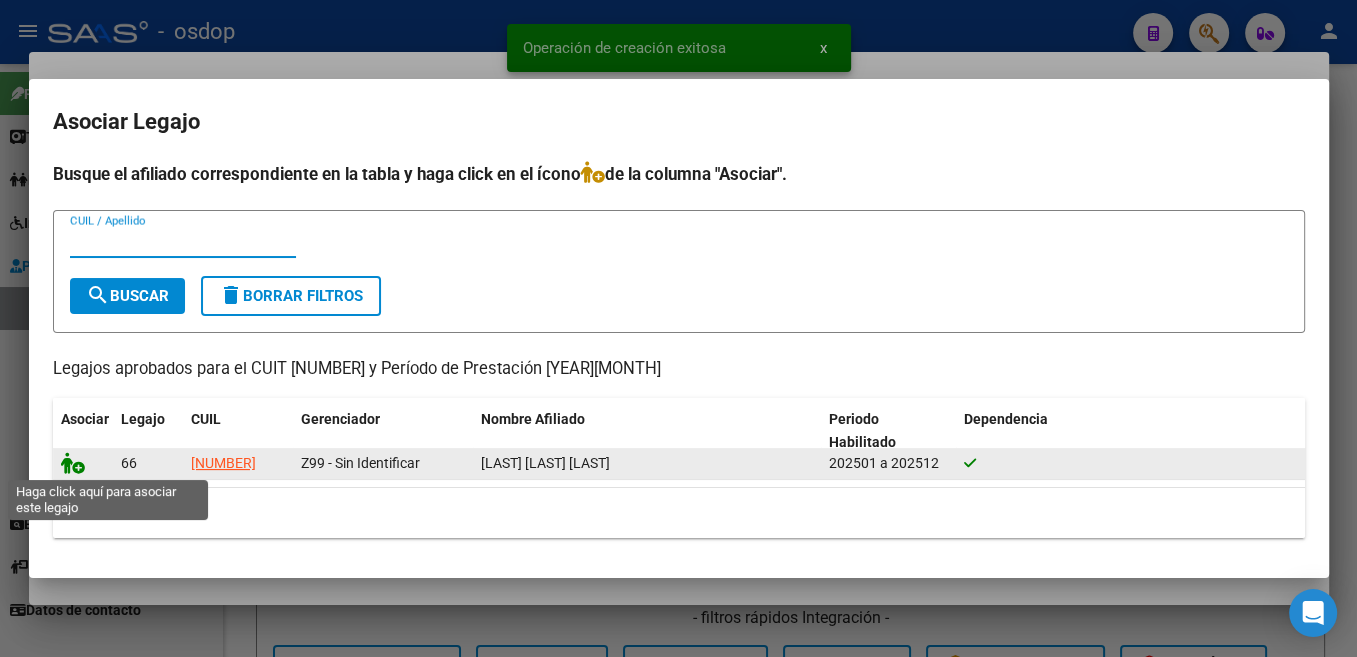 click 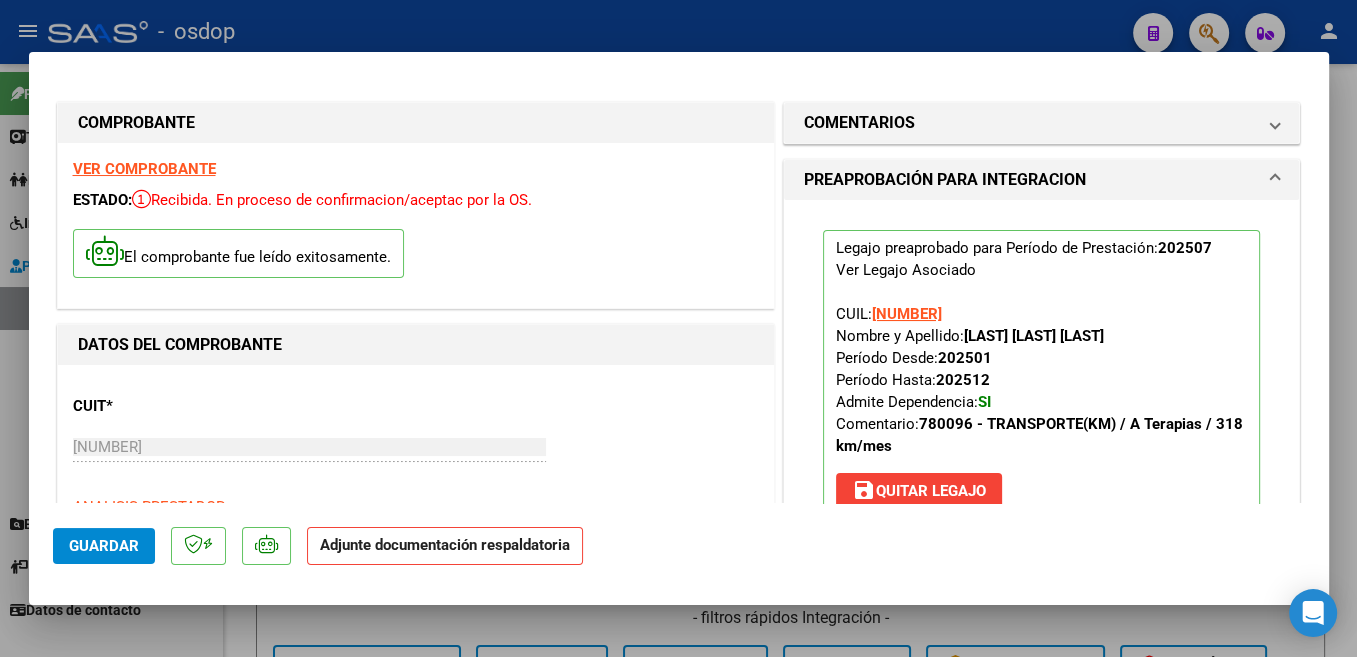 scroll, scrollTop: 212, scrollLeft: 0, axis: vertical 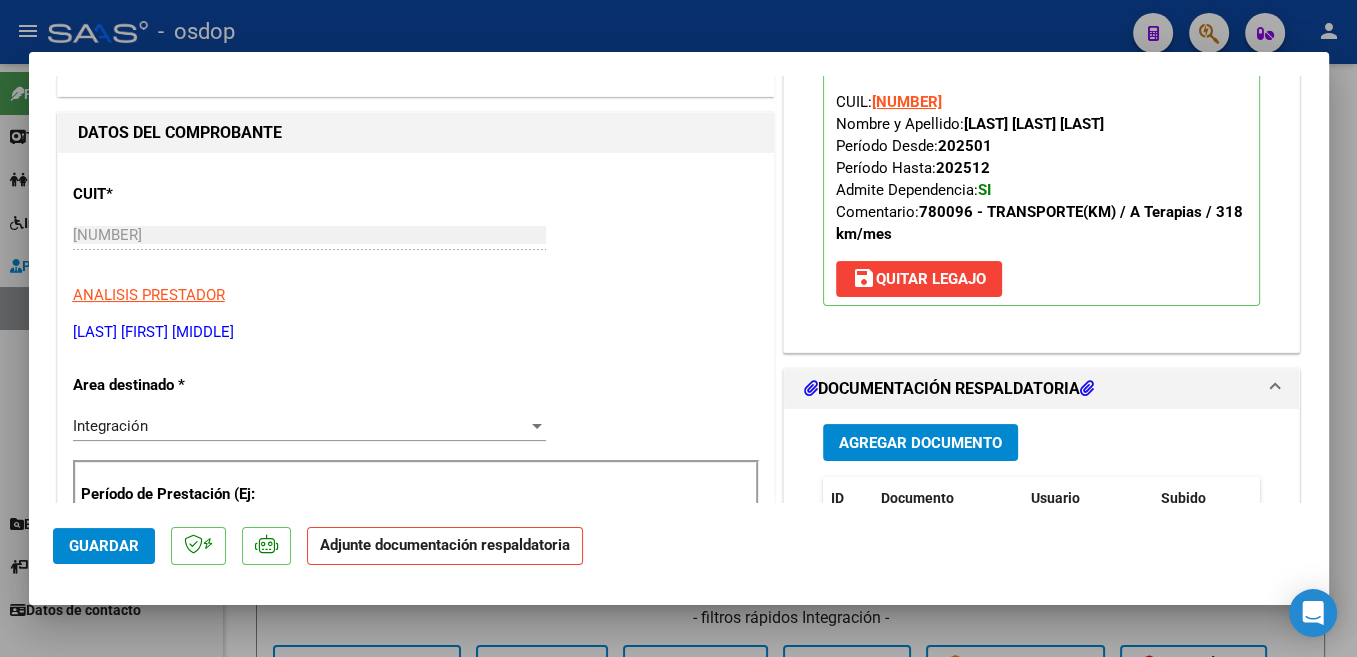 click on "Agregar Documento" at bounding box center (920, 443) 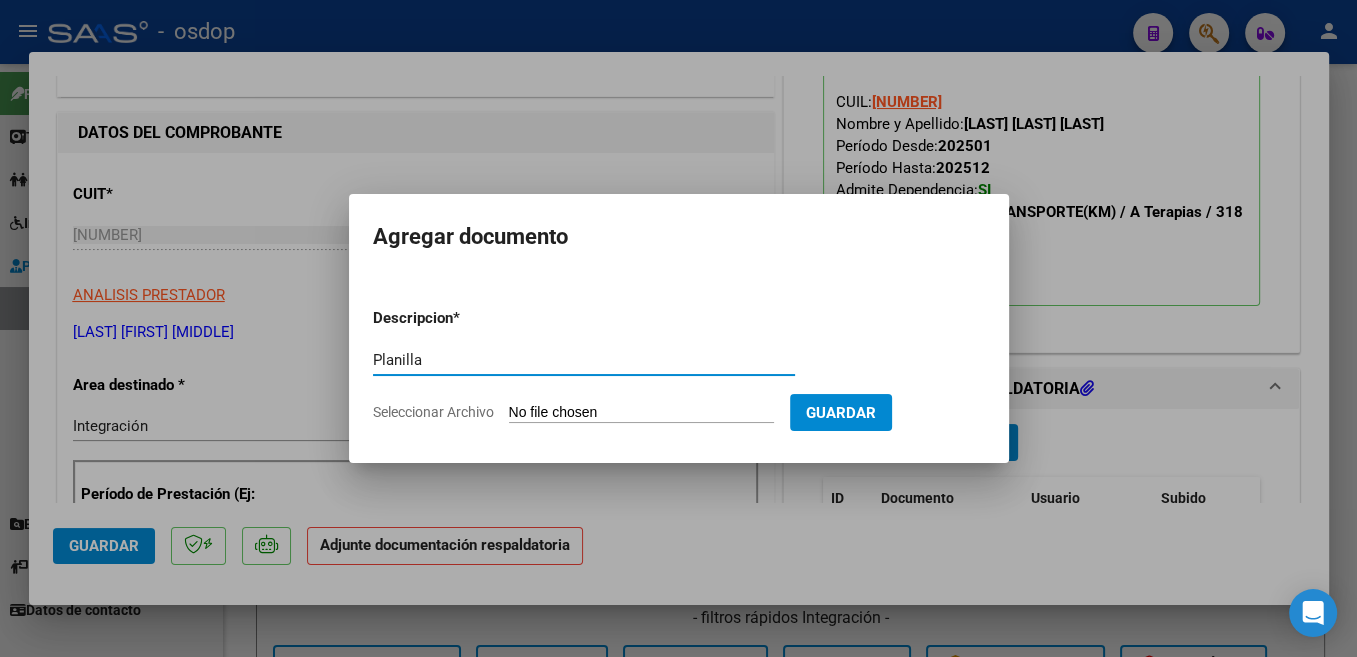 type on "Planilla" 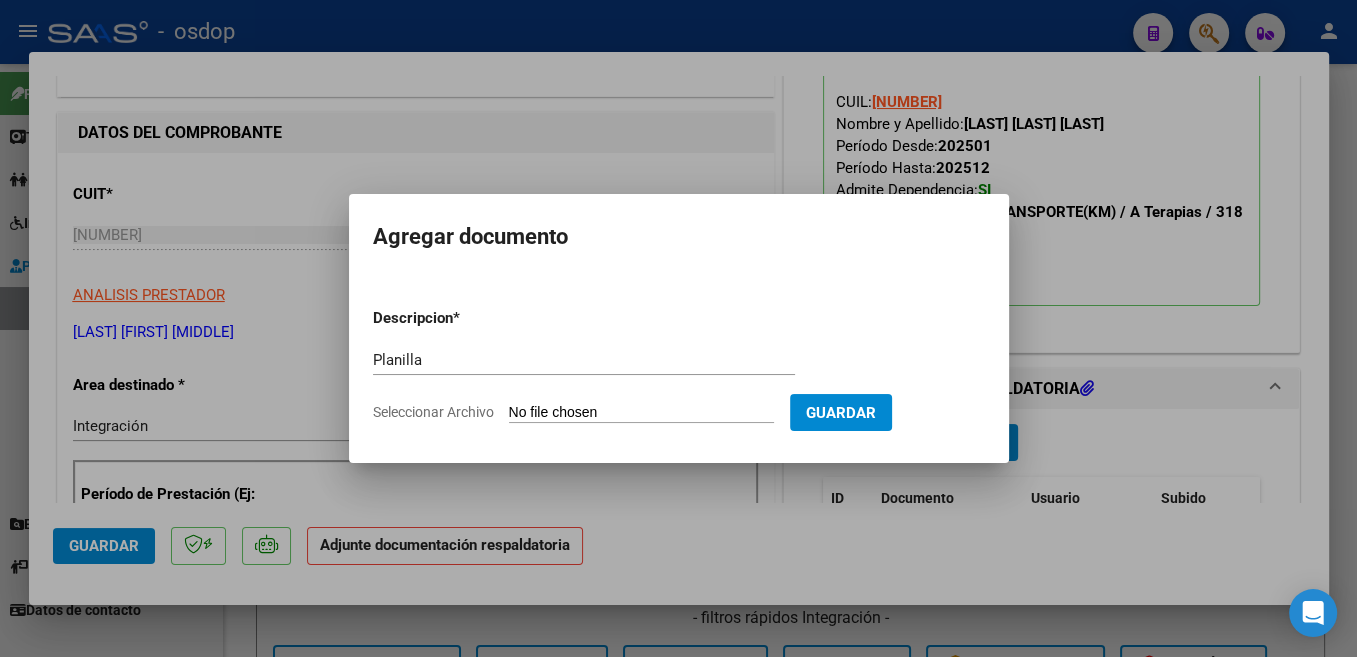 type on "C:\fakepath\[TYPE] [MONTH] [DAY] [LAST] [LAST].pdf" 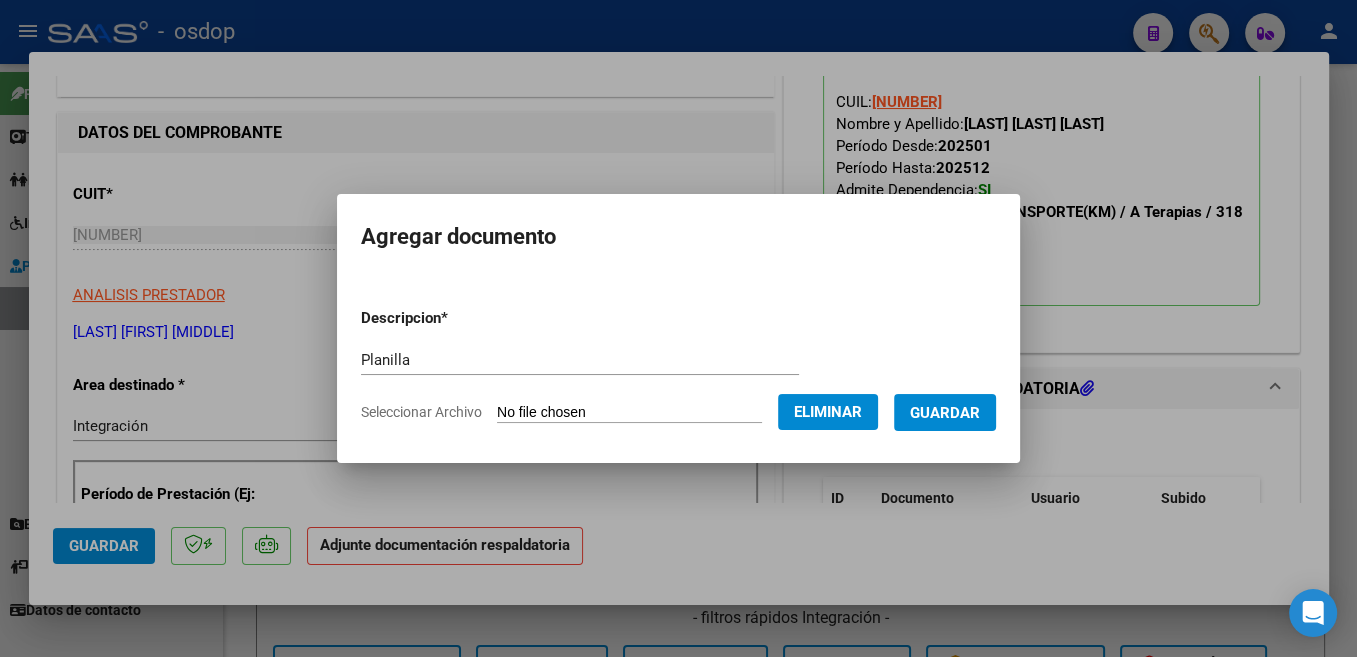 click on "Planilla" at bounding box center (580, 360) 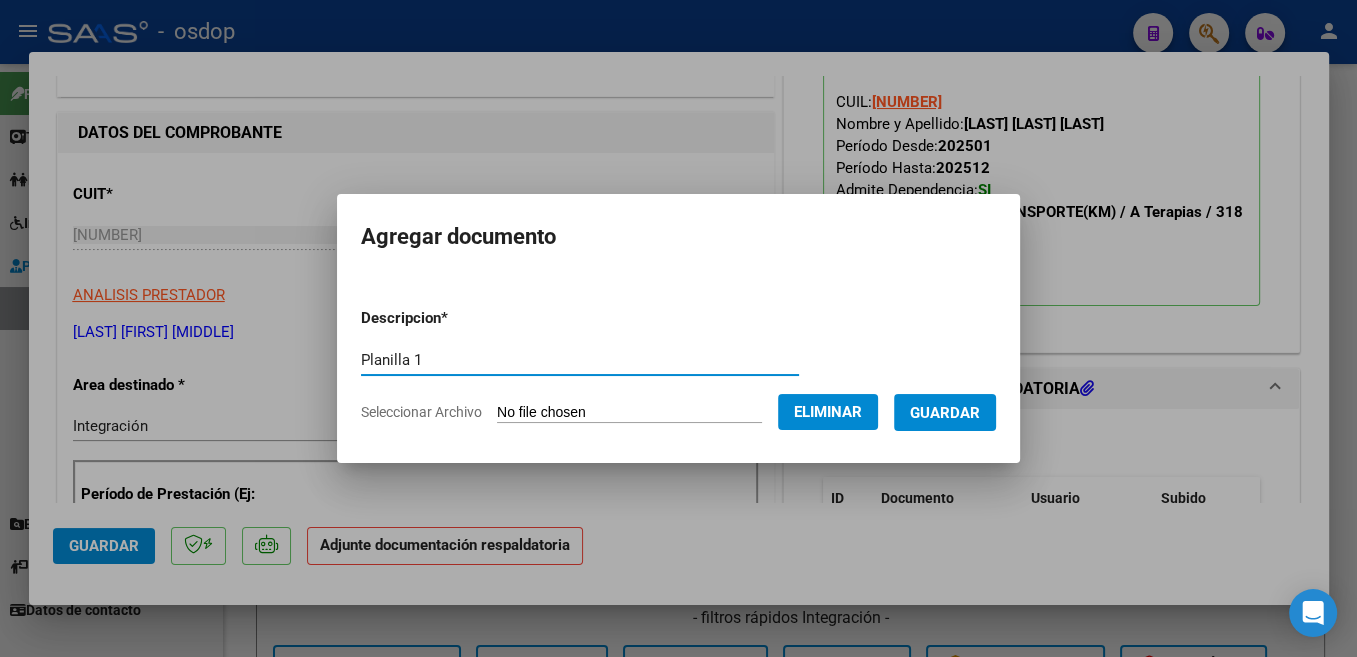 type on "Planilla 1" 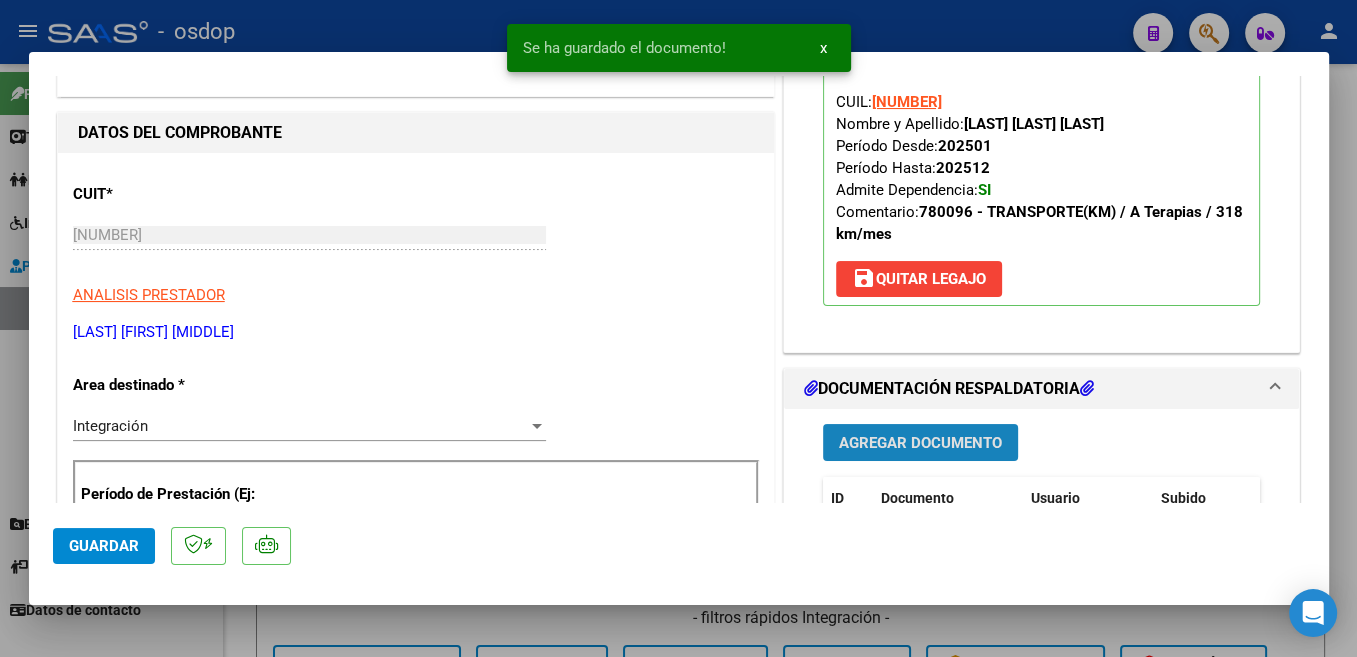 click on "Agregar Documento" at bounding box center (920, 443) 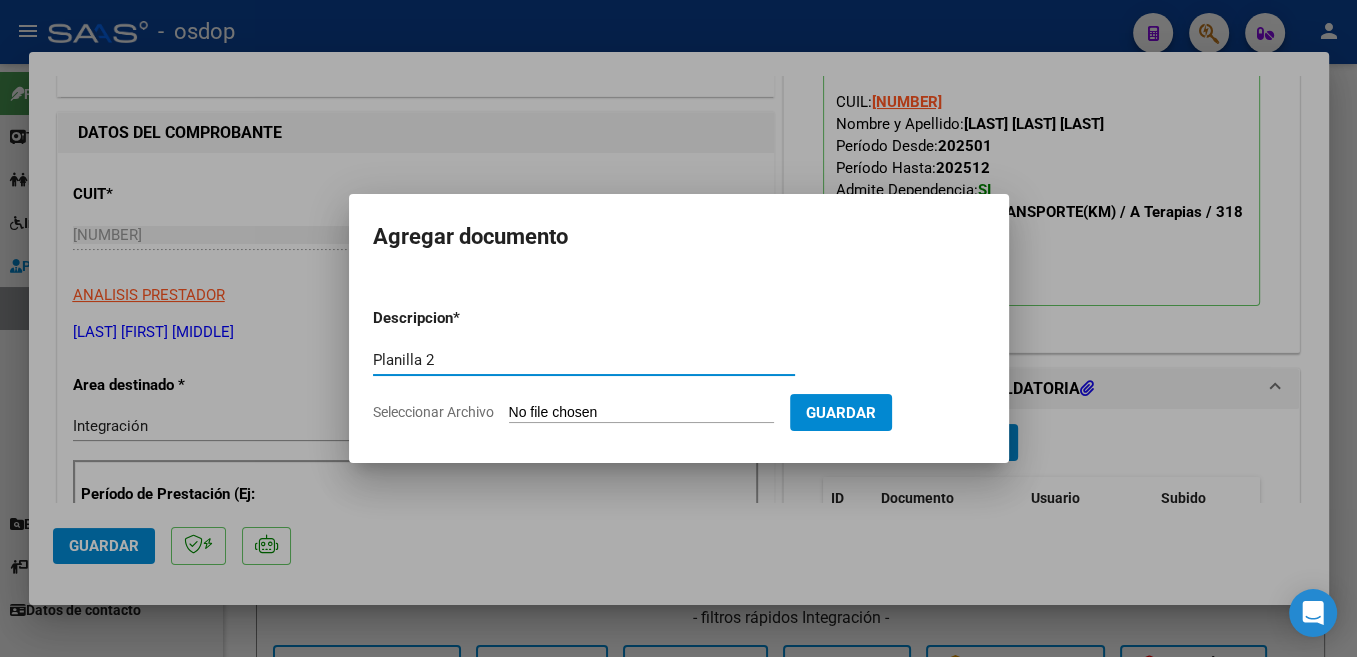 type on "Planilla 2" 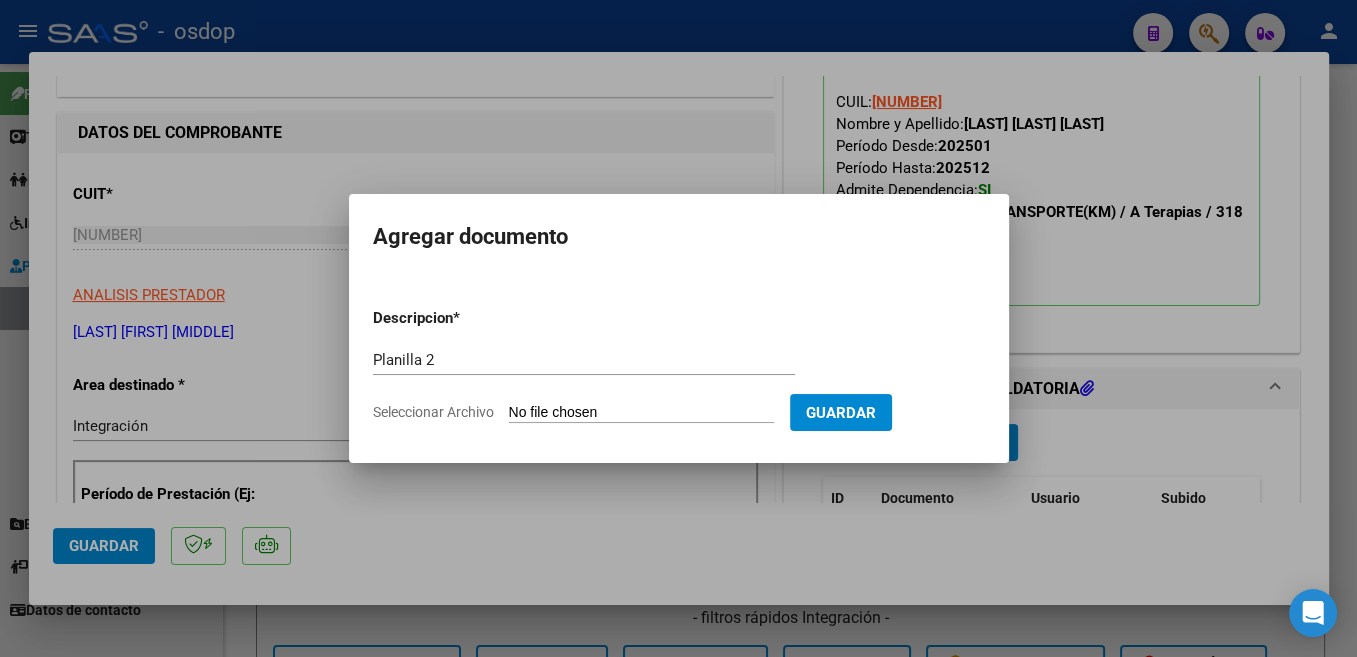 type on "C:\fakepath\[TYPE] [MONTH] [DAY] [LAST] [LAST].pdf" 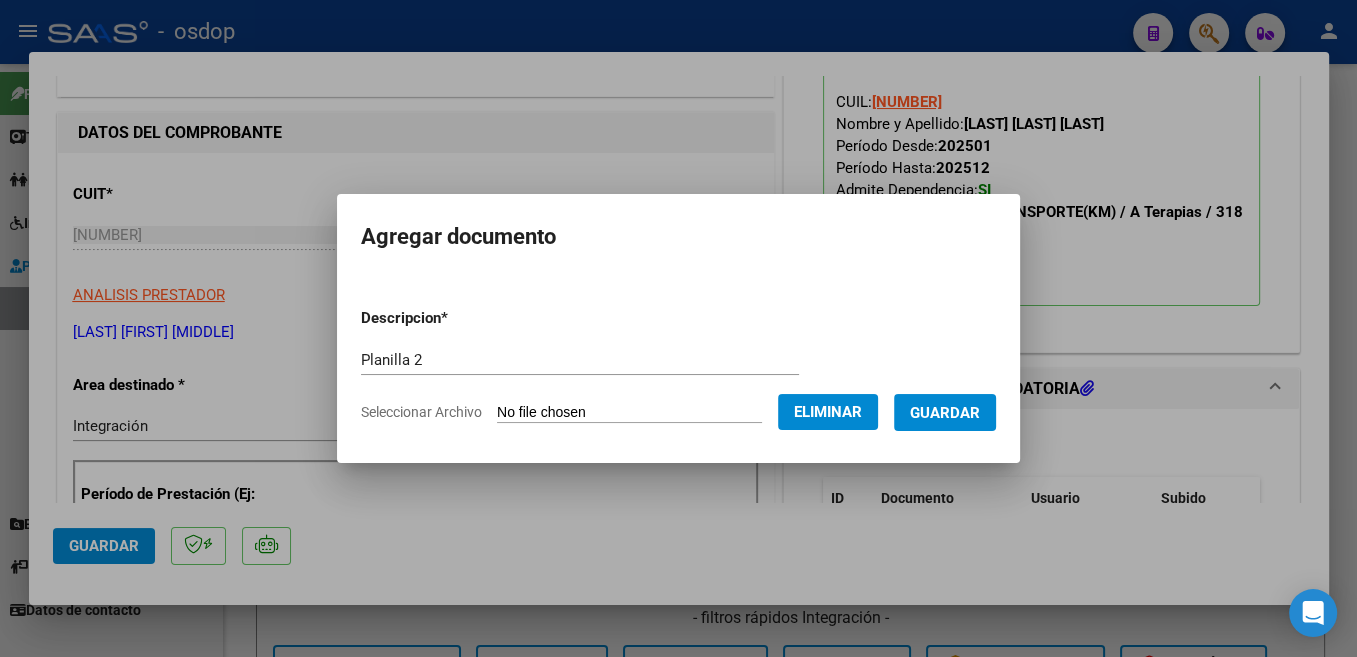 click on "Guardar" at bounding box center (945, 413) 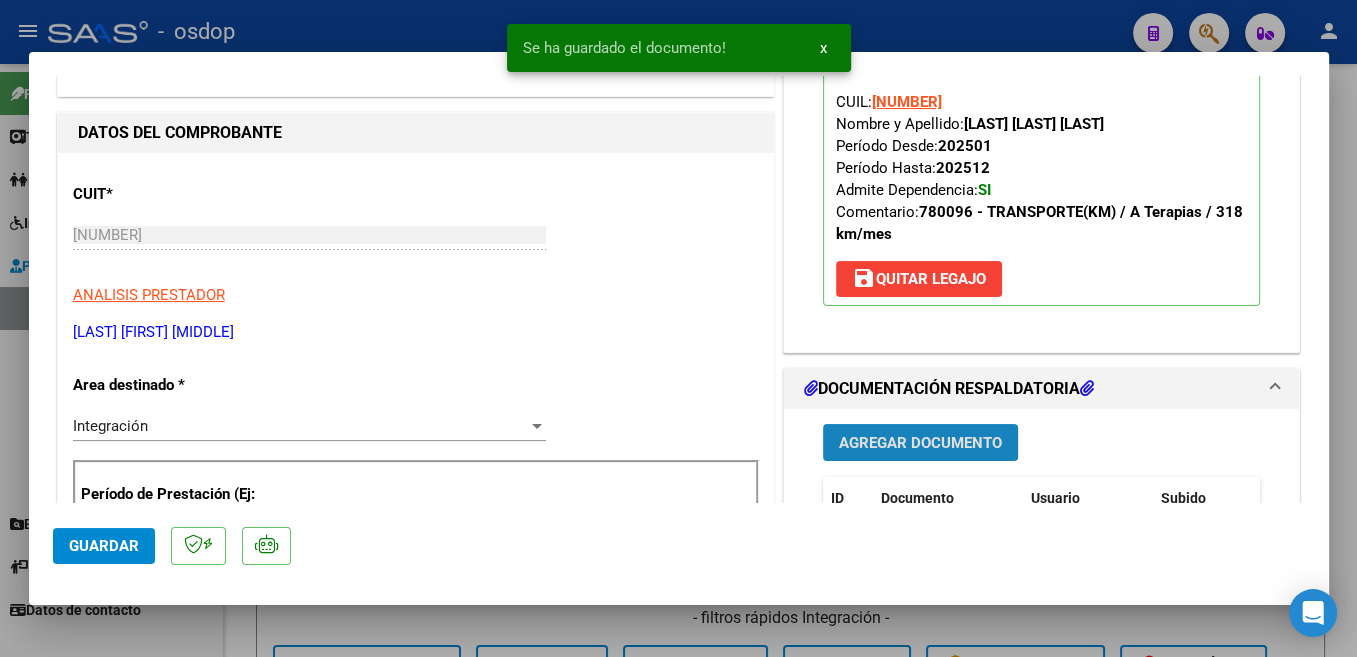 click on "Agregar Documento" at bounding box center (920, 443) 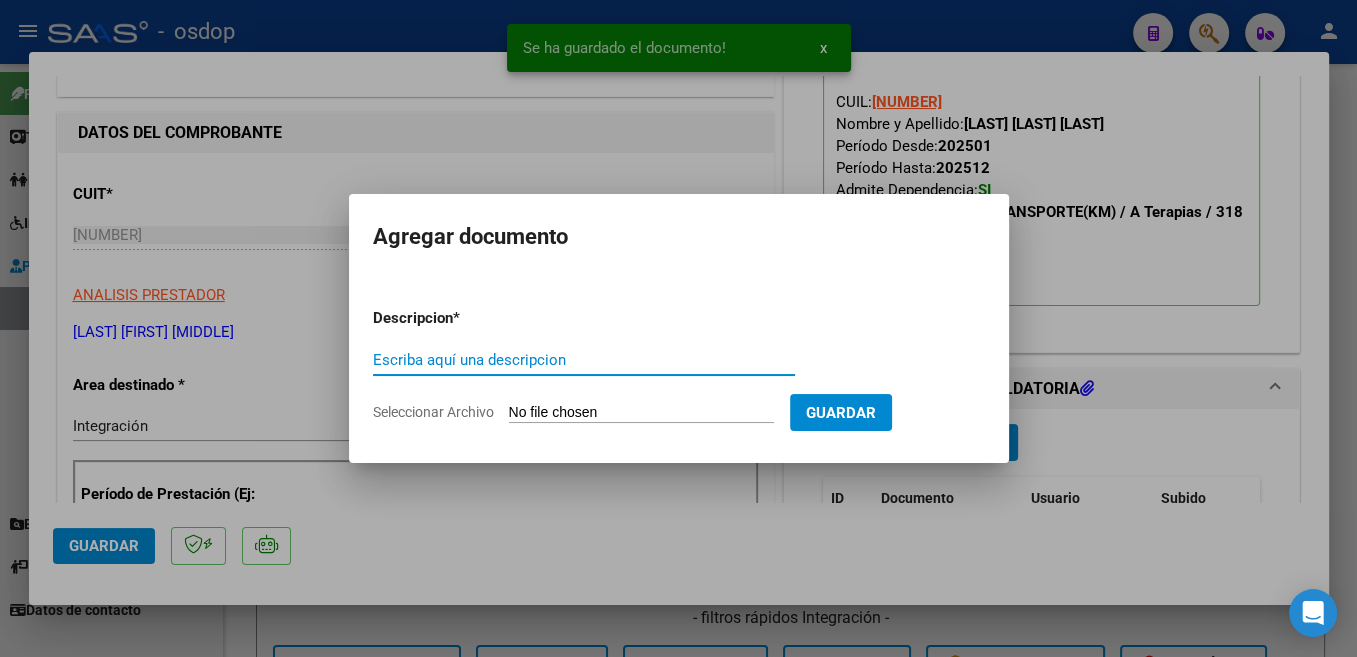 click on "Escriba aquí una descripcion" at bounding box center (584, 360) 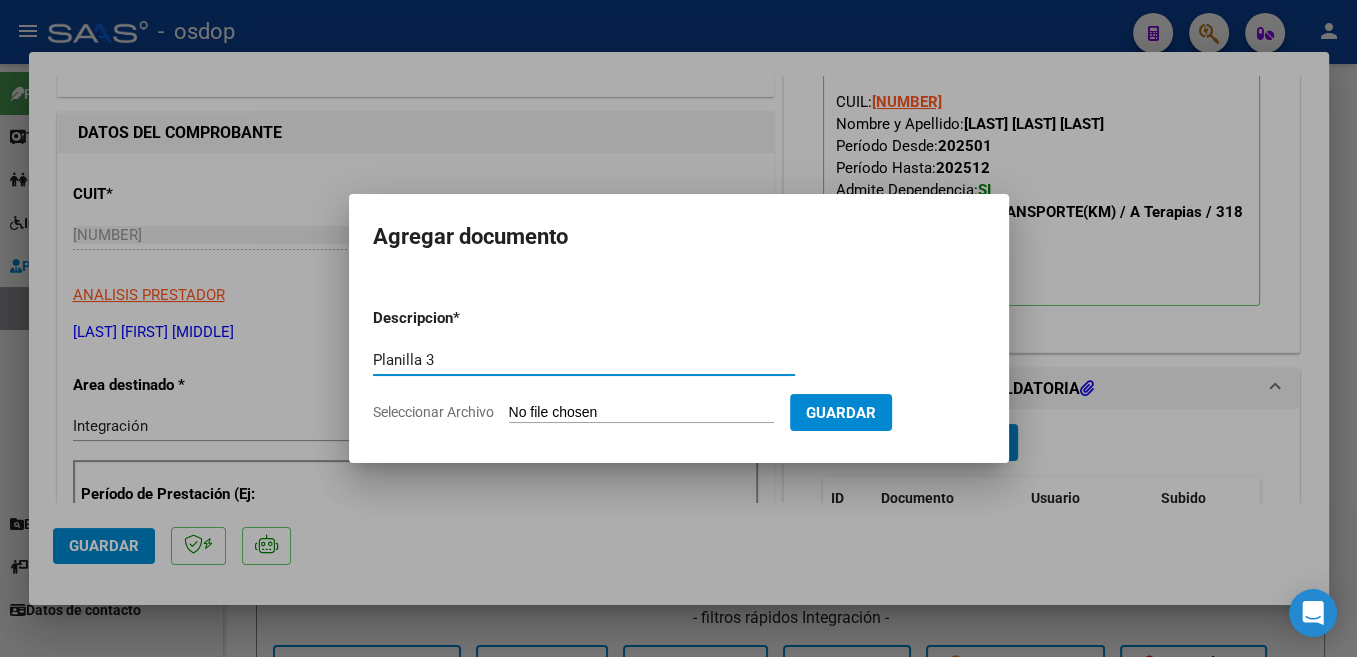 type on "Planilla 3" 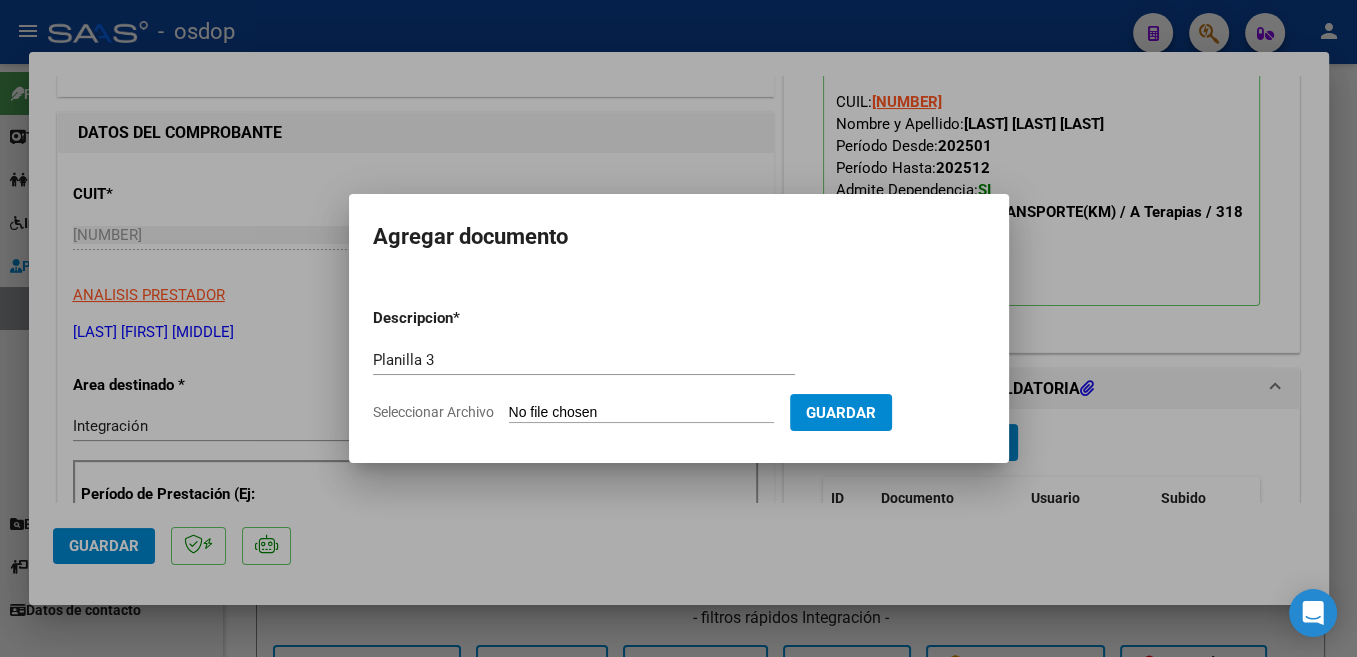 type on "C:\fakepath\Psicoterapia [MONTH] [DAY] [LAST] [LAST].pdf" 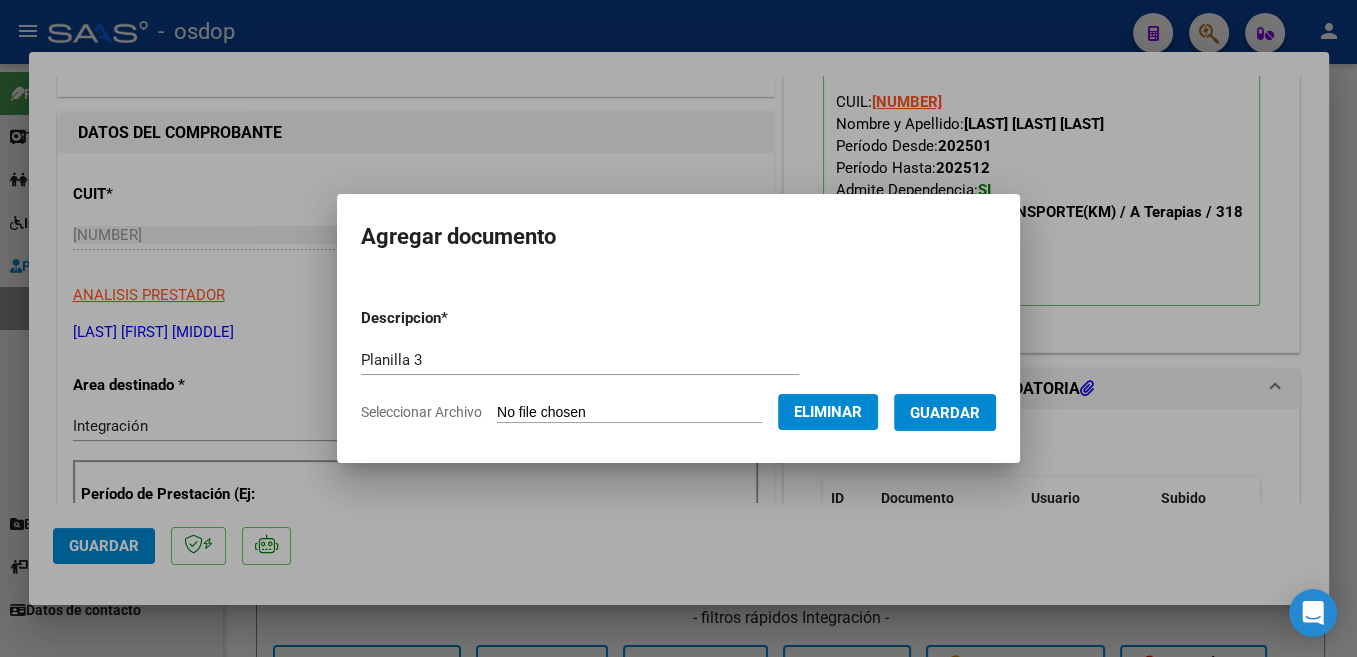 click on "Guardar" at bounding box center [945, 413] 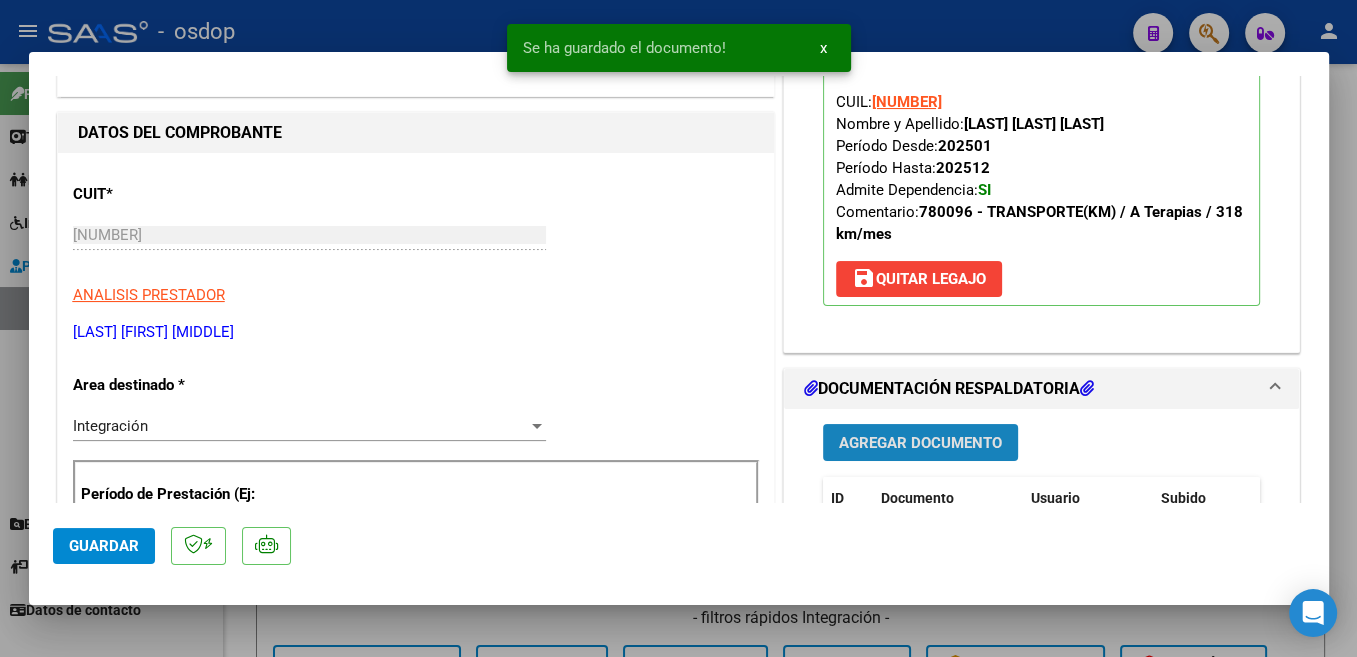 click on "Agregar Documento" at bounding box center (920, 443) 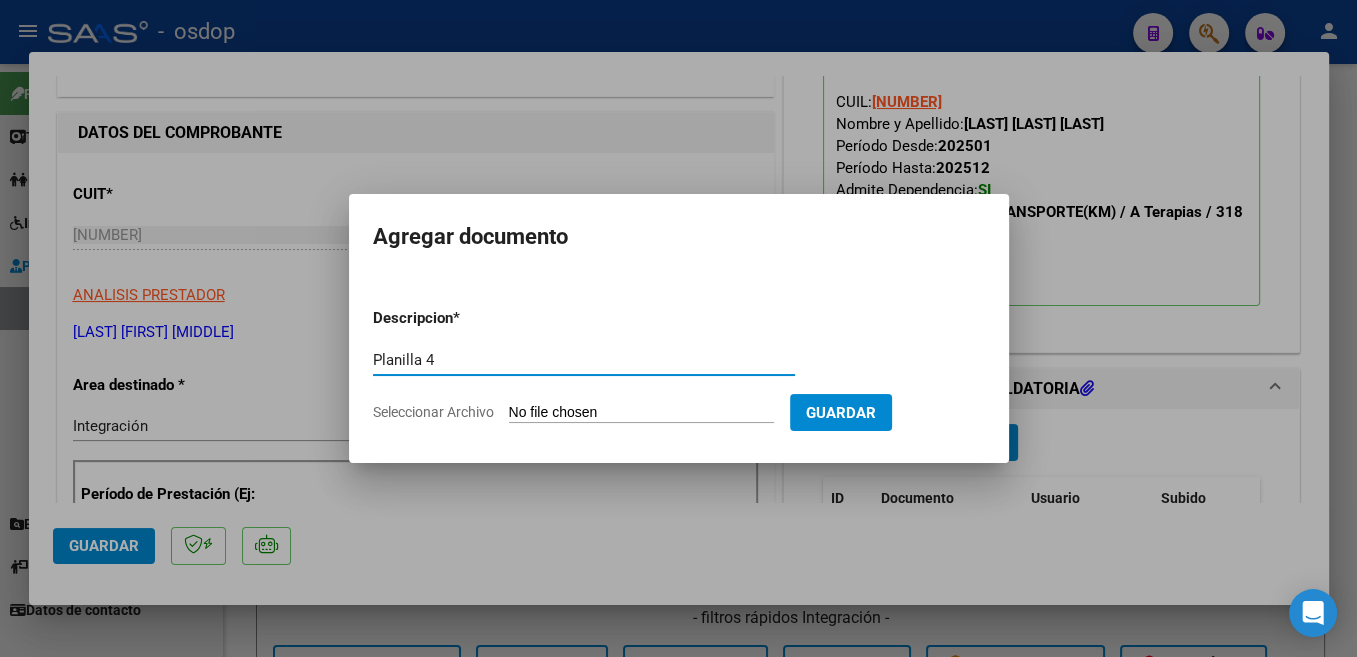 type on "Planilla 4" 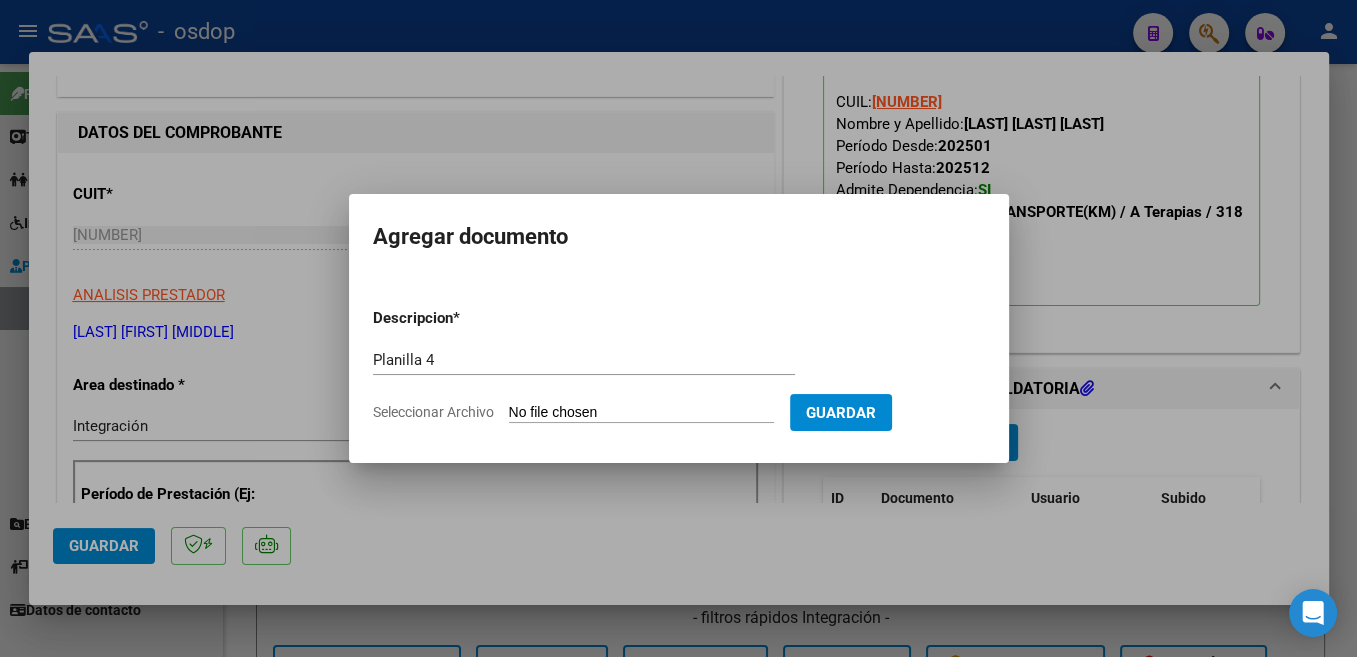 click on "Seleccionar Archivo" at bounding box center [641, 413] 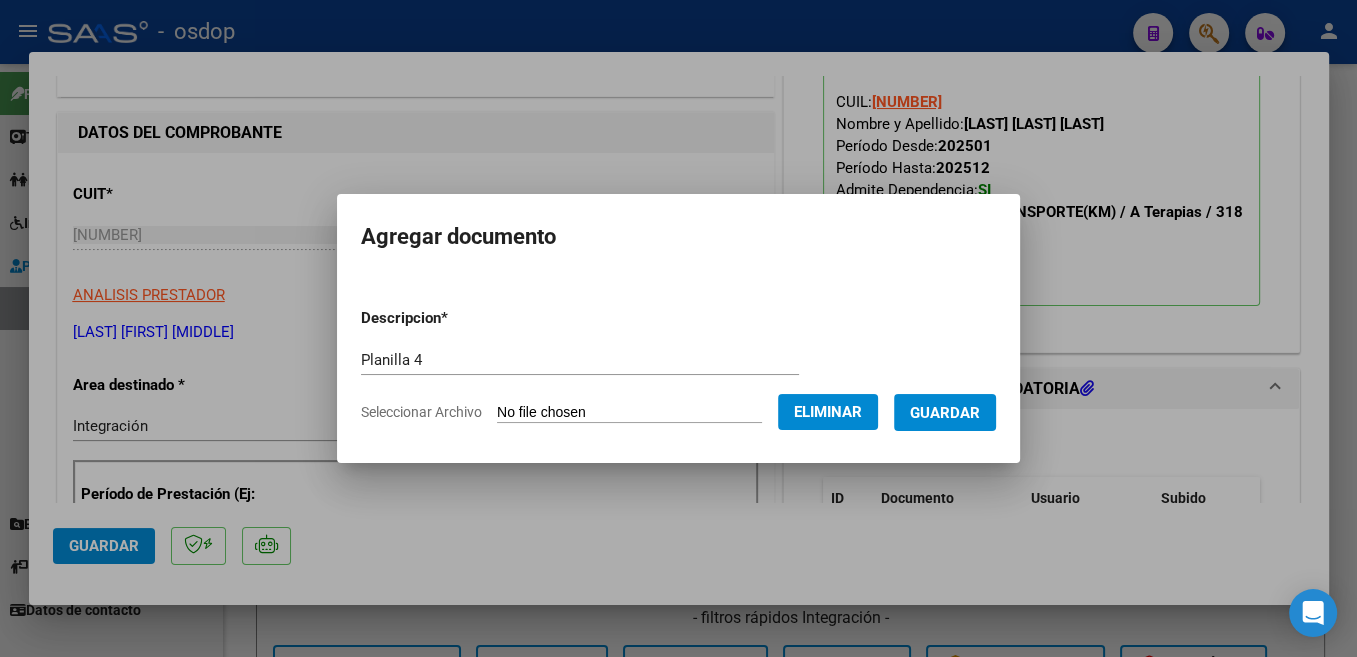 click on "Guardar" at bounding box center (945, 413) 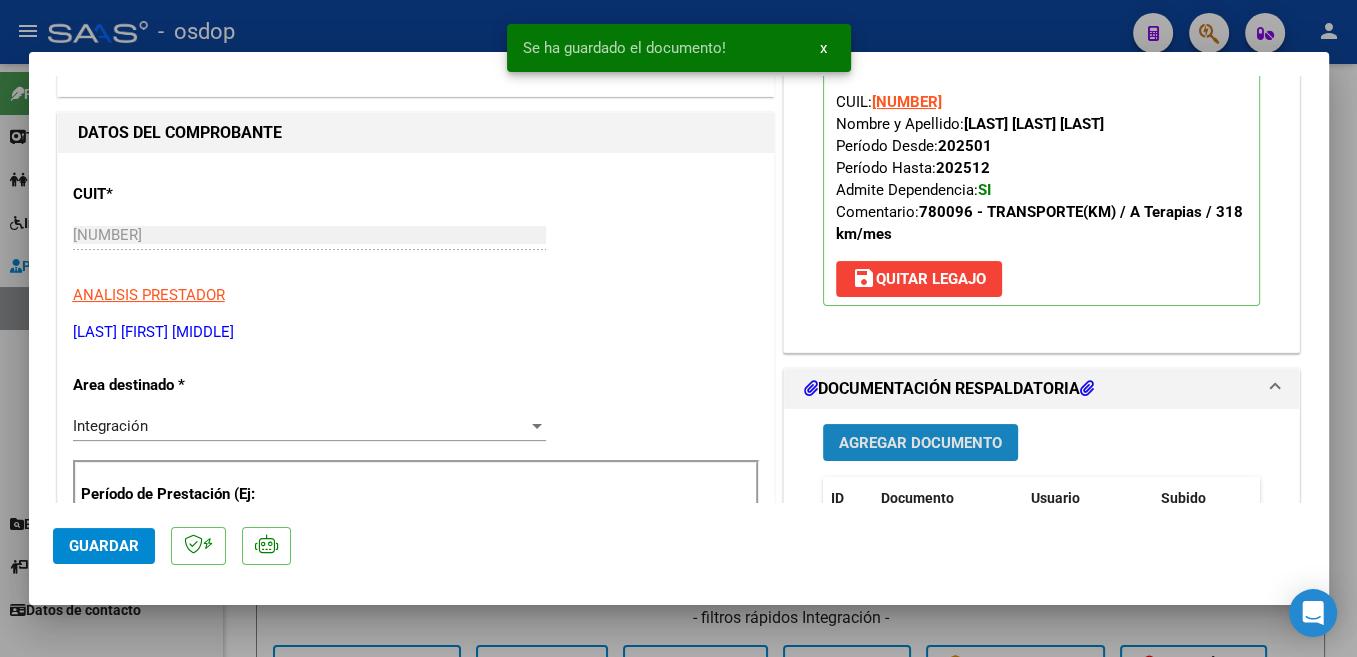 click on "Agregar Documento" at bounding box center [920, 443] 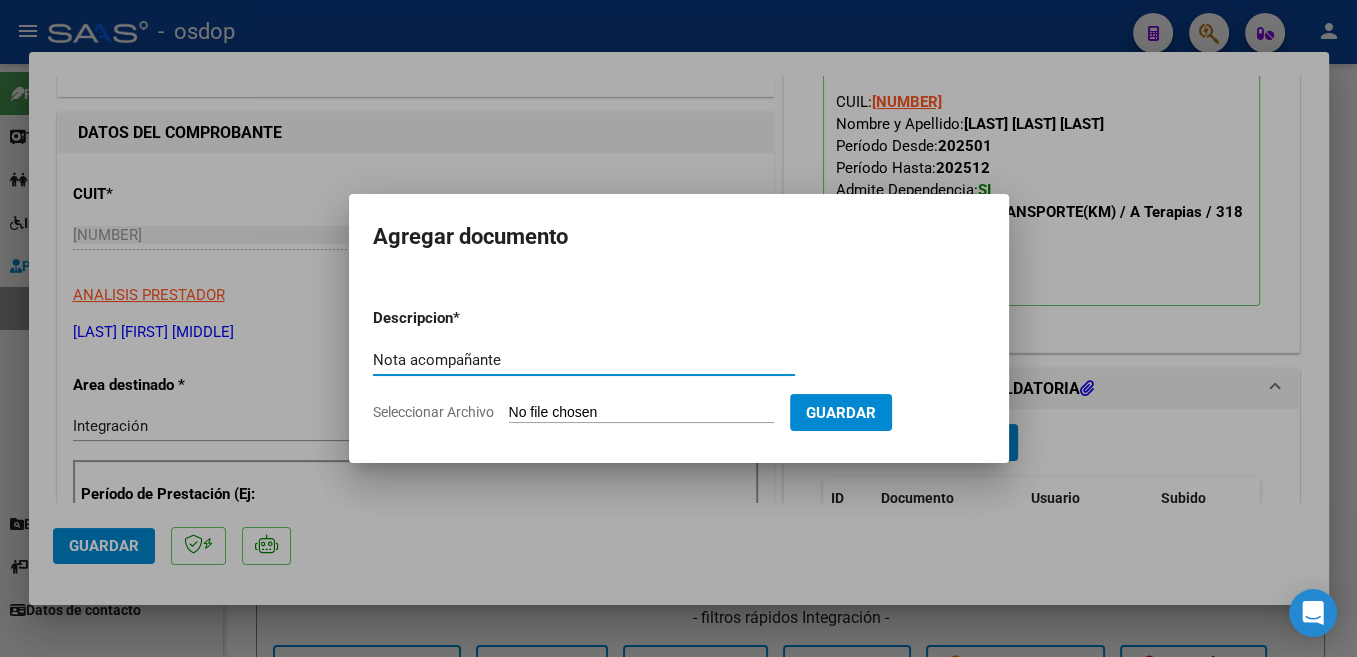 type on "Nota acompañante" 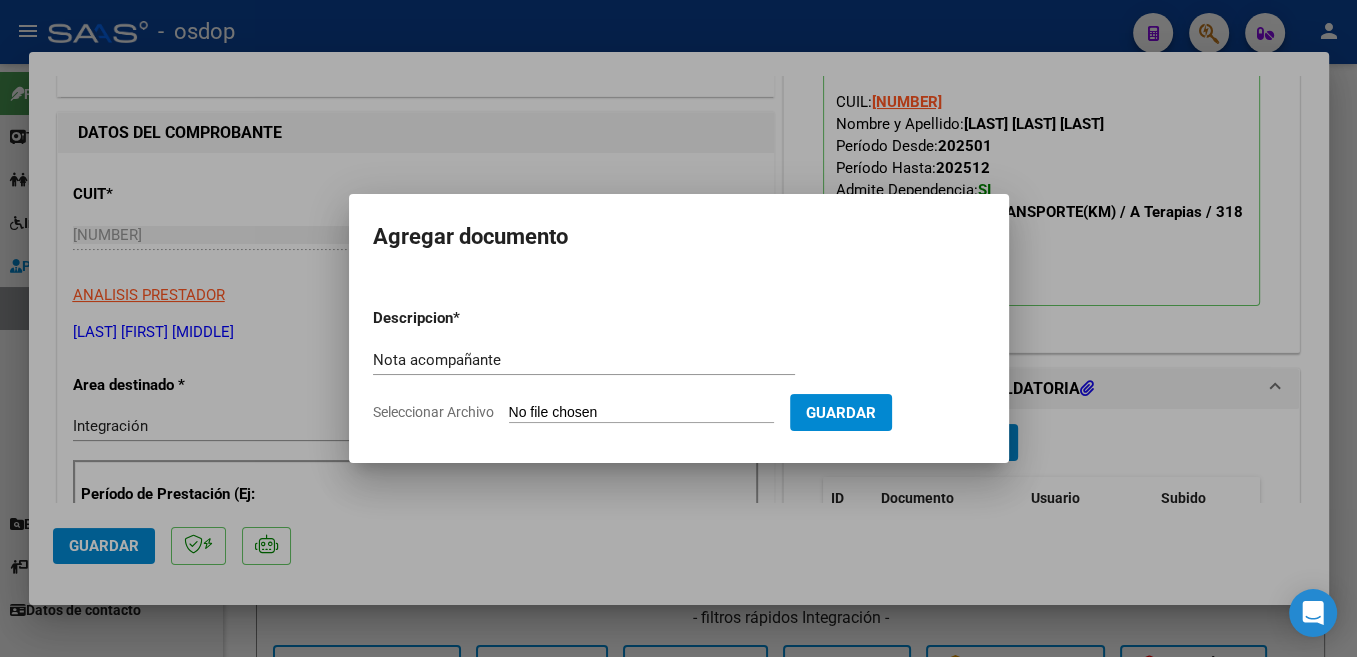 click on "Seleccionar Archivo" at bounding box center (641, 413) 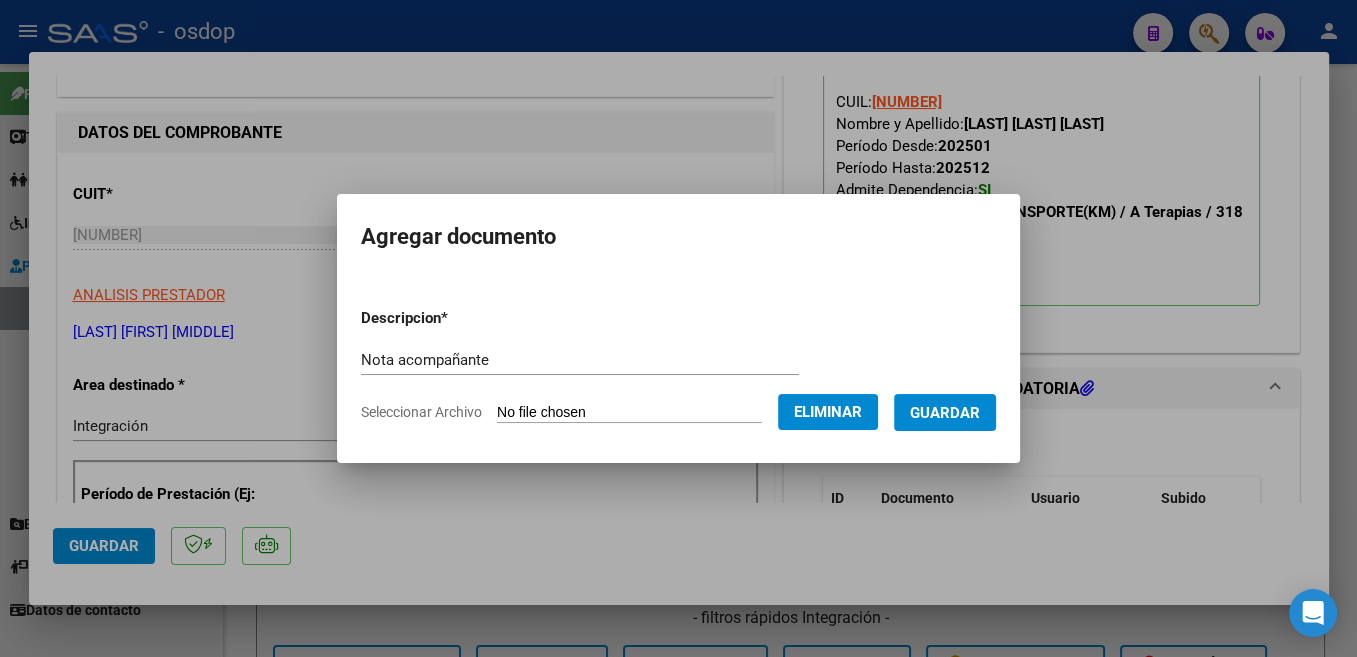 click on "Guardar" at bounding box center [945, 413] 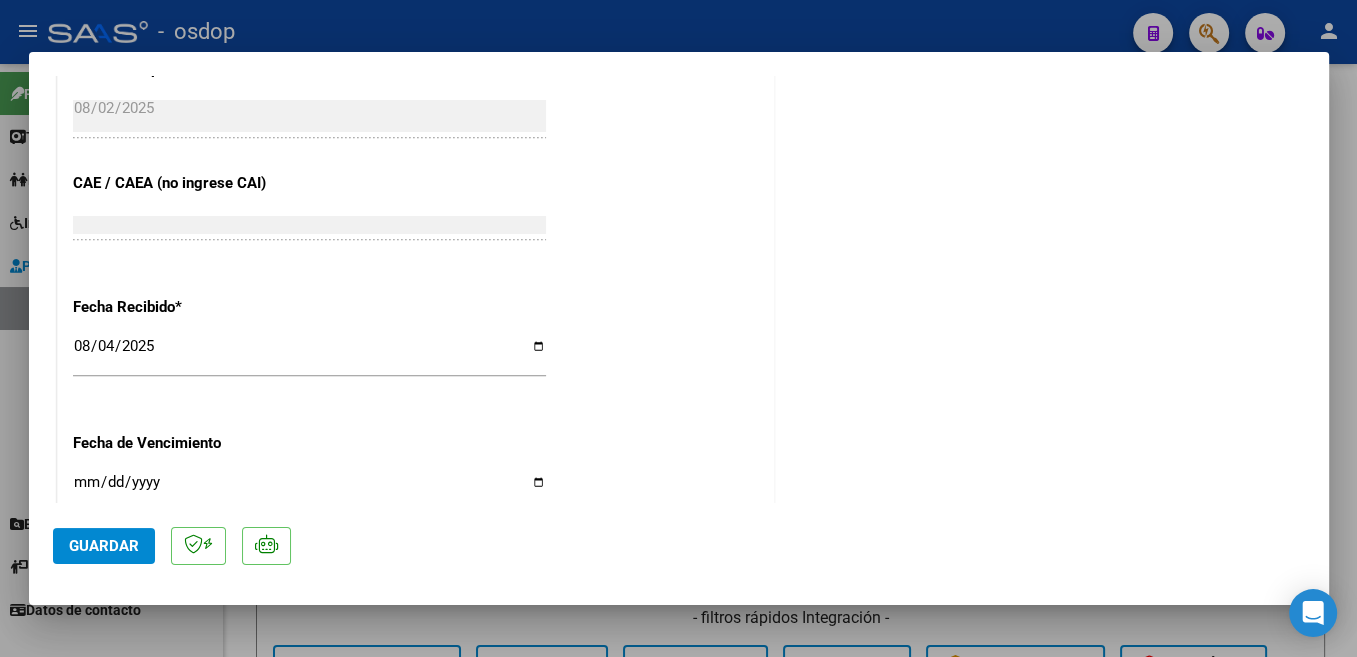 scroll, scrollTop: 1438, scrollLeft: 0, axis: vertical 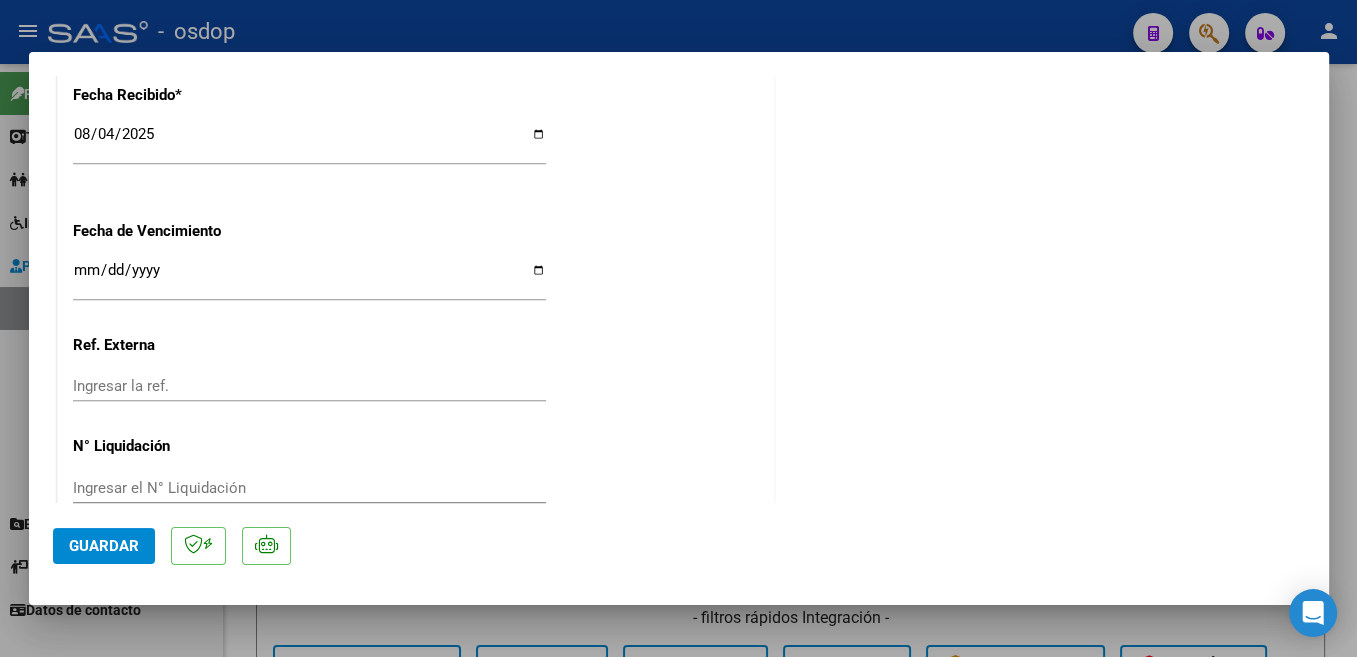 click on "Guardar" 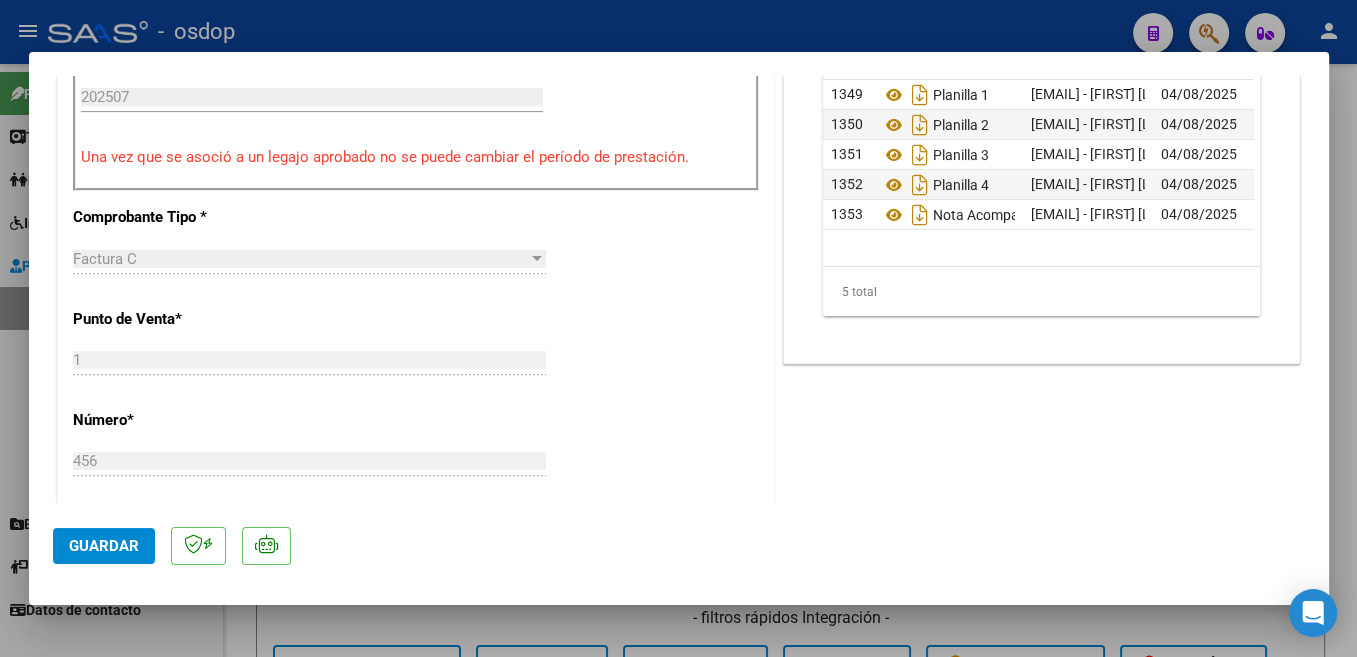 scroll, scrollTop: 802, scrollLeft: 0, axis: vertical 